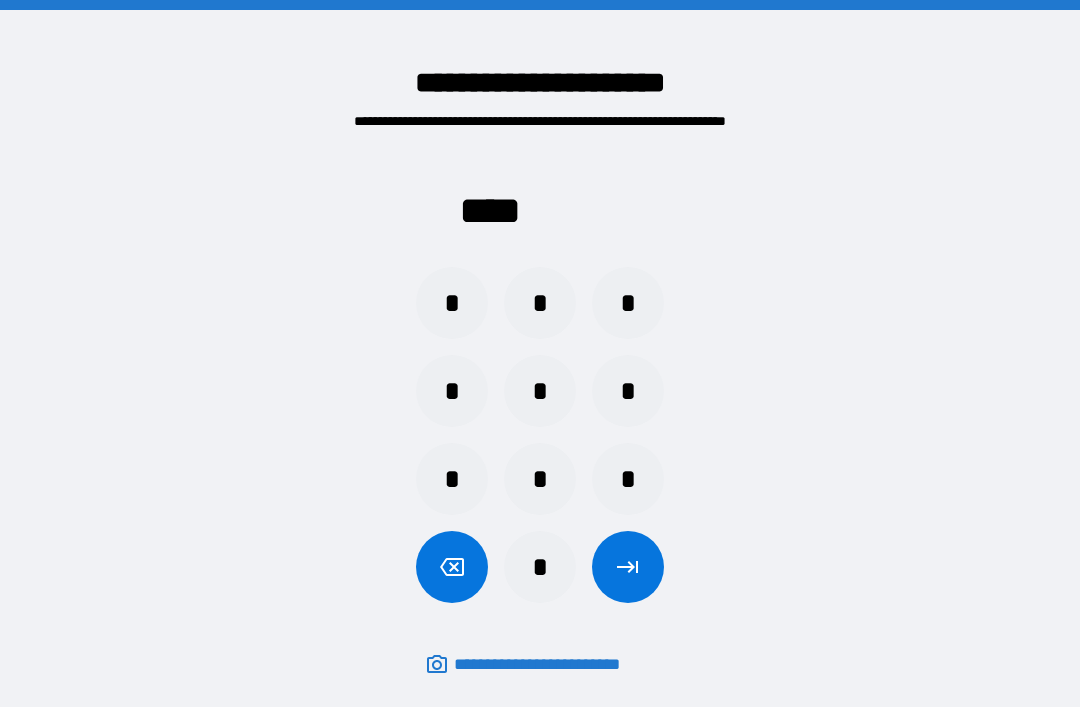 scroll, scrollTop: 64, scrollLeft: 0, axis: vertical 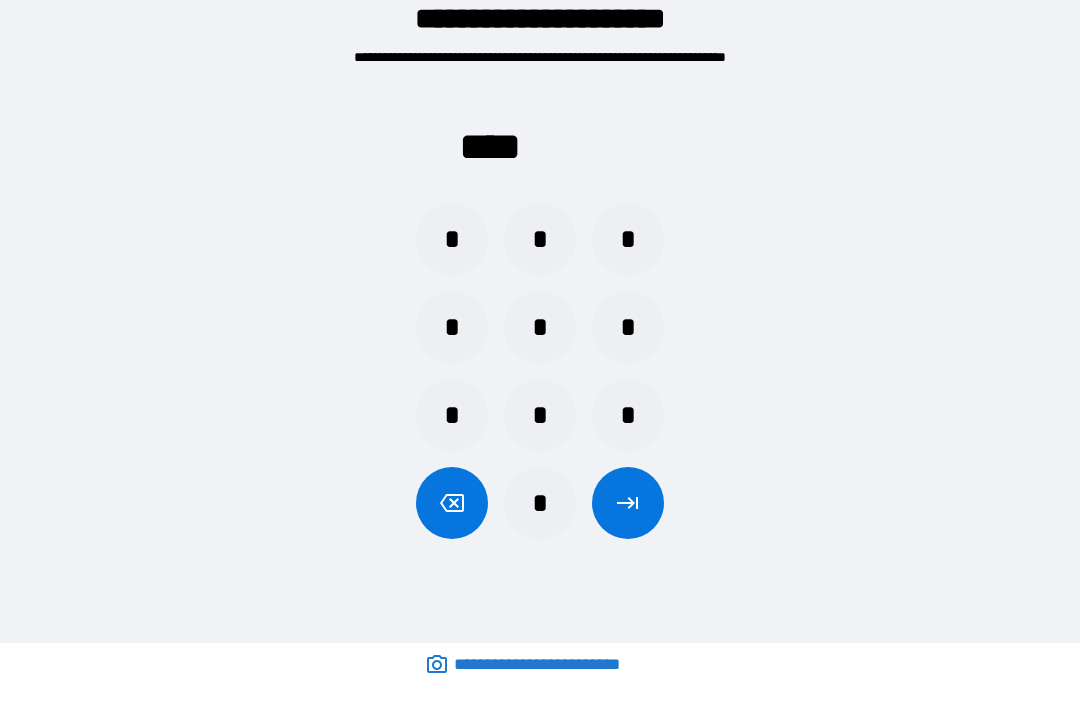 click on "*" at bounding box center (540, 415) 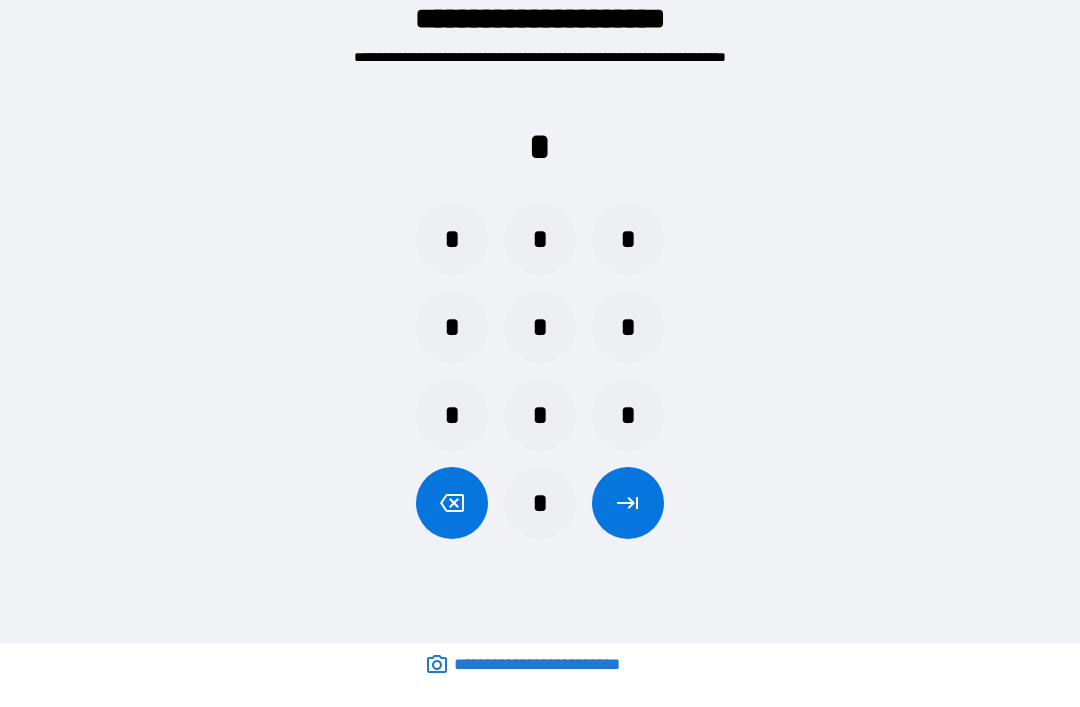 click on "*" at bounding box center (452, 239) 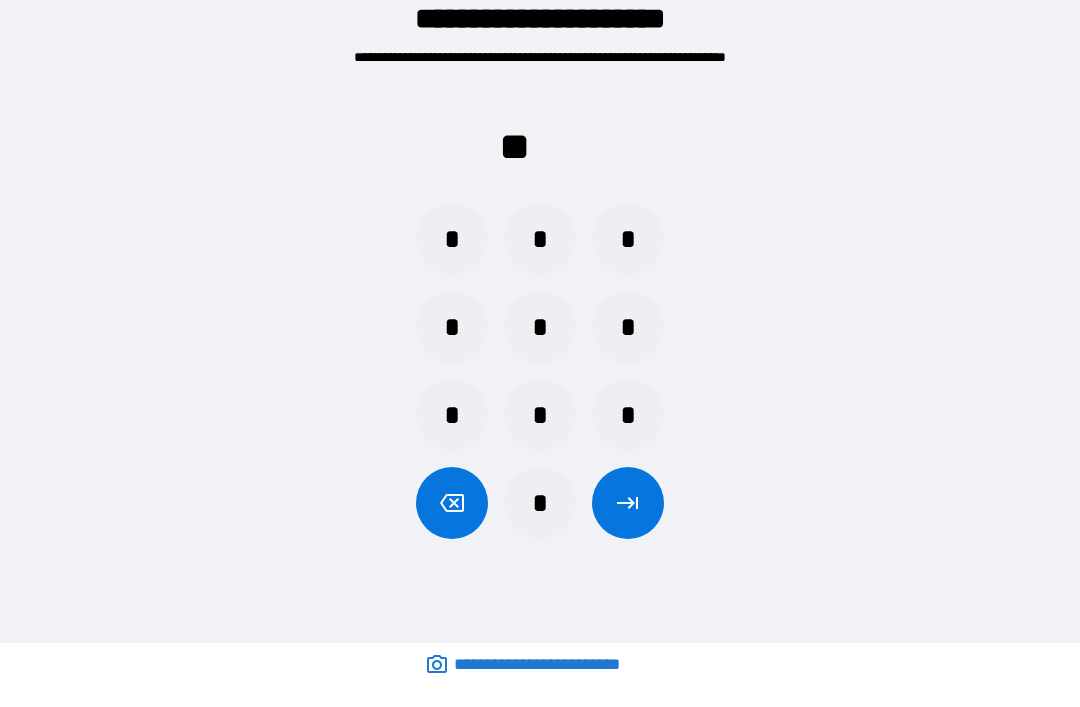 click on "*" at bounding box center (628, 239) 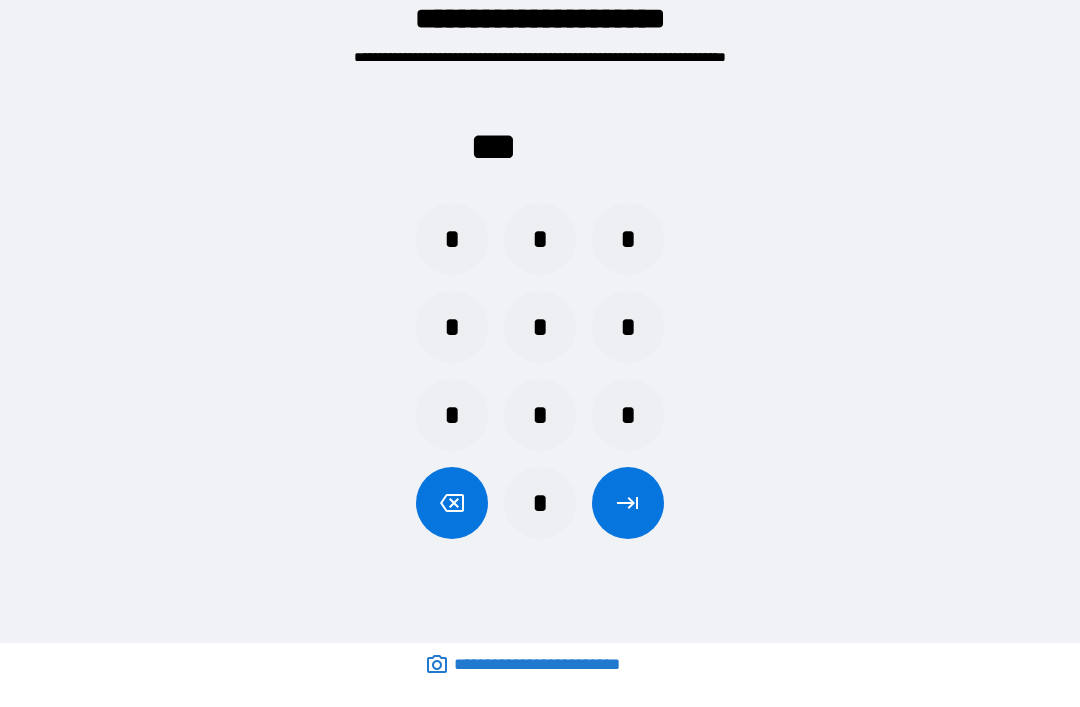 click on "*" at bounding box center (452, 239) 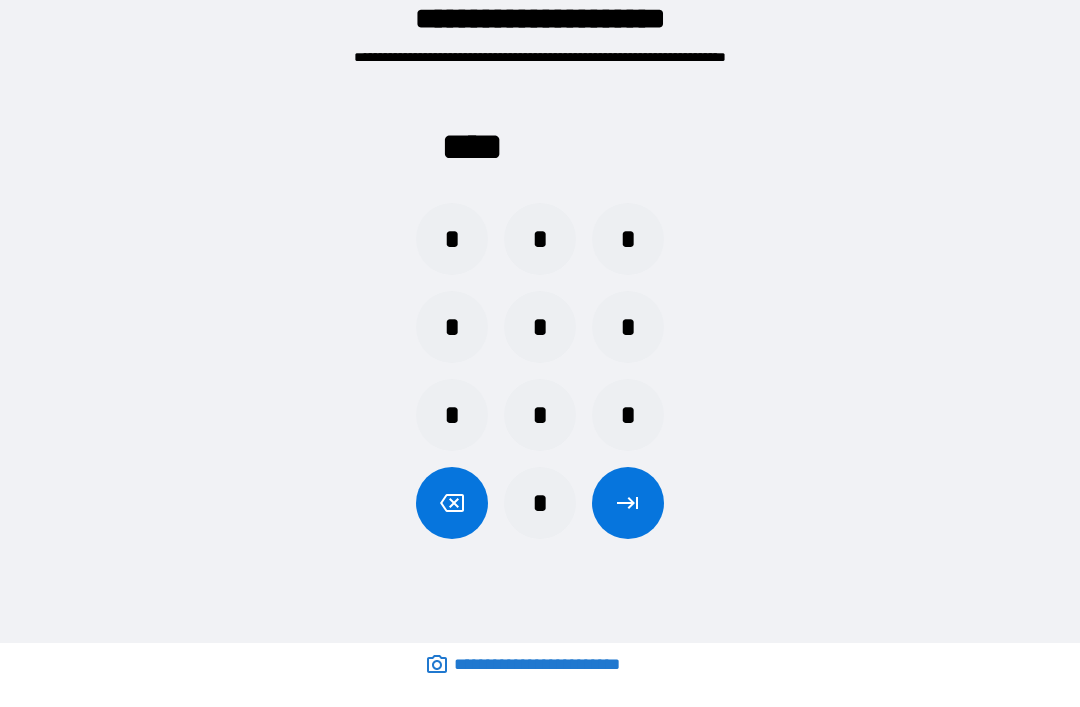 click at bounding box center (628, 503) 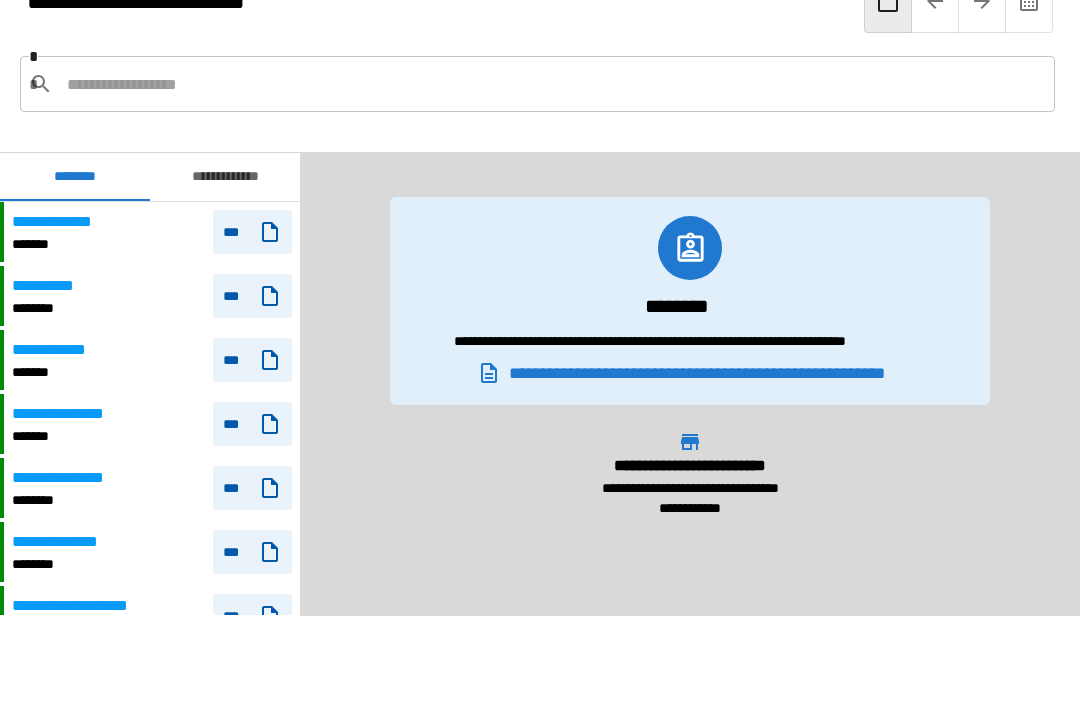 click at bounding box center (553, 84) 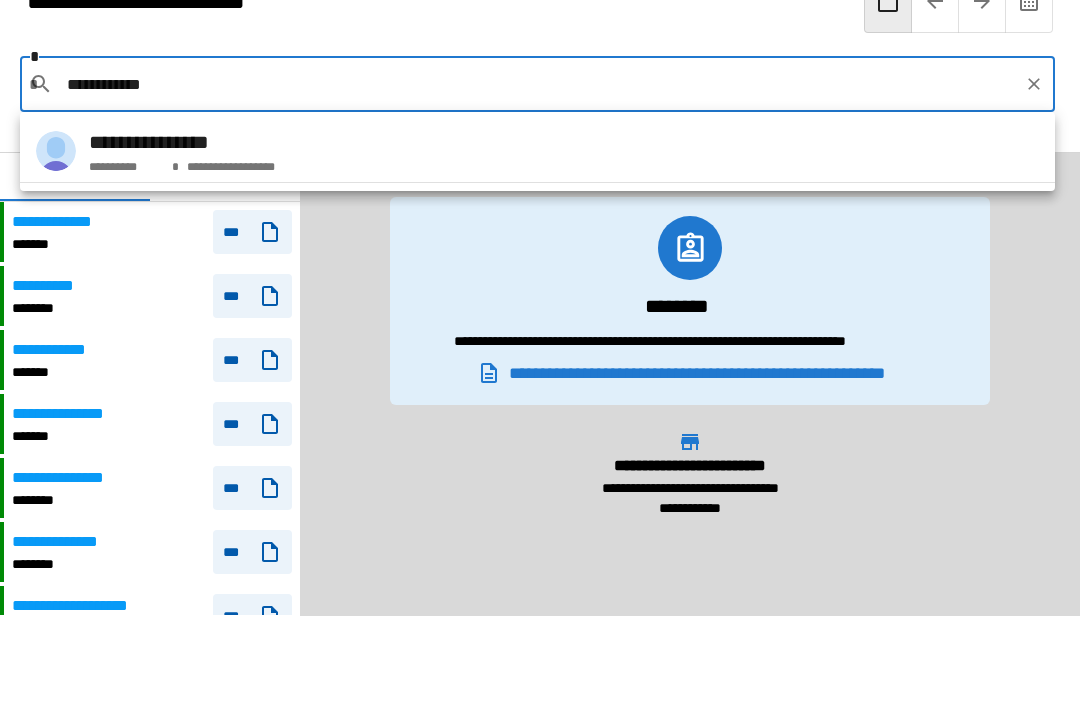 click on "**********" at bounding box center (537, 151) 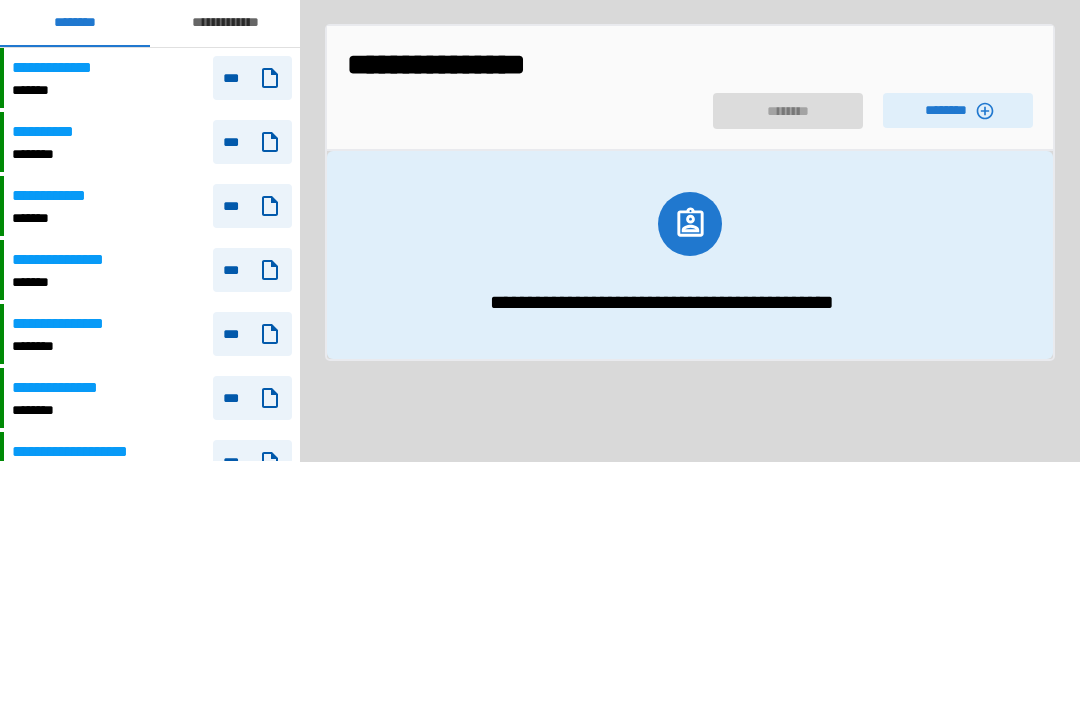 click on "********" at bounding box center (958, 264) 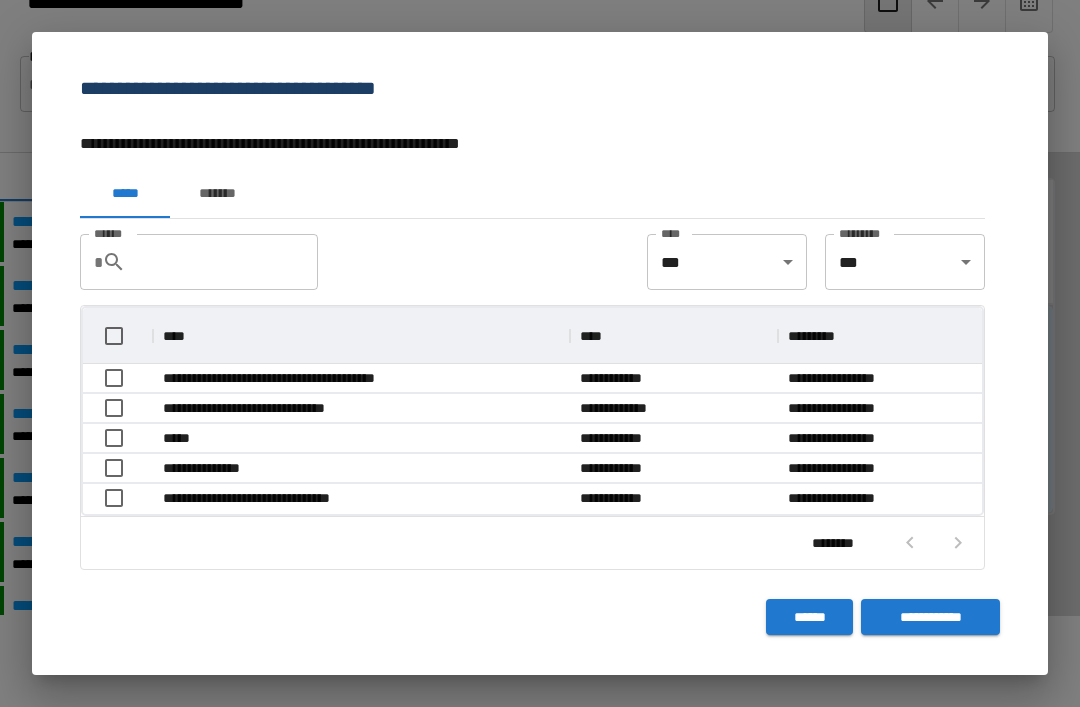 scroll, scrollTop: 116, scrollLeft: 899, axis: both 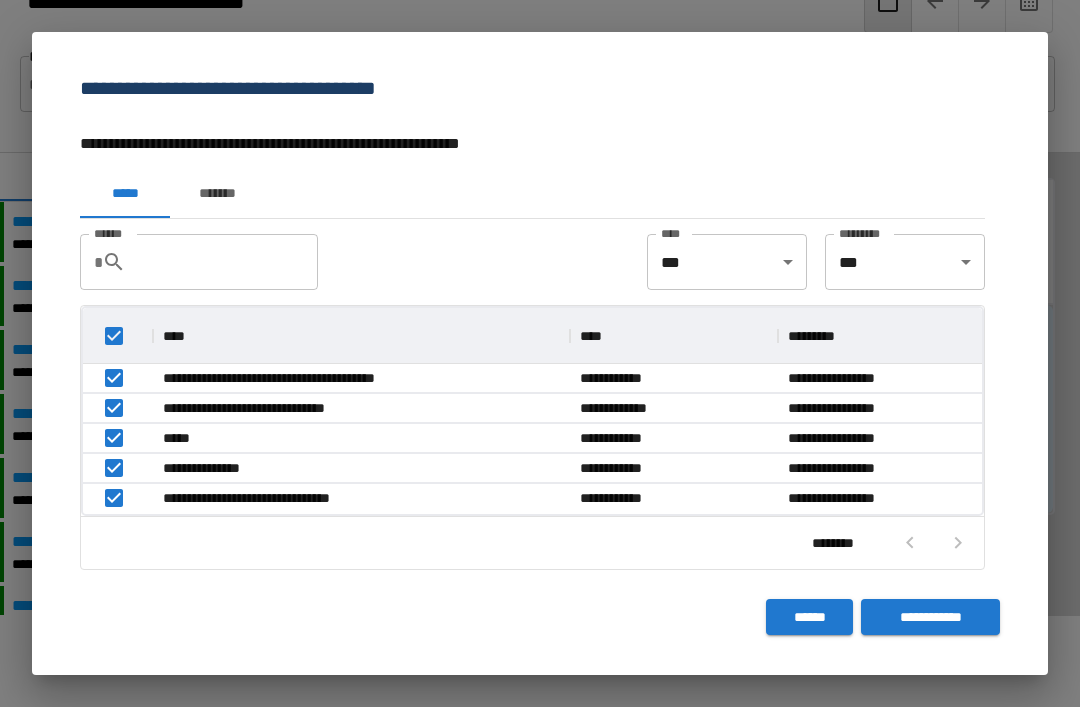 click on "**********" at bounding box center (930, 617) 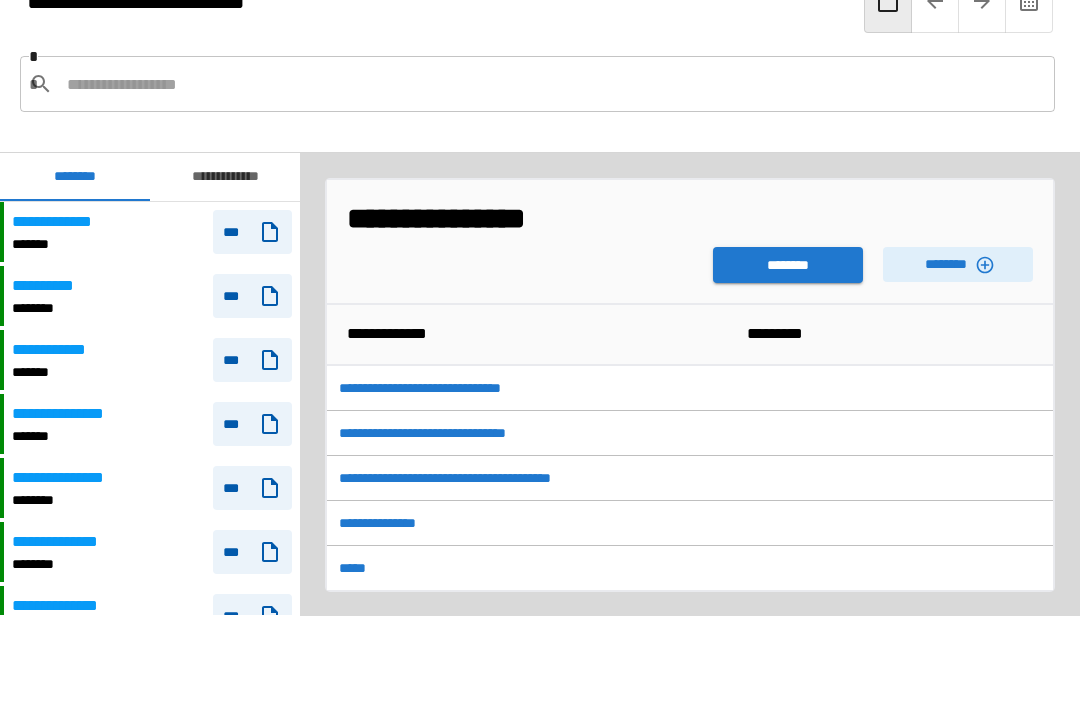 click on "********" at bounding box center [788, 265] 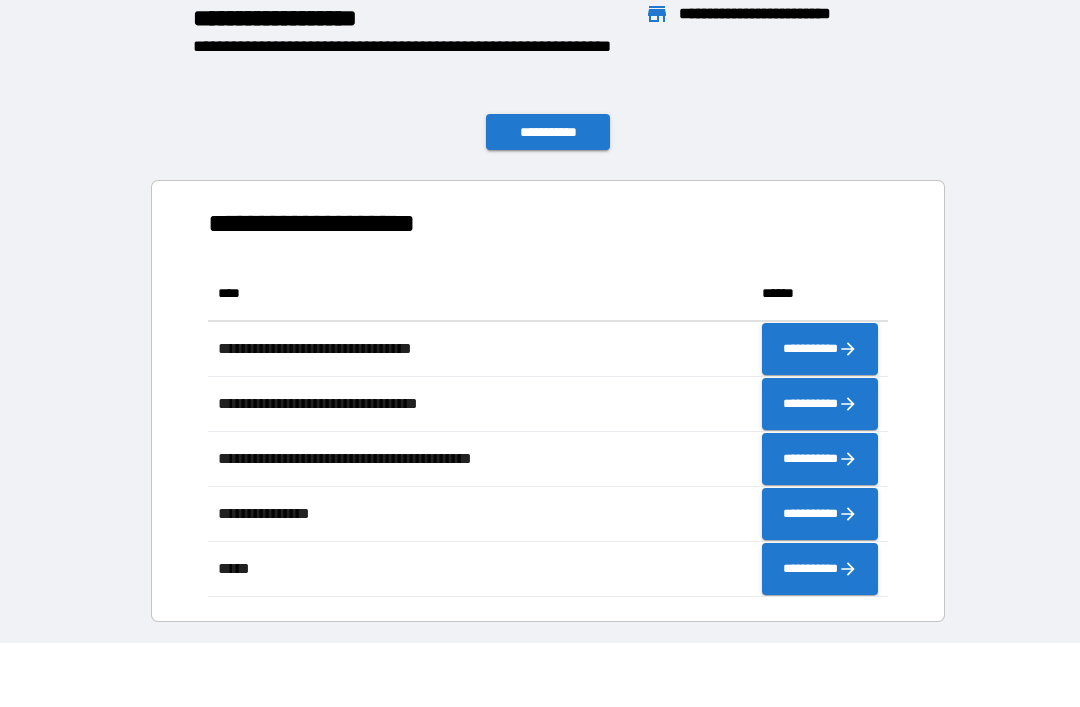 scroll, scrollTop: 331, scrollLeft: 680, axis: both 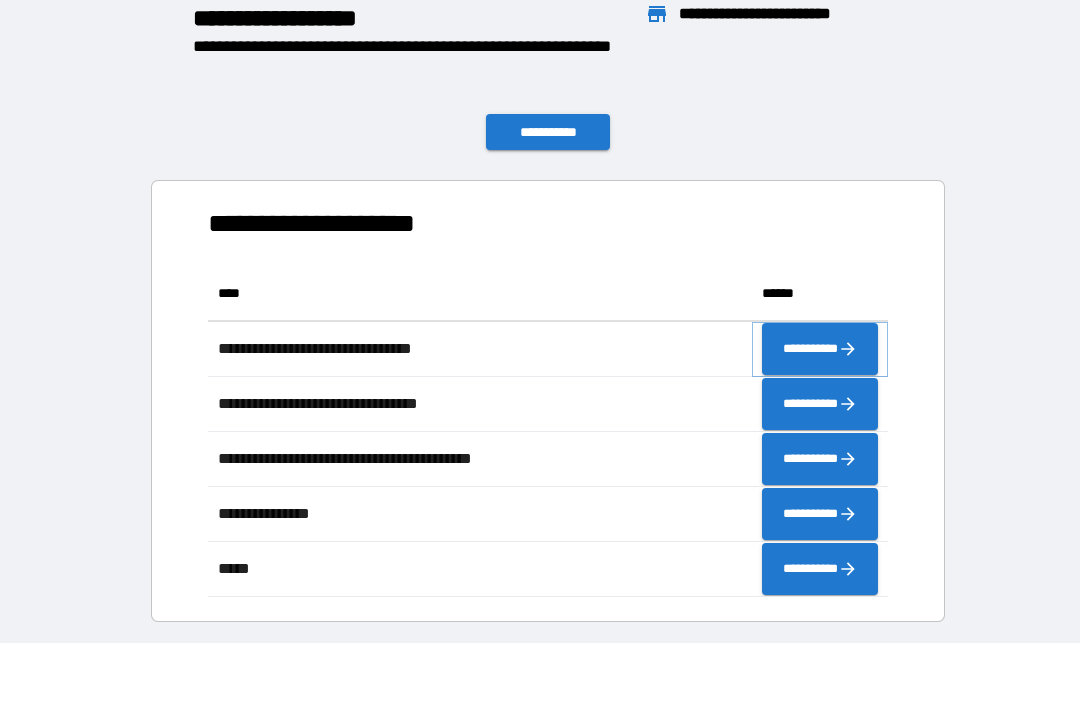 click on "**********" at bounding box center [820, 349] 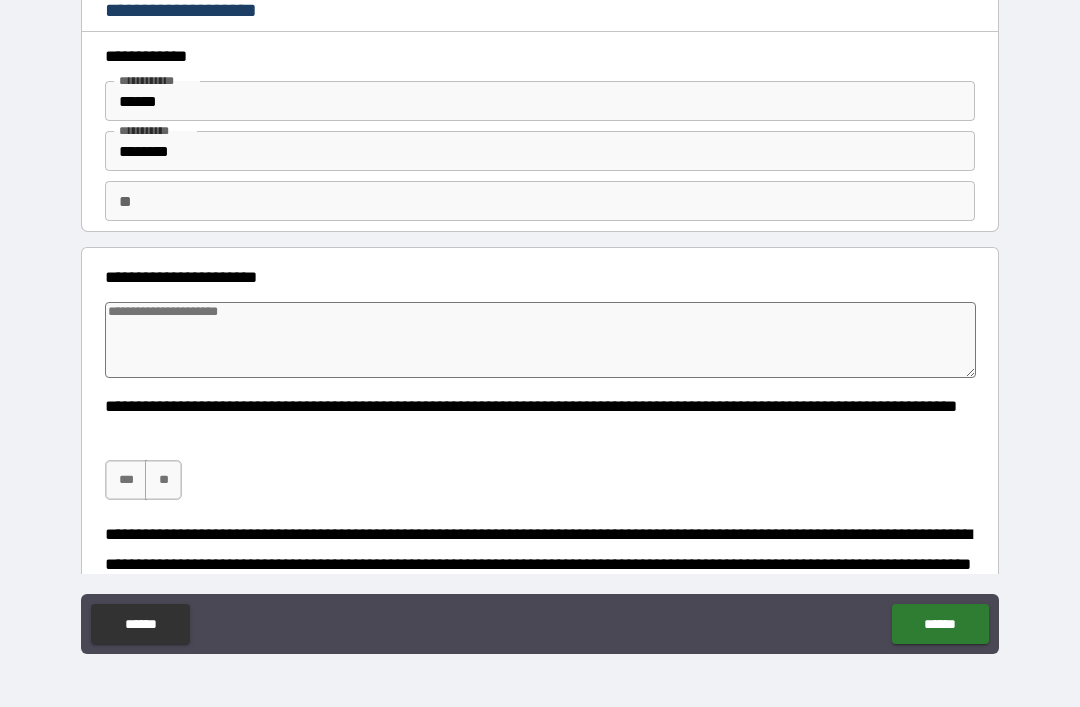 type on "*" 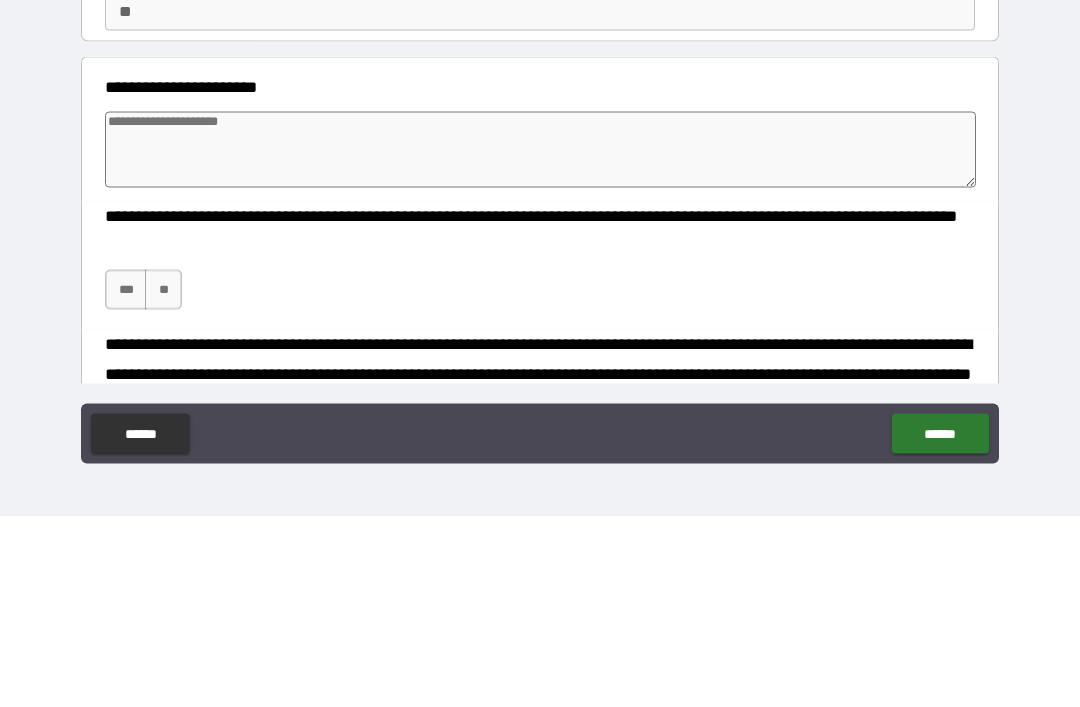 type on "*" 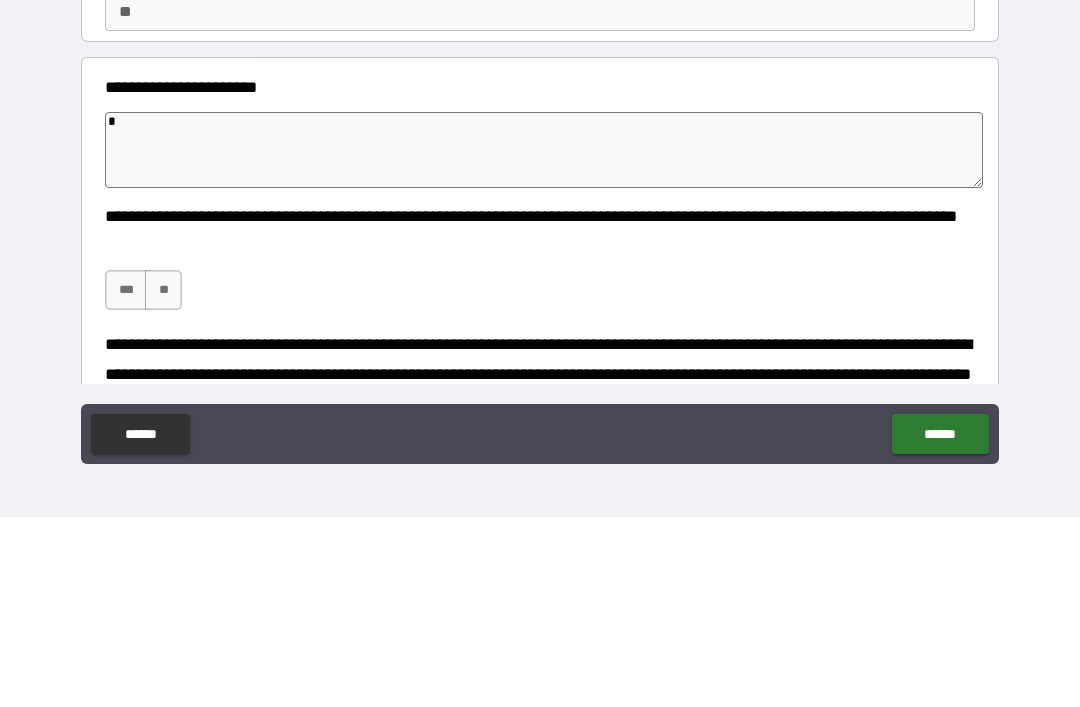 type on "*" 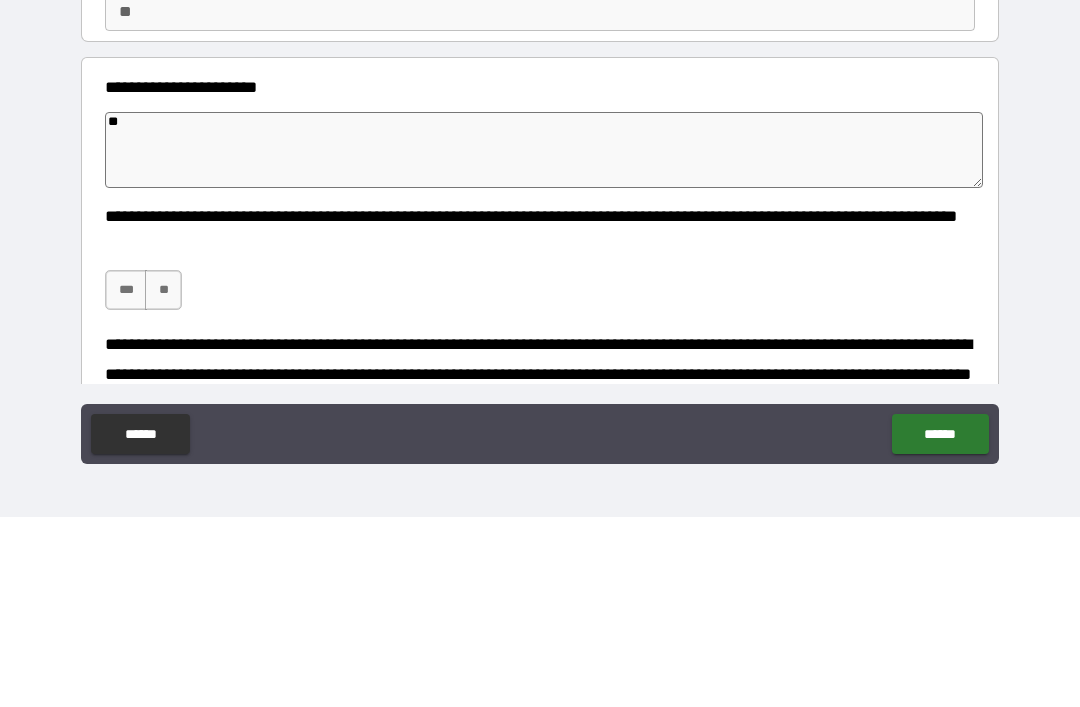 type on "*" 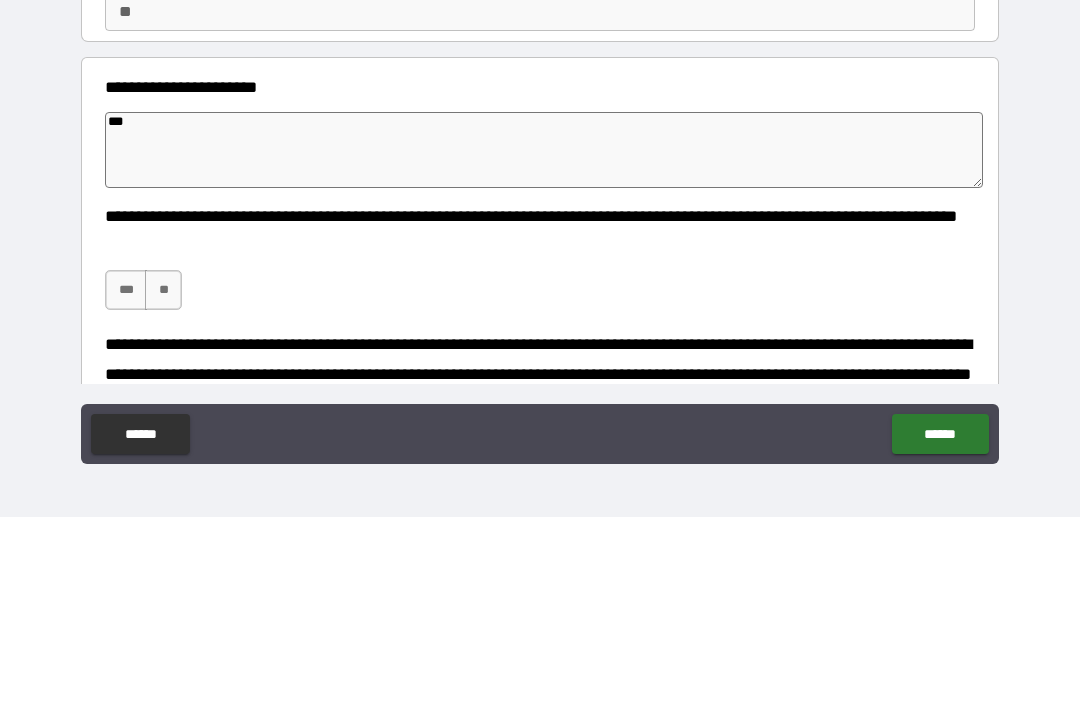 type on "*" 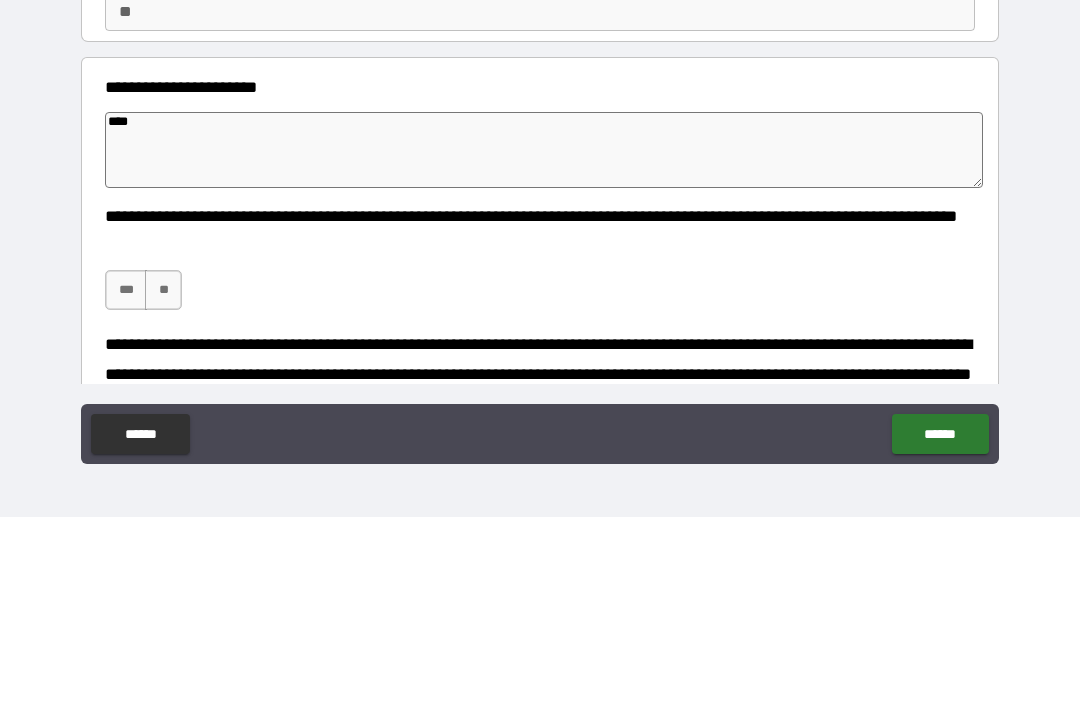 type on "*" 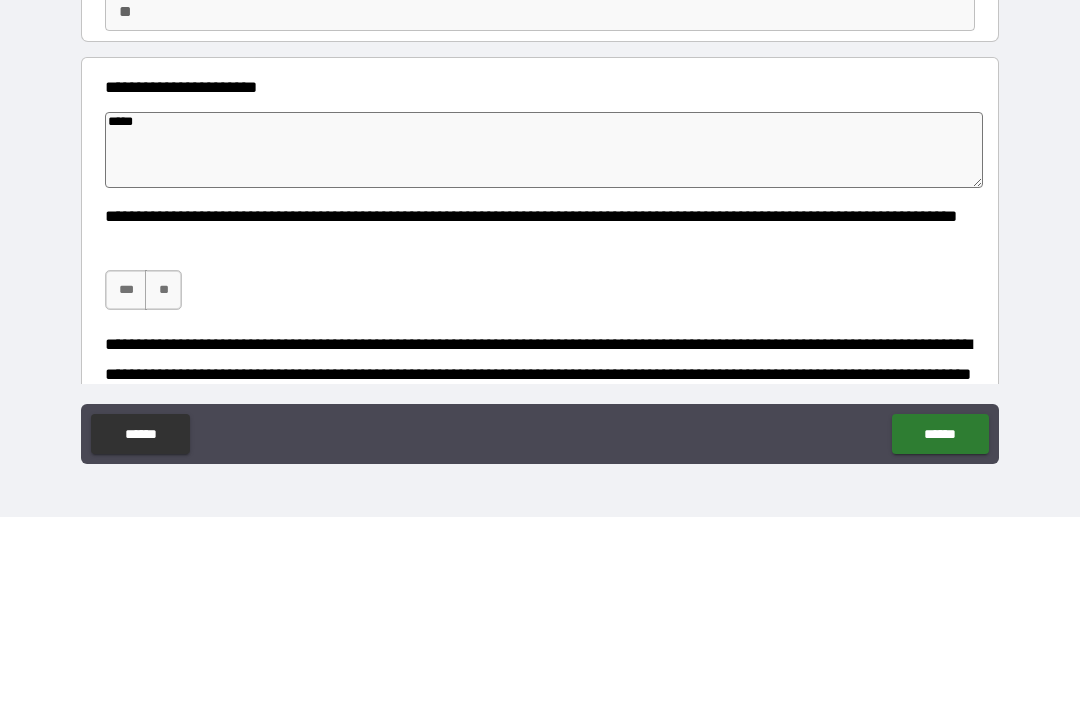 type on "*" 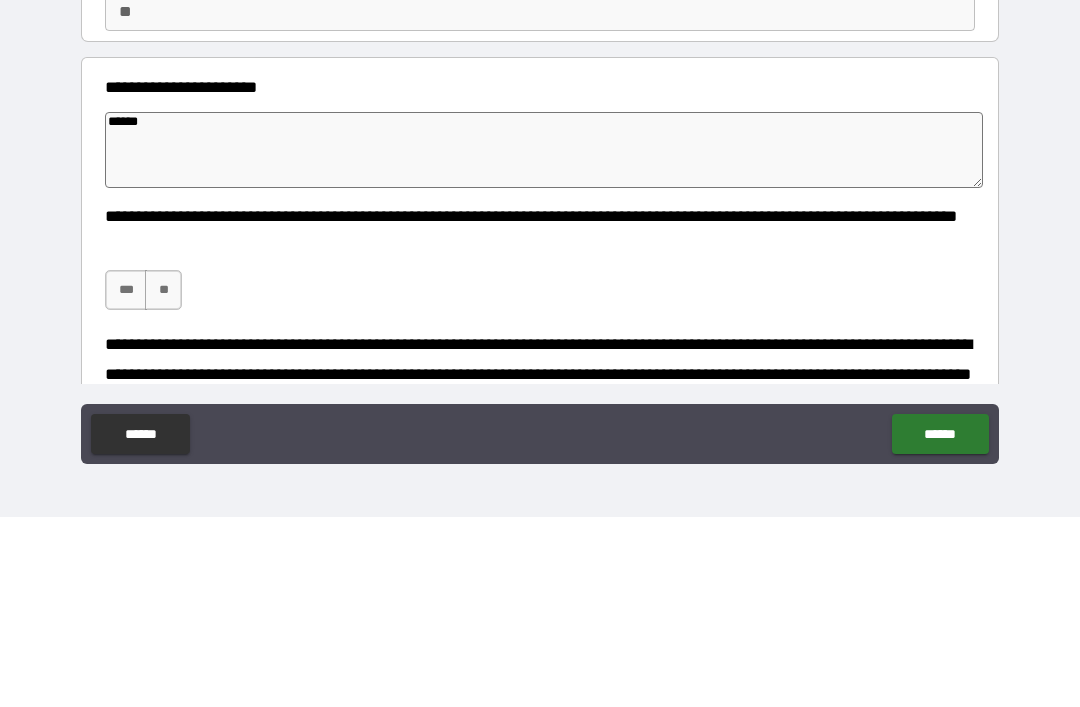 type on "*" 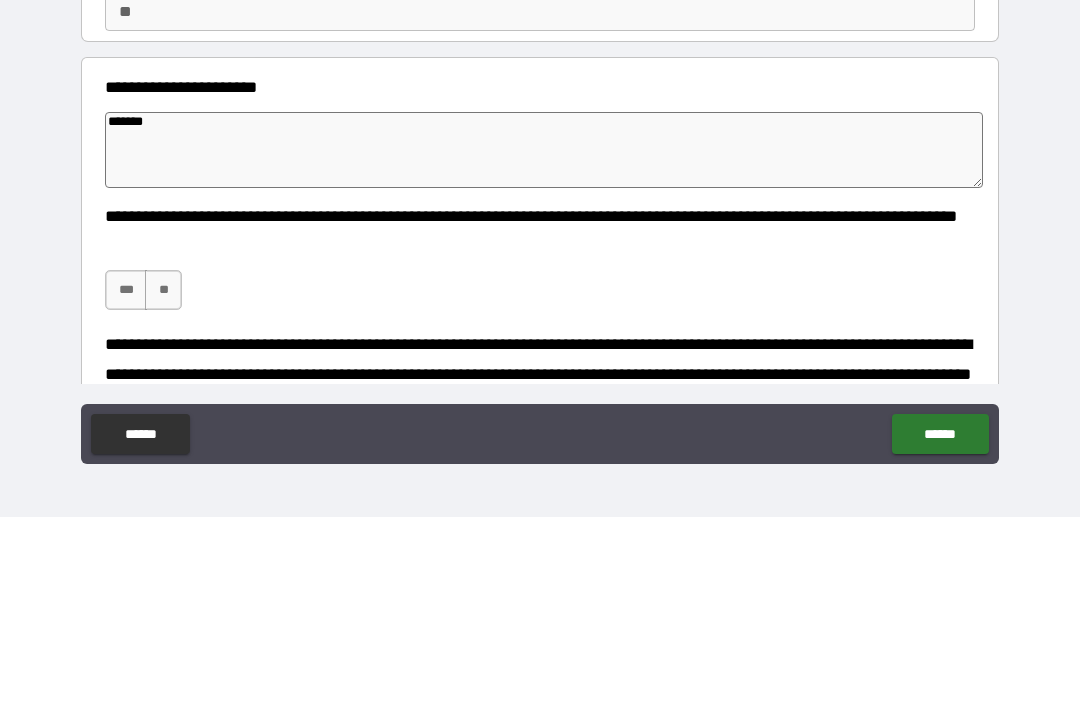 type on "*" 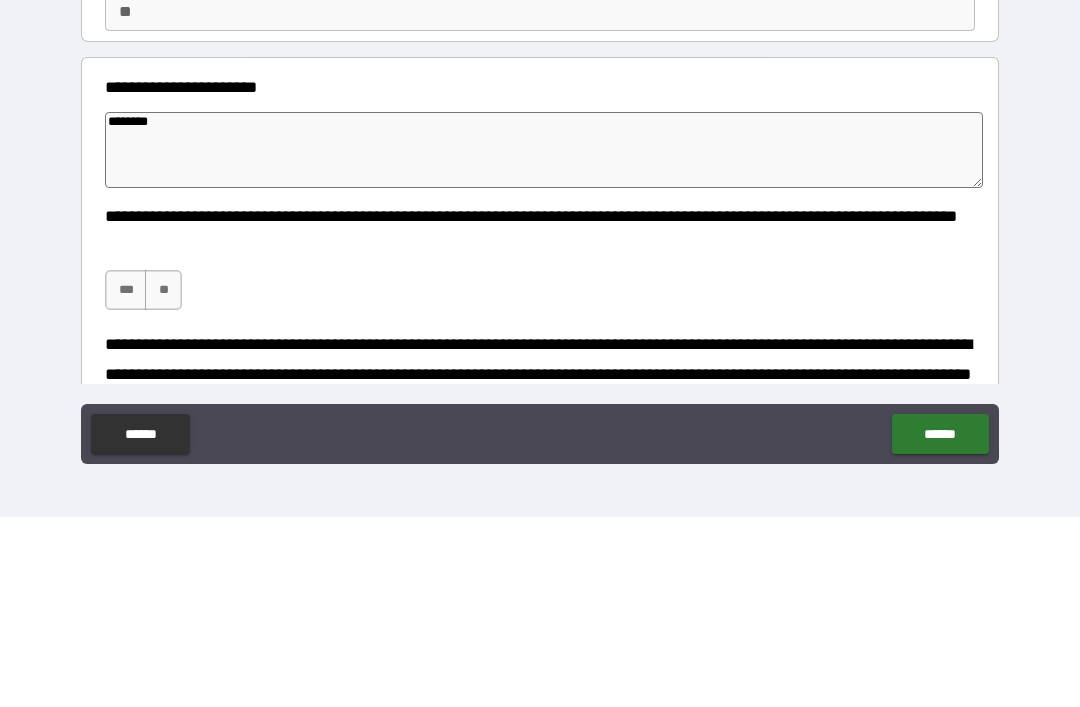type on "*" 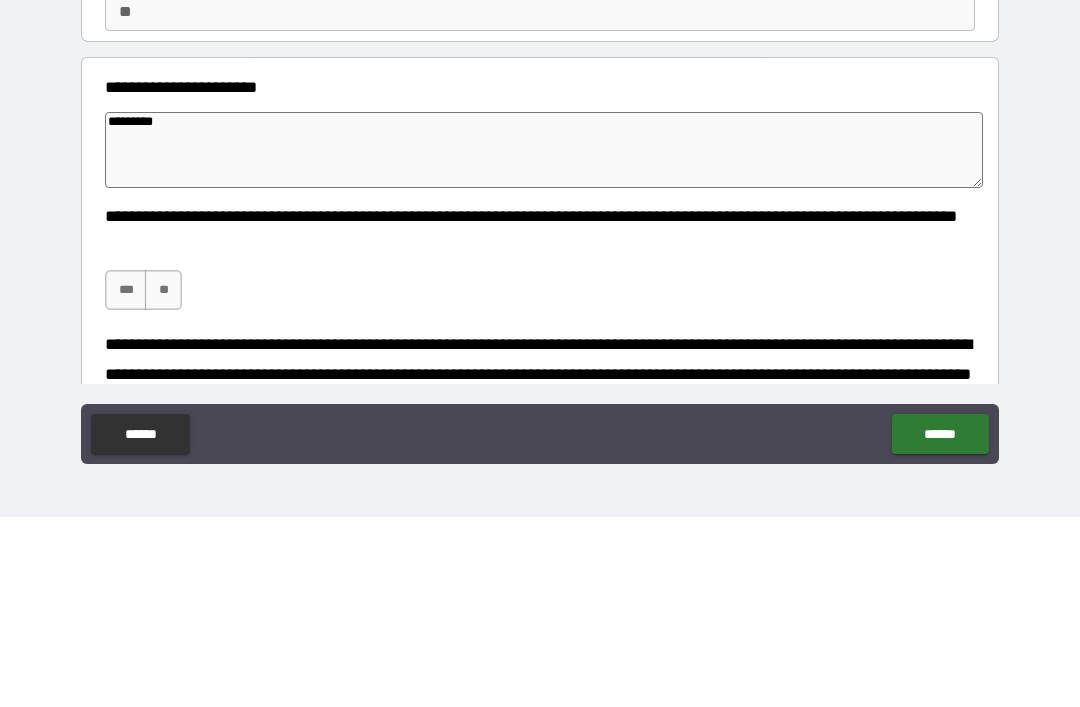 type on "*" 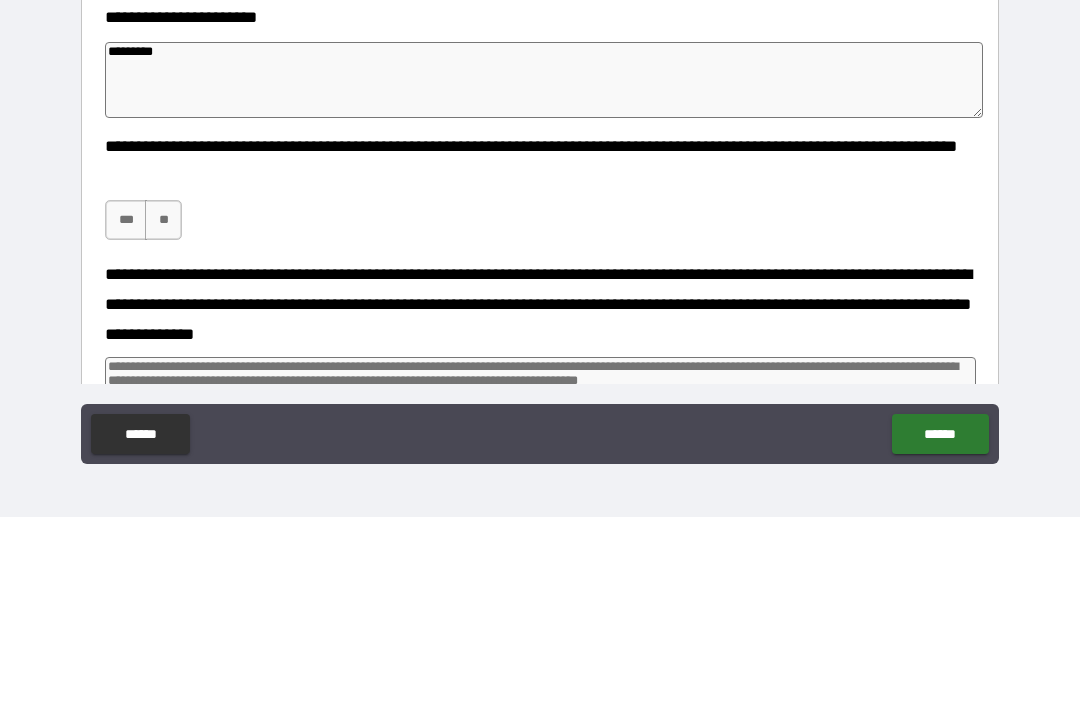 scroll, scrollTop: 84, scrollLeft: 0, axis: vertical 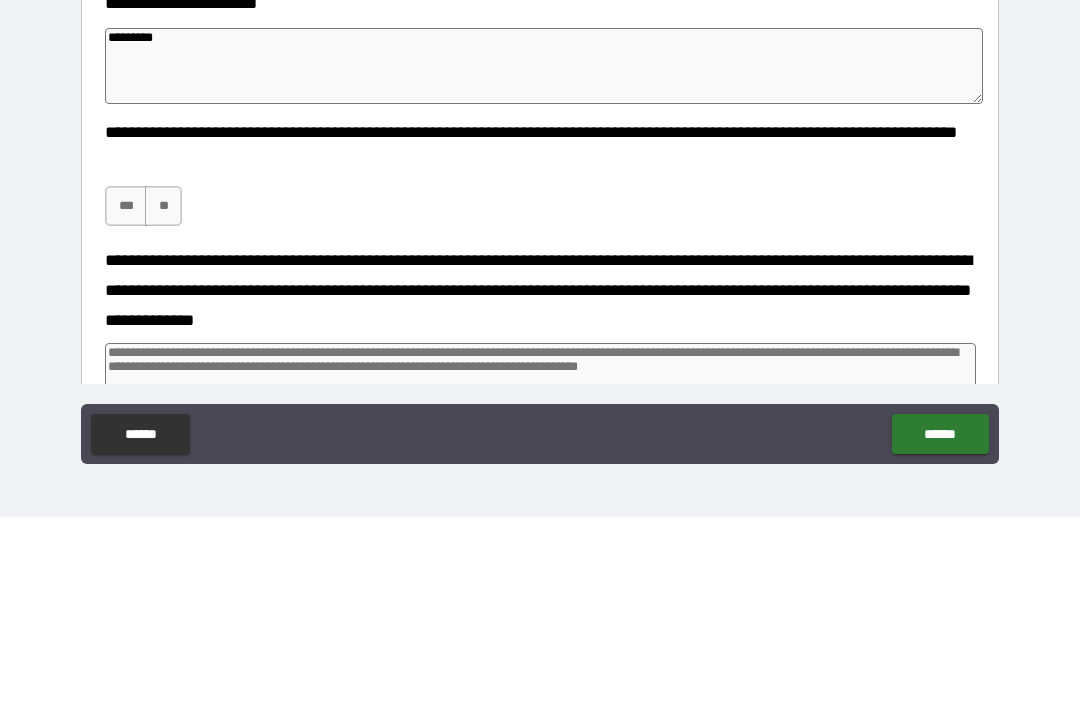 type on "*********" 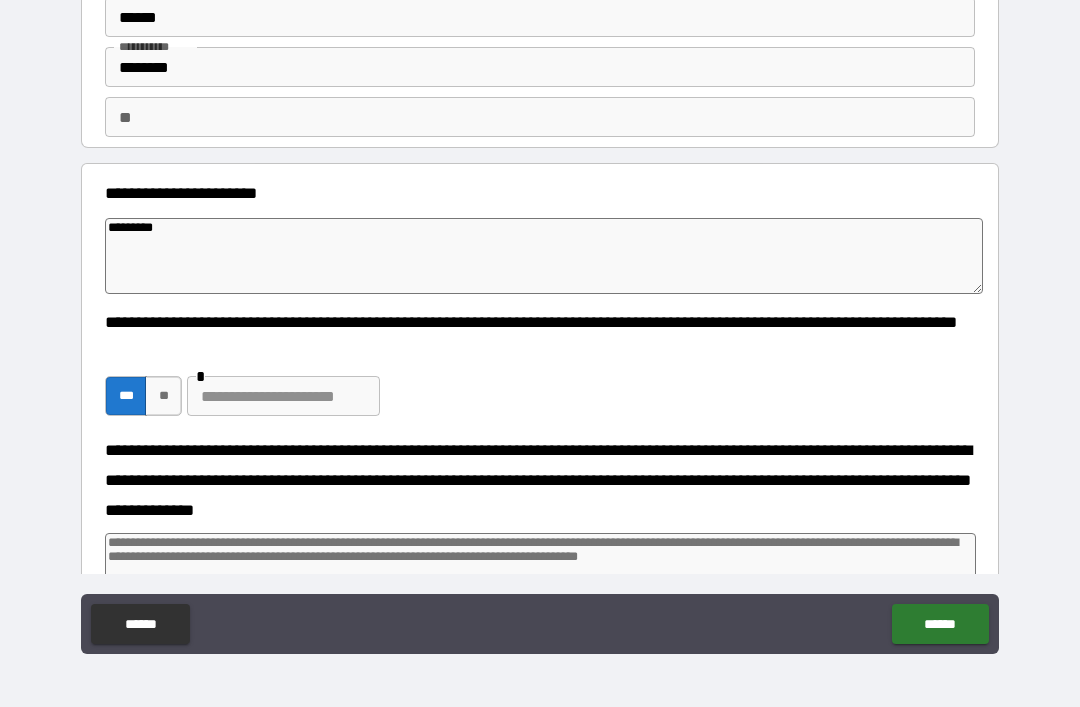type on "*" 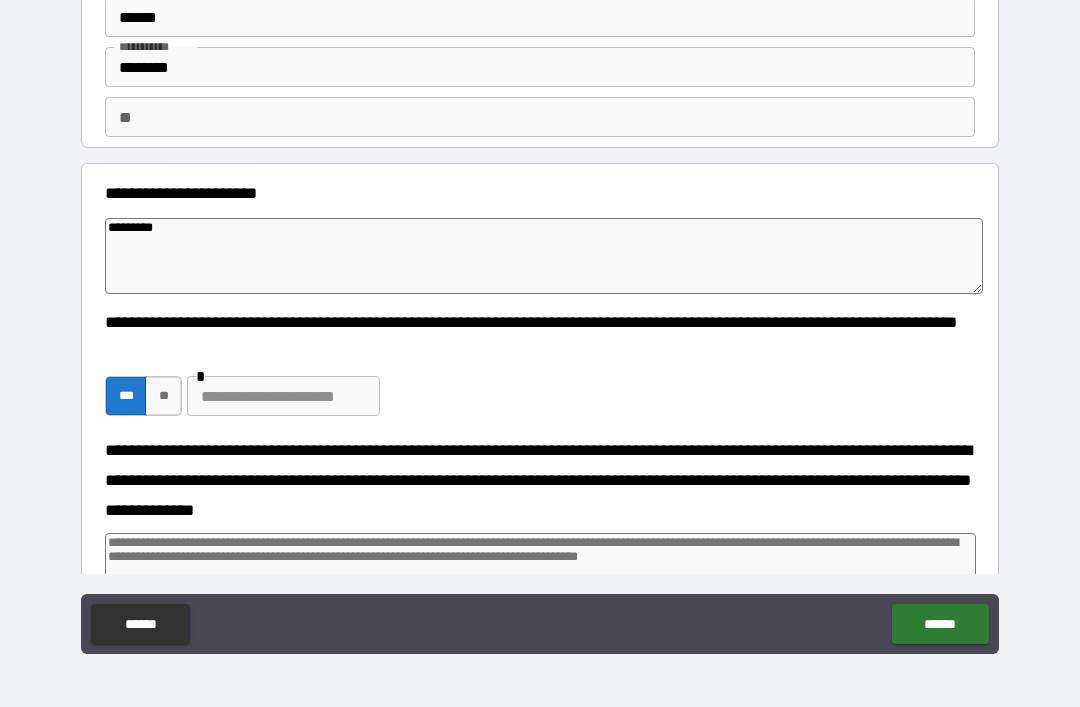 type on "*" 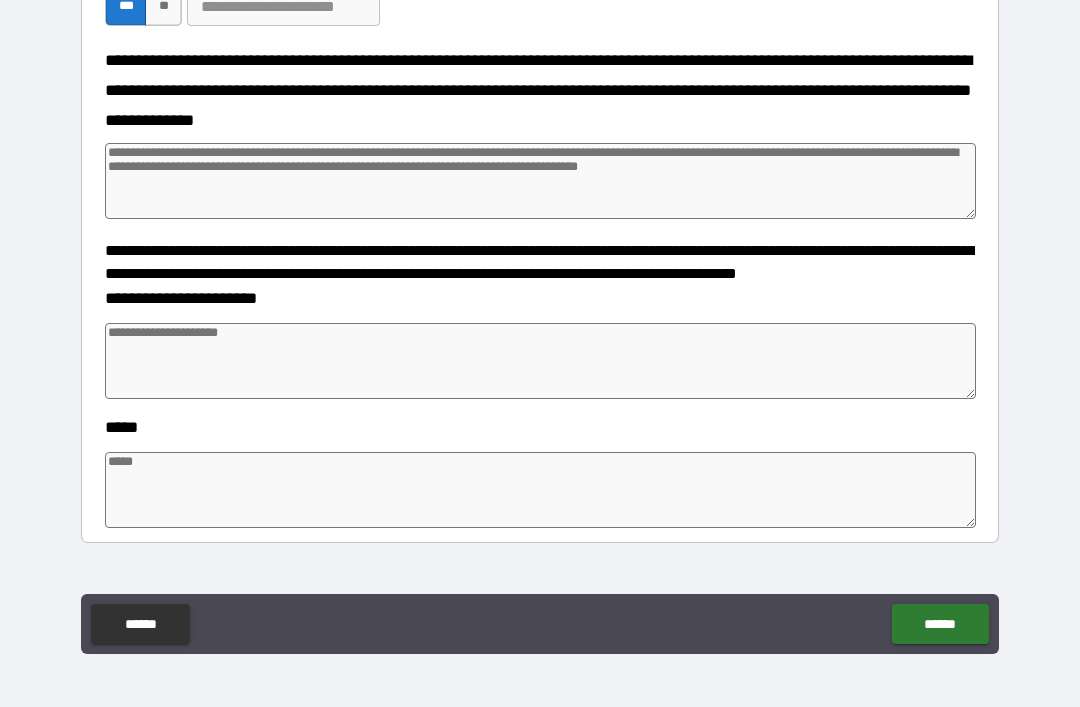 scroll, scrollTop: 477, scrollLeft: 0, axis: vertical 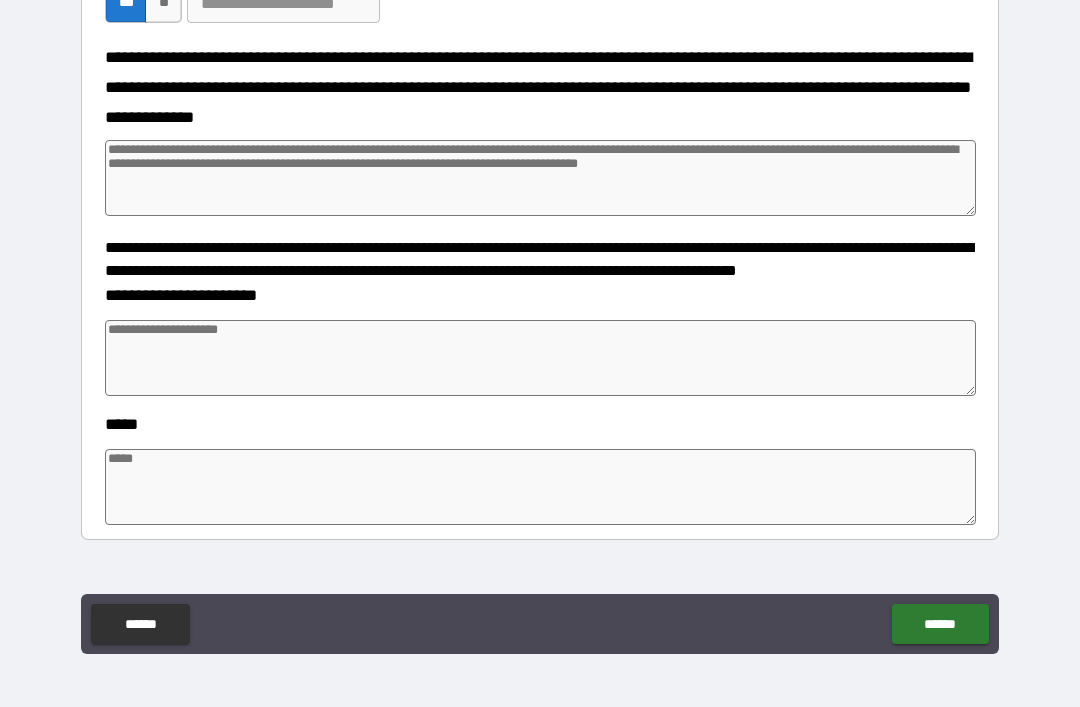click at bounding box center [540, 358] 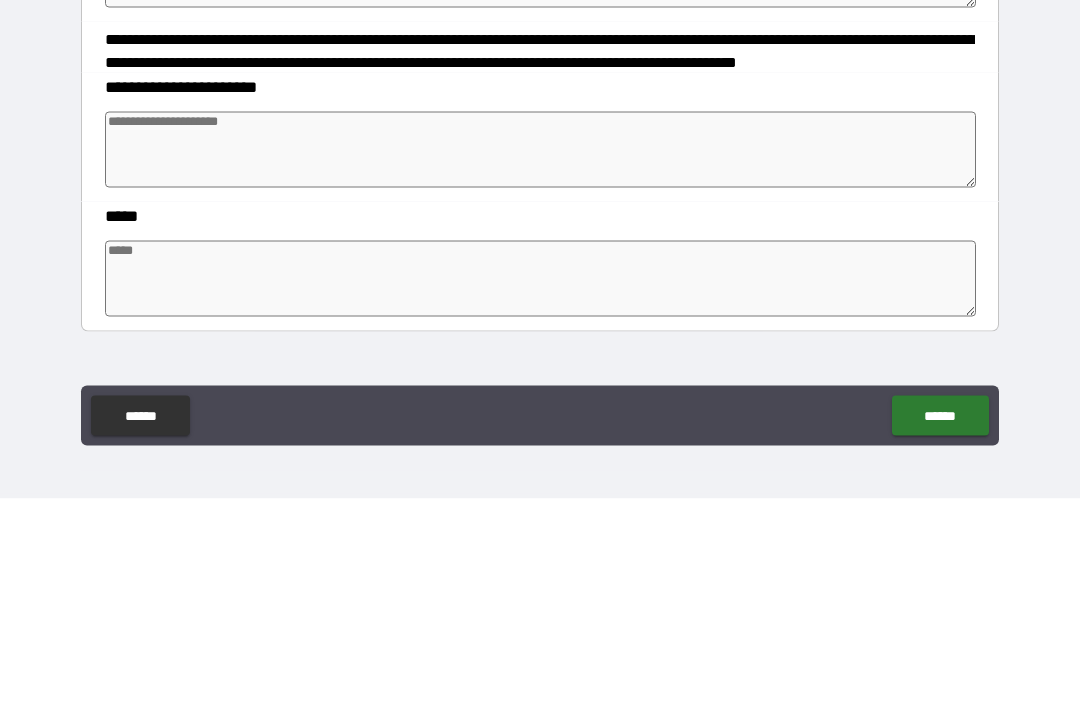 type on "*" 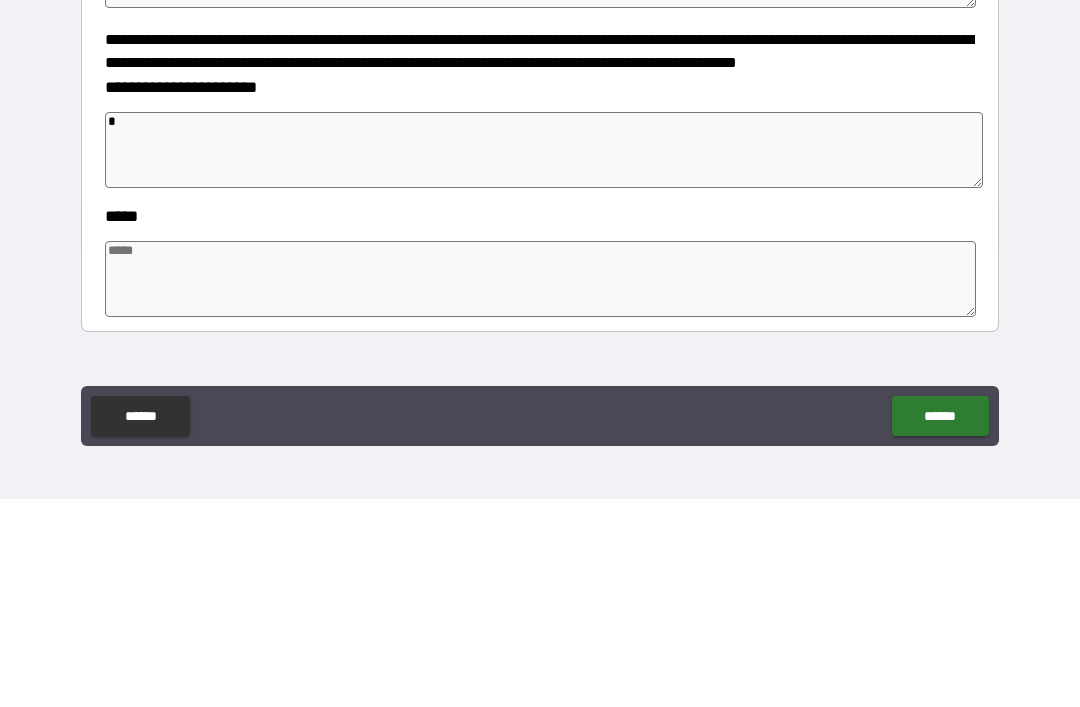 type on "*" 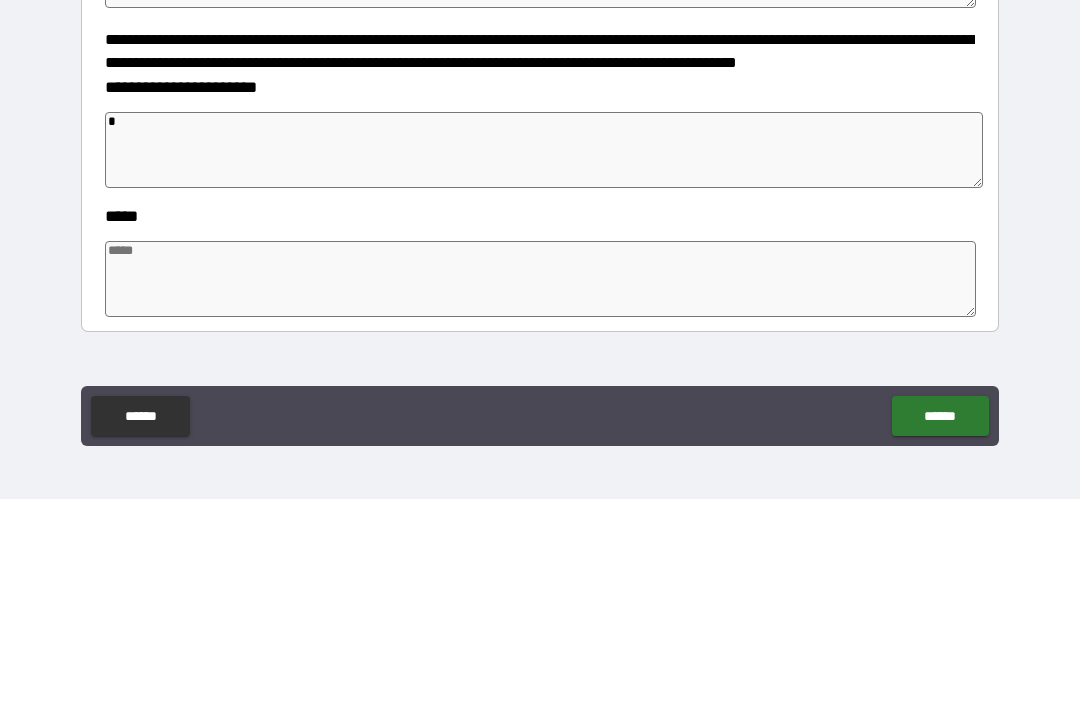 type on "*" 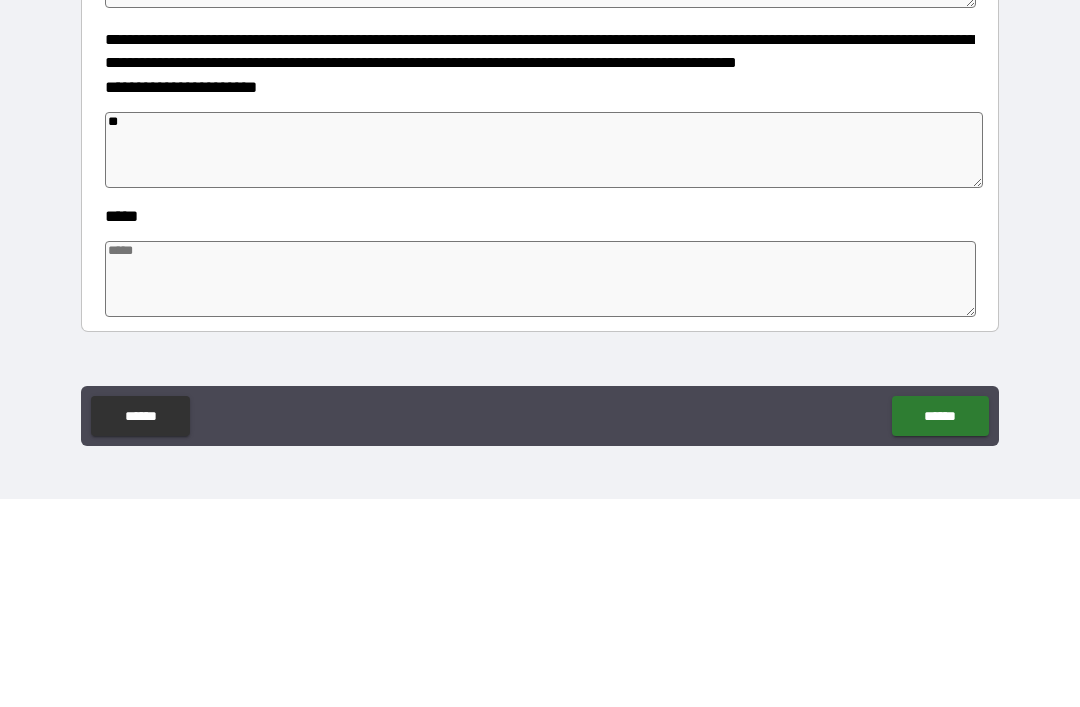 type on "*" 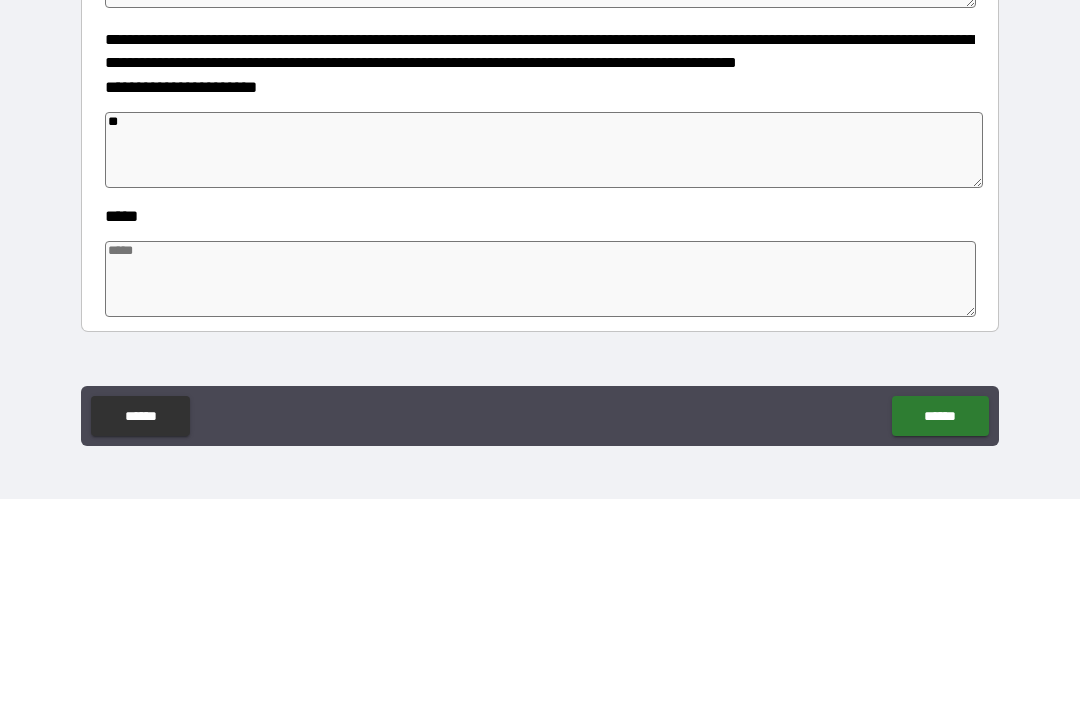 type on "*" 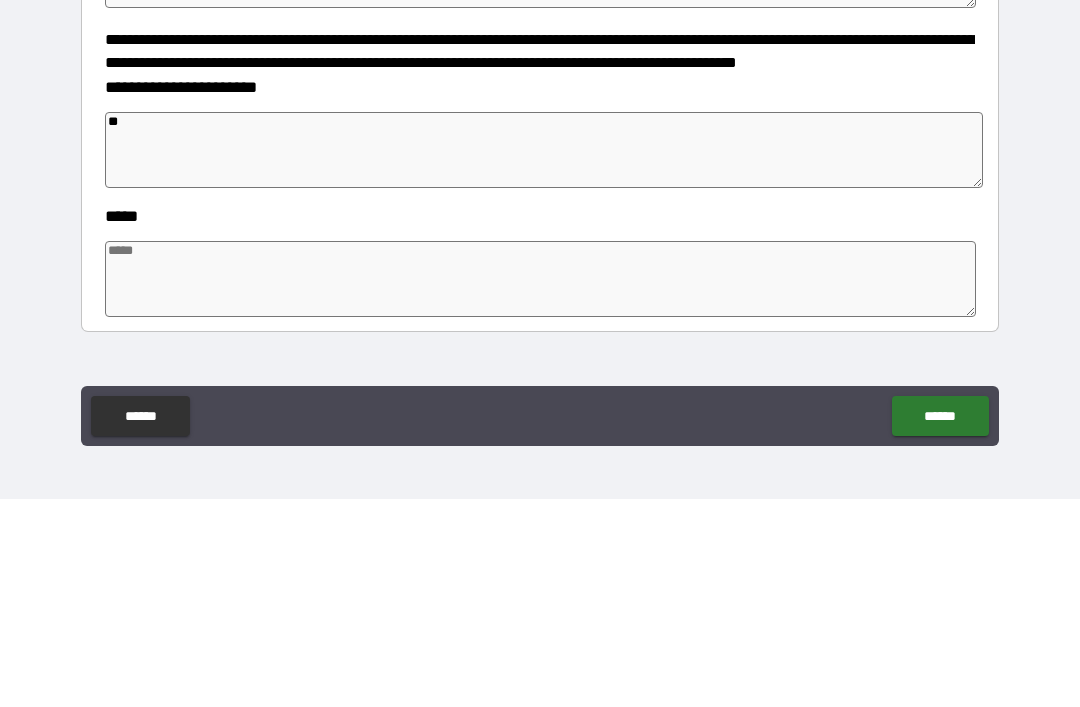 type on "*" 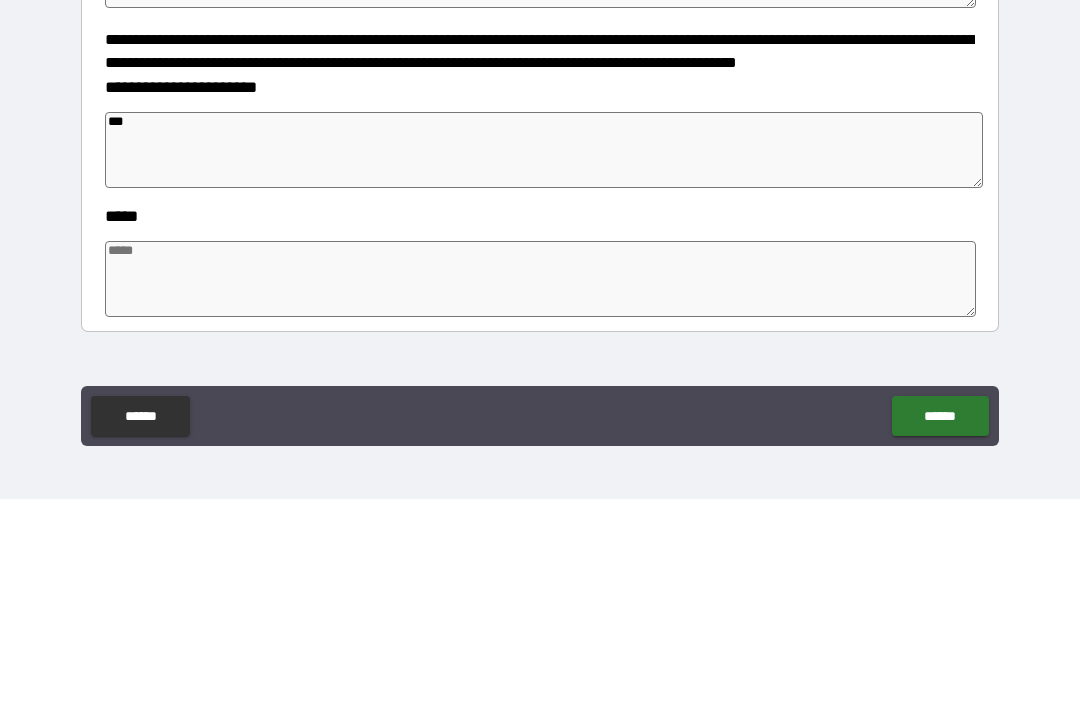 type on "*" 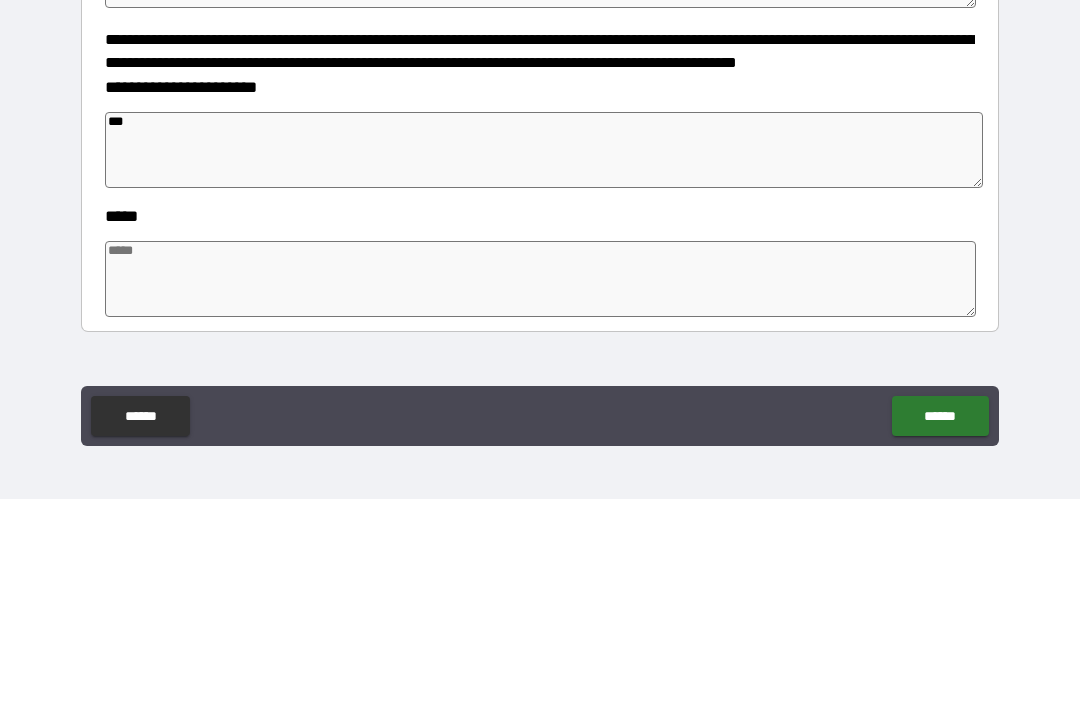 type on "*" 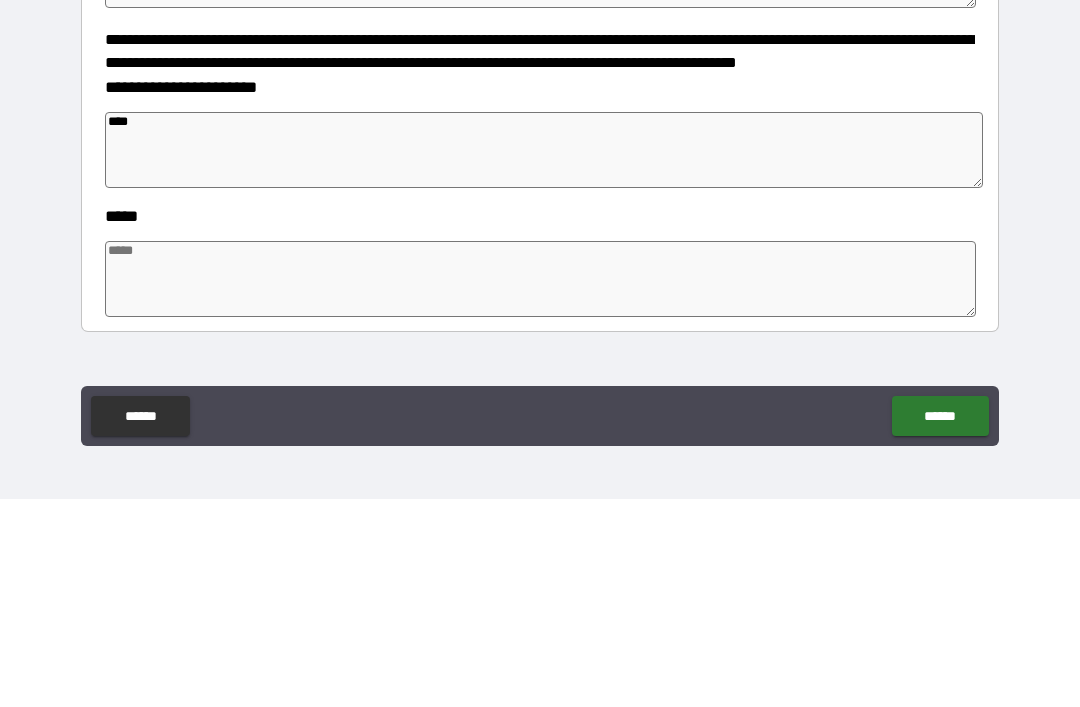 type on "*" 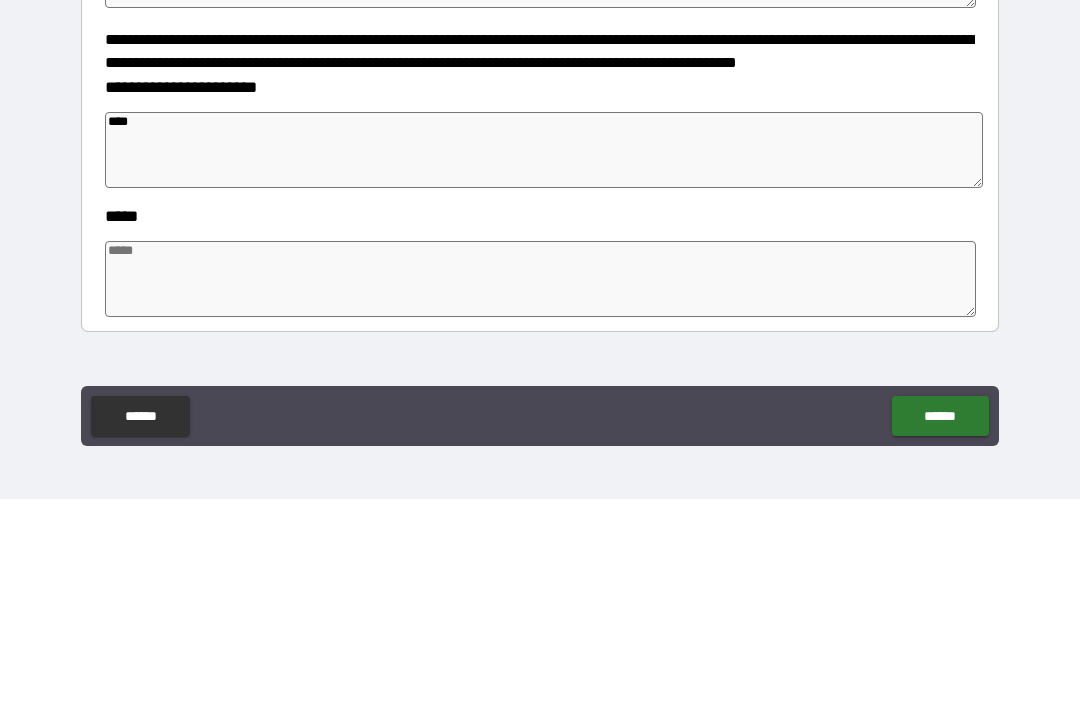 type on "*" 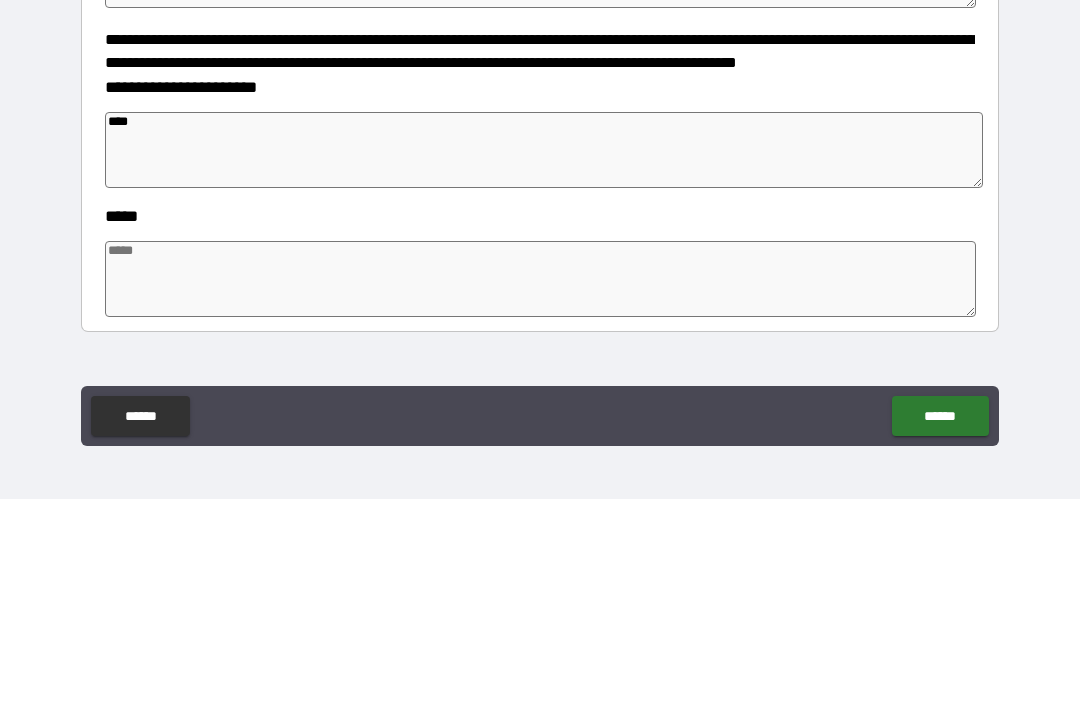 type on "*" 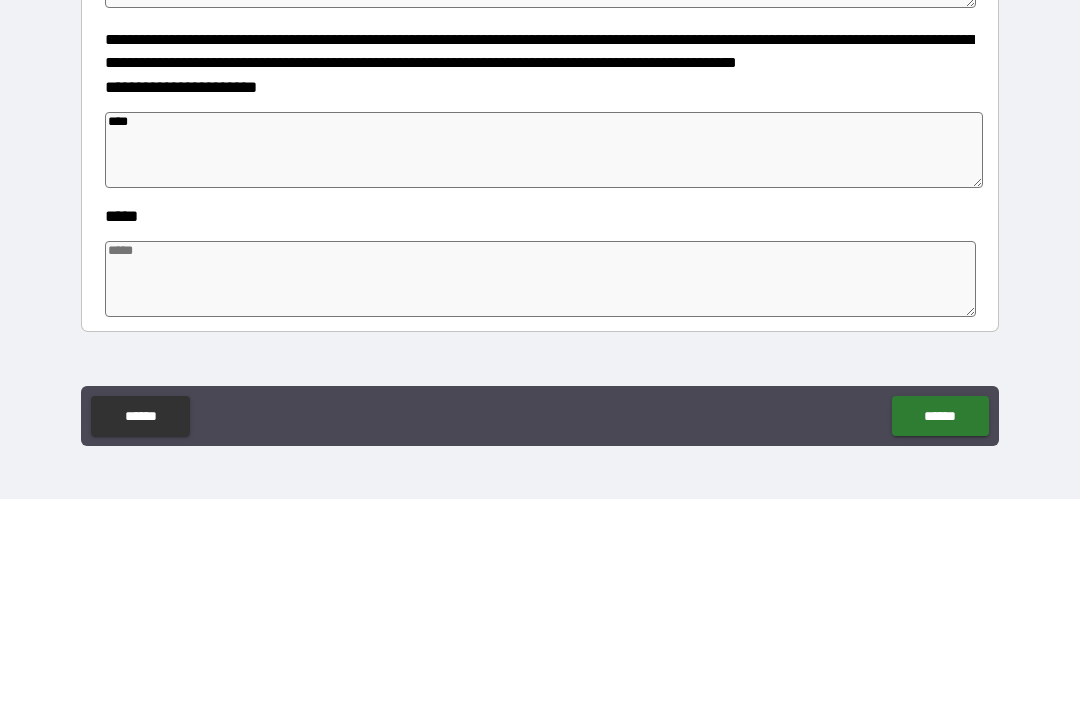 type on "****" 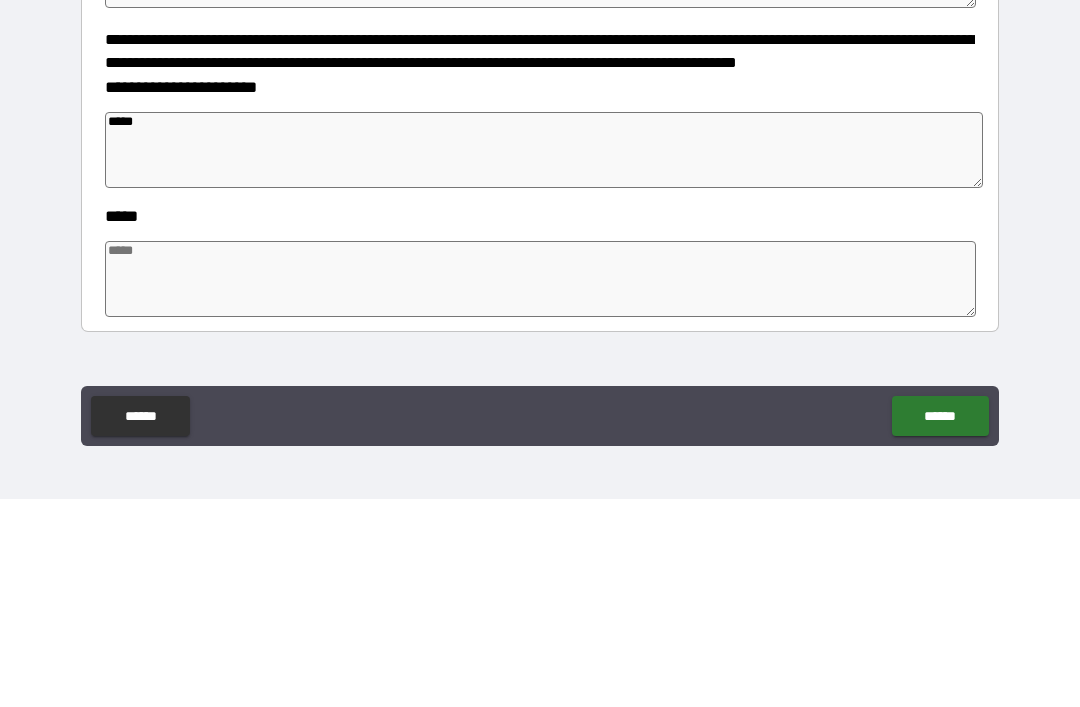 type on "*" 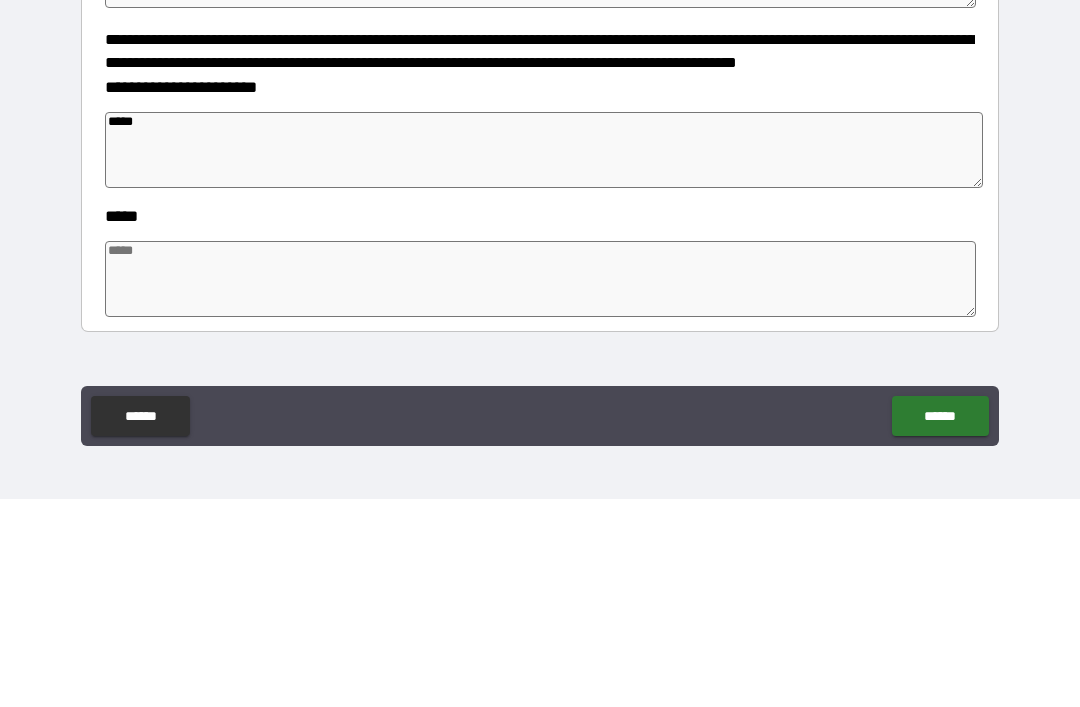 type on "*" 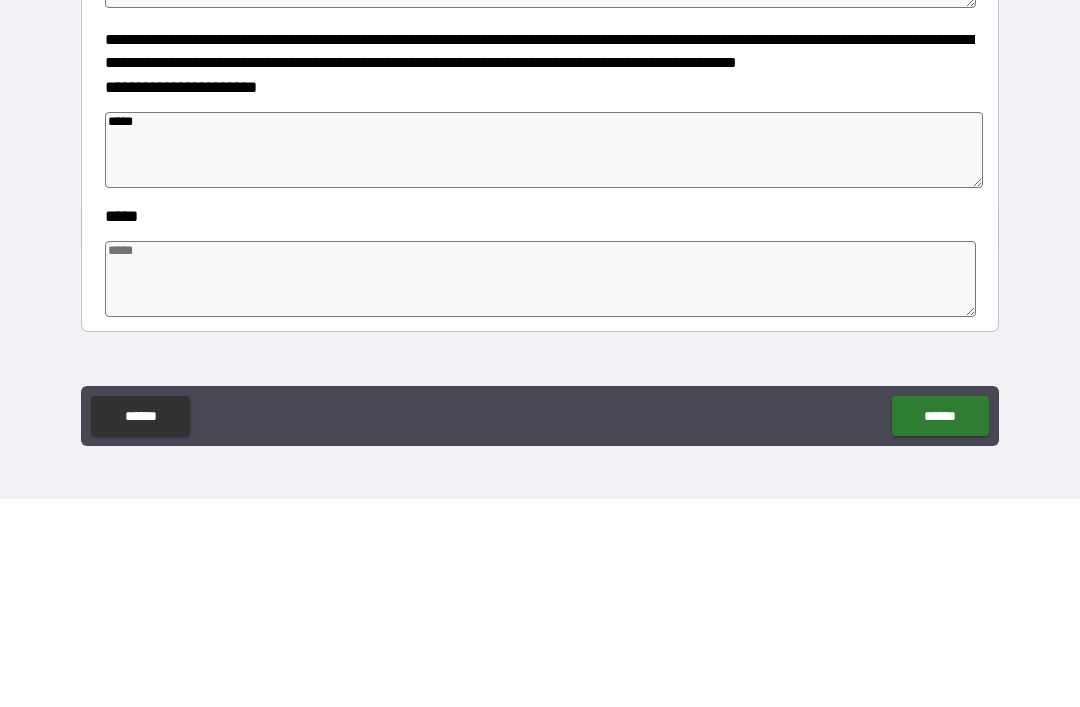type on "*" 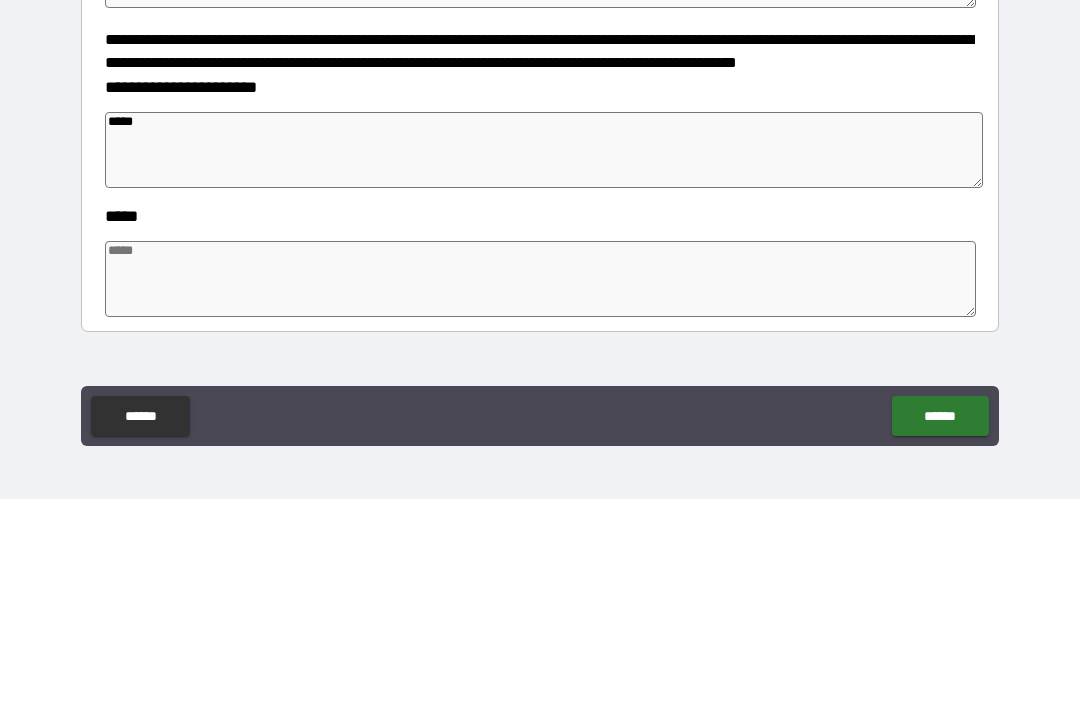 type on "******" 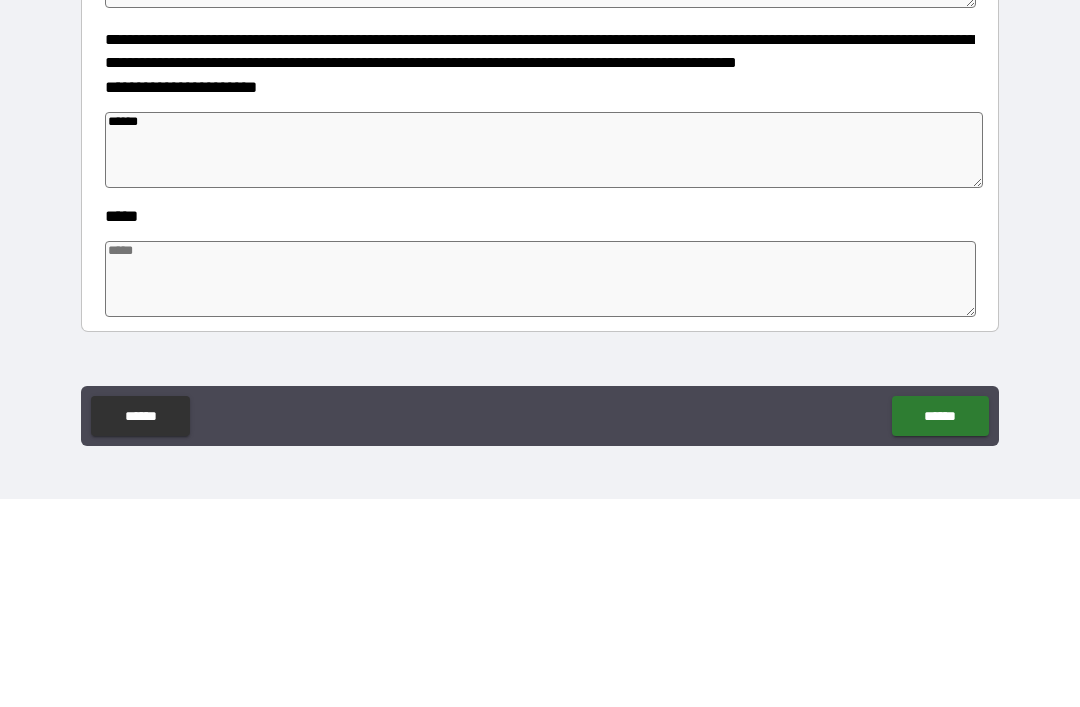 type on "*" 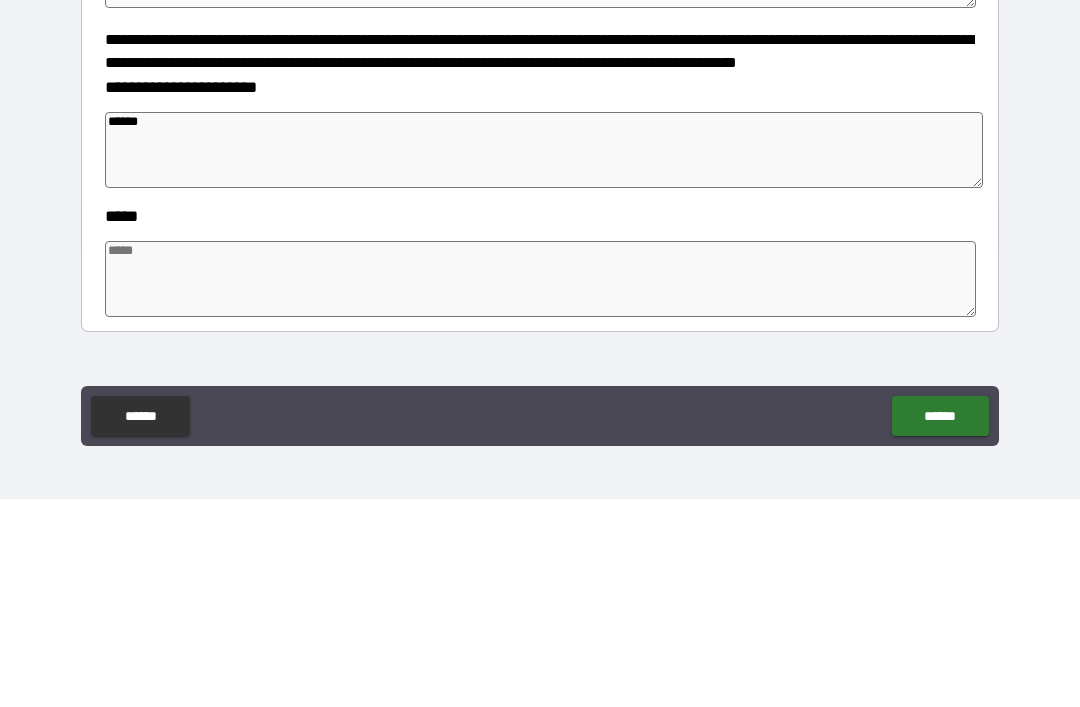 type on "*" 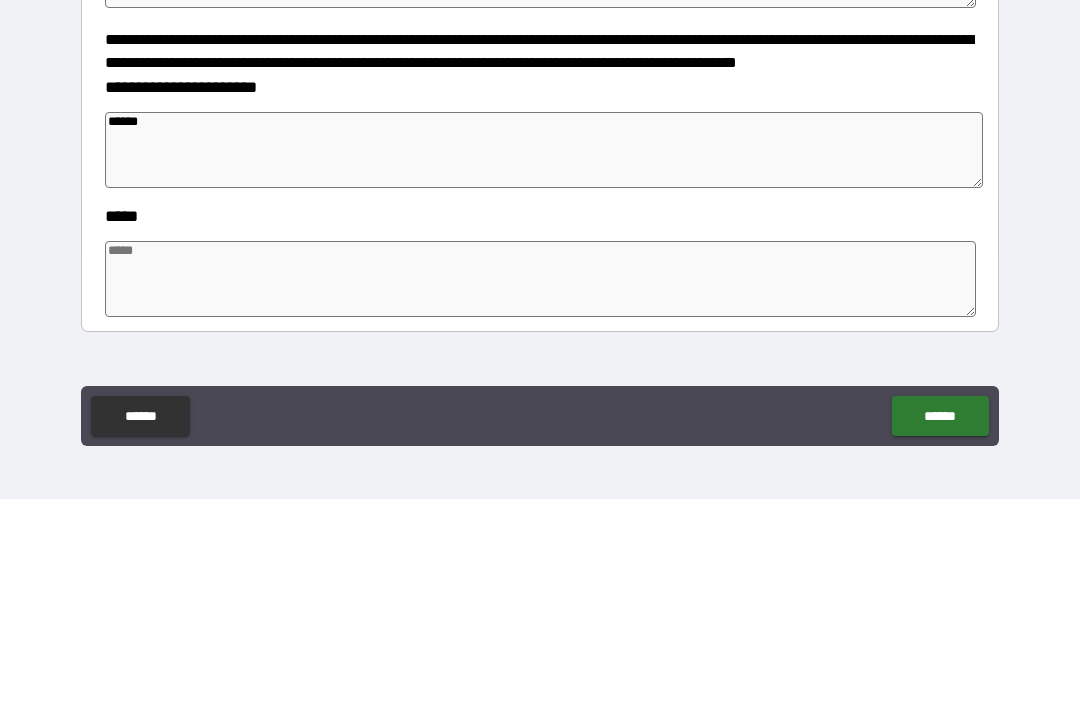 type on "*" 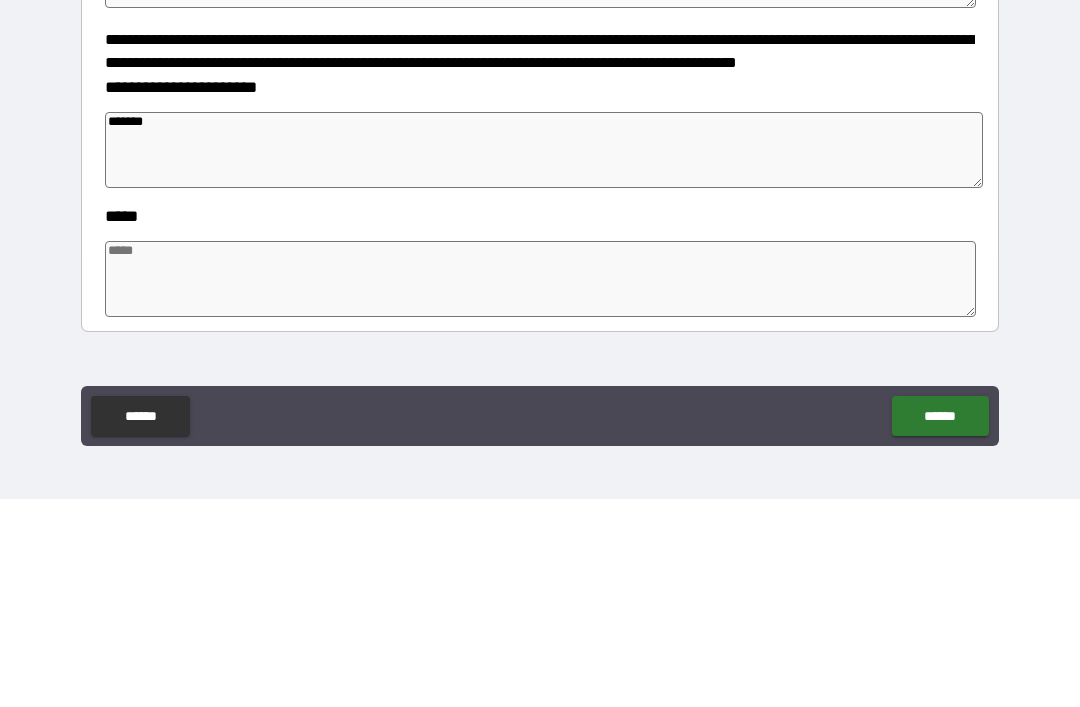 type on "*" 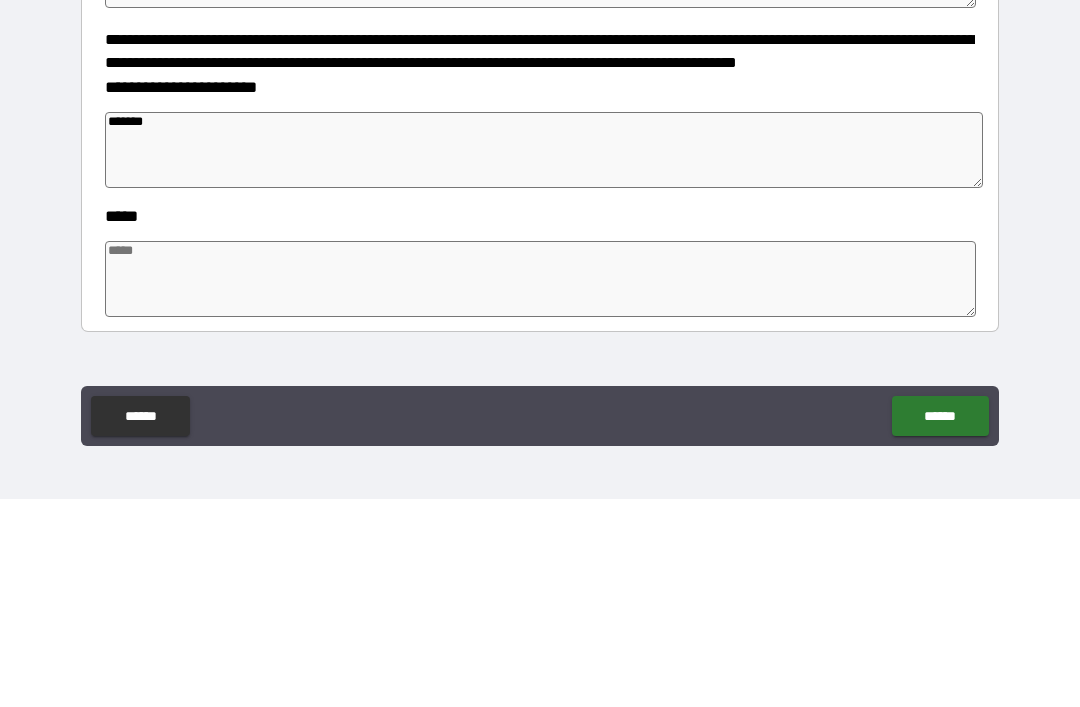 type on "*" 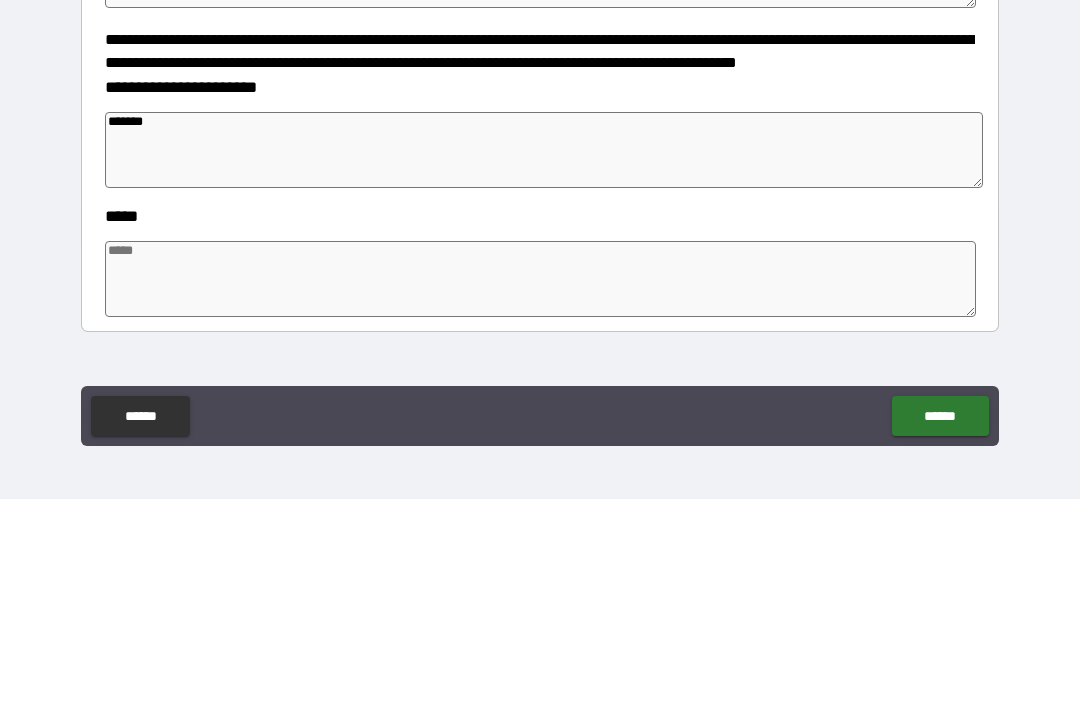 type on "*" 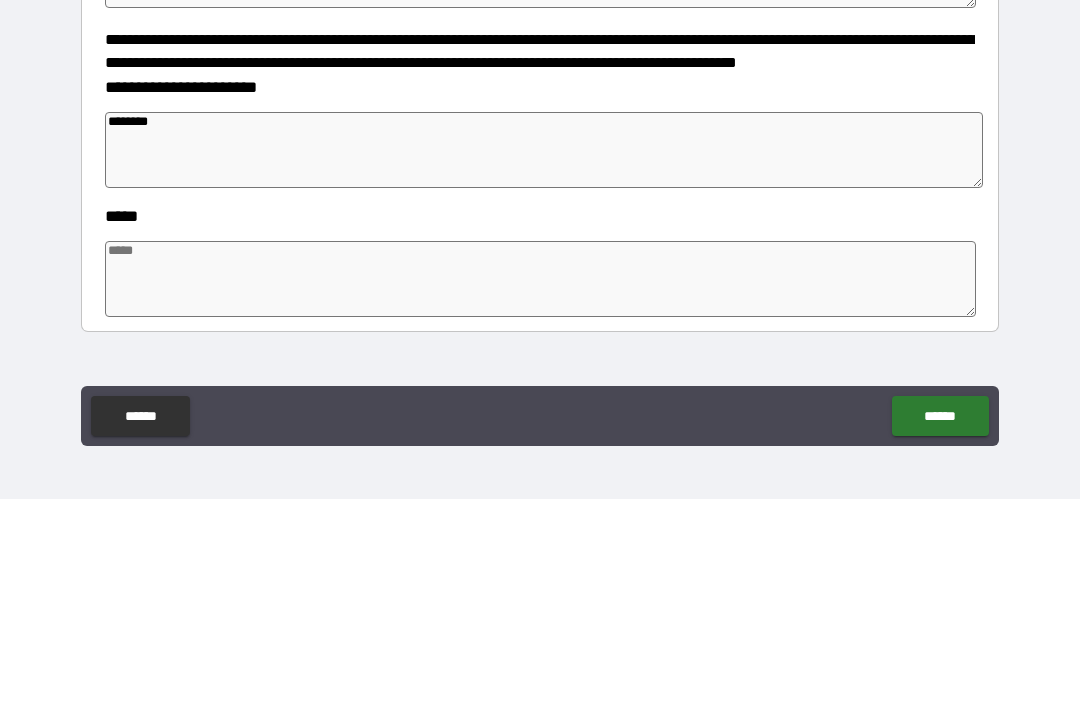type on "*" 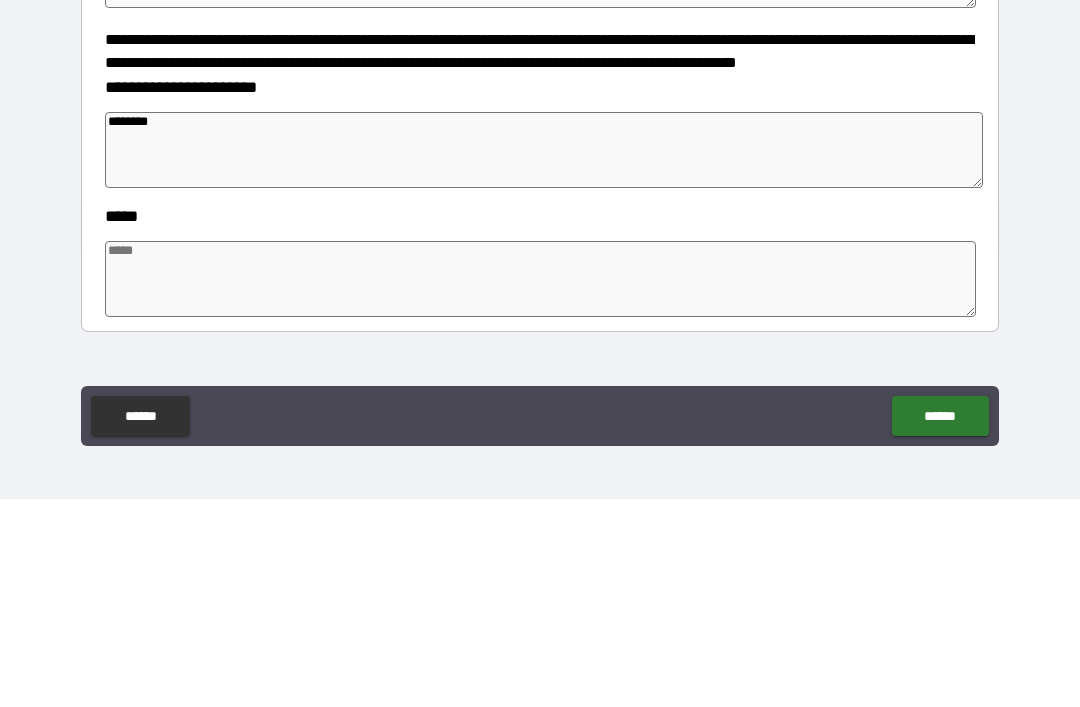 type on "*" 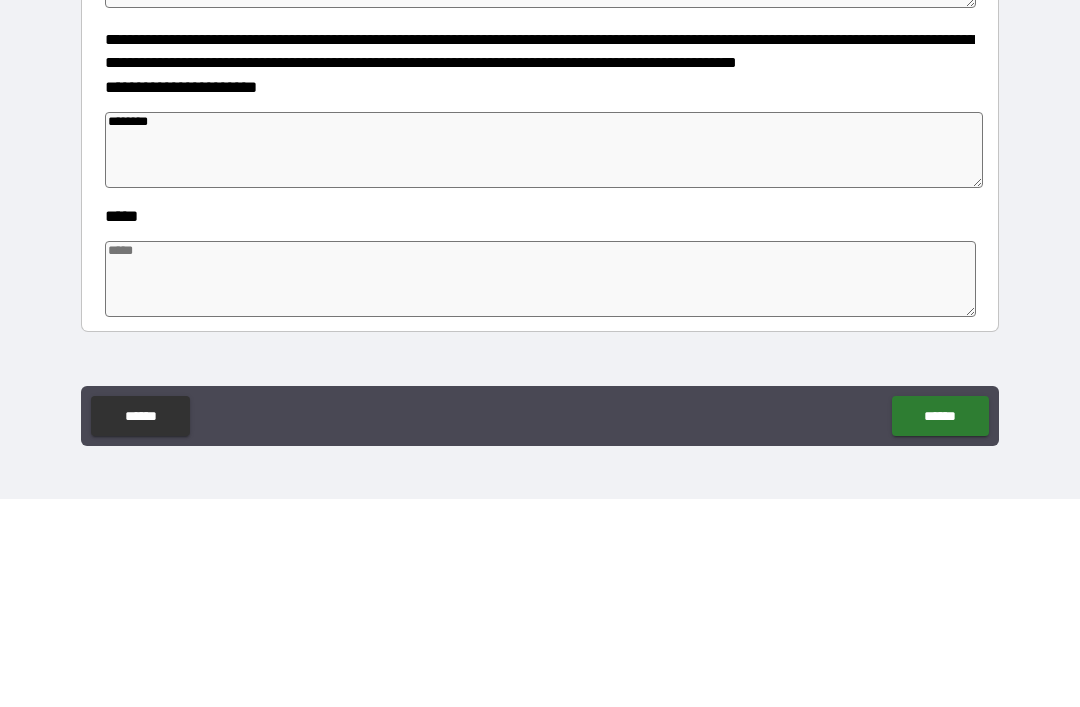 type on "*" 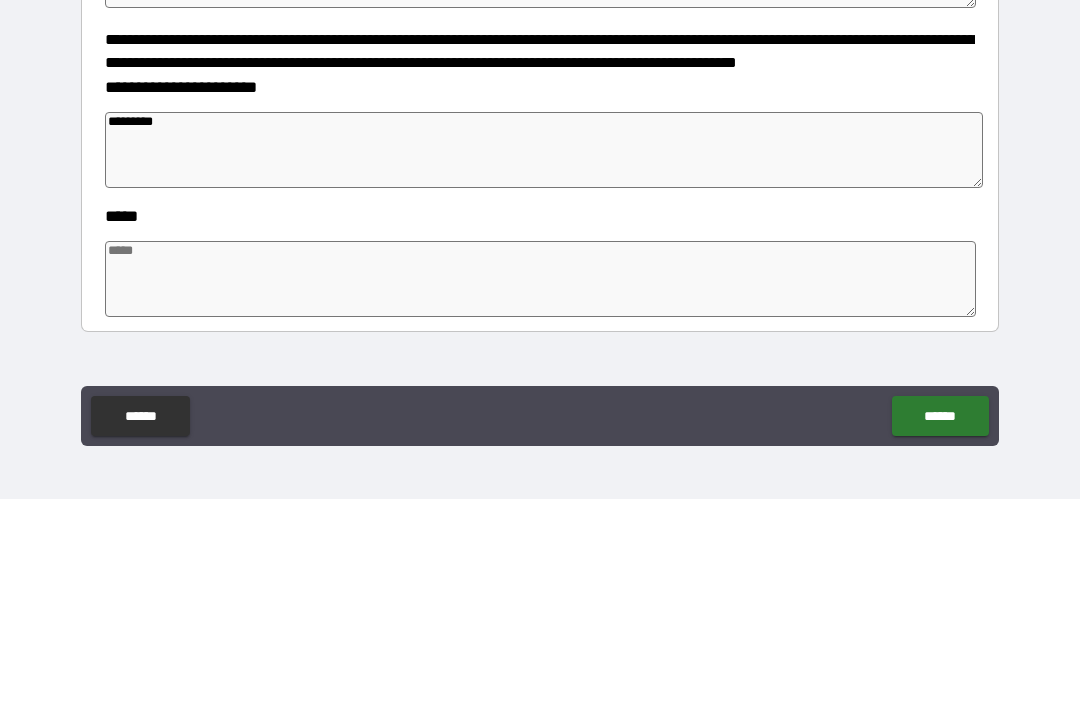 type on "*" 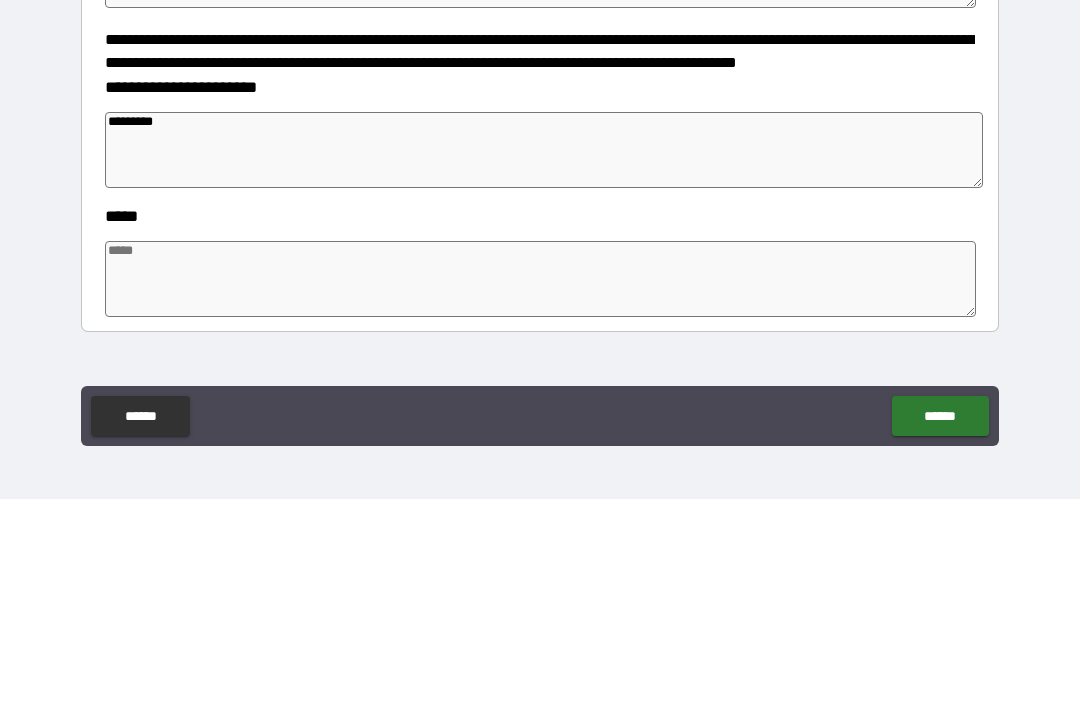 type on "*" 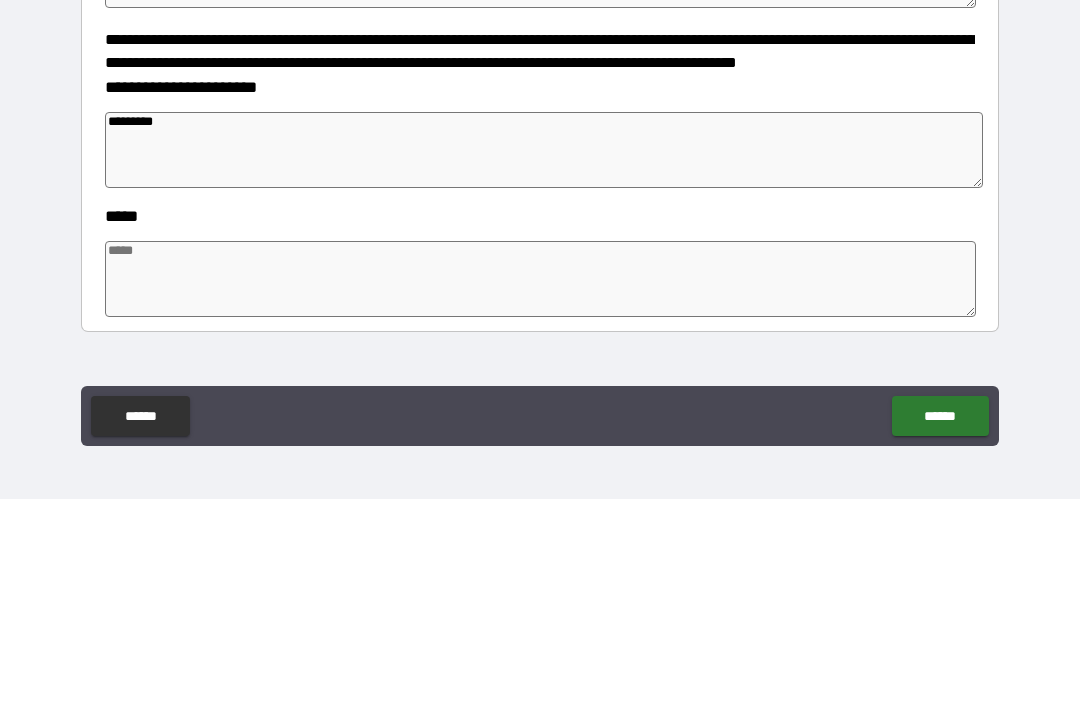 type on "*" 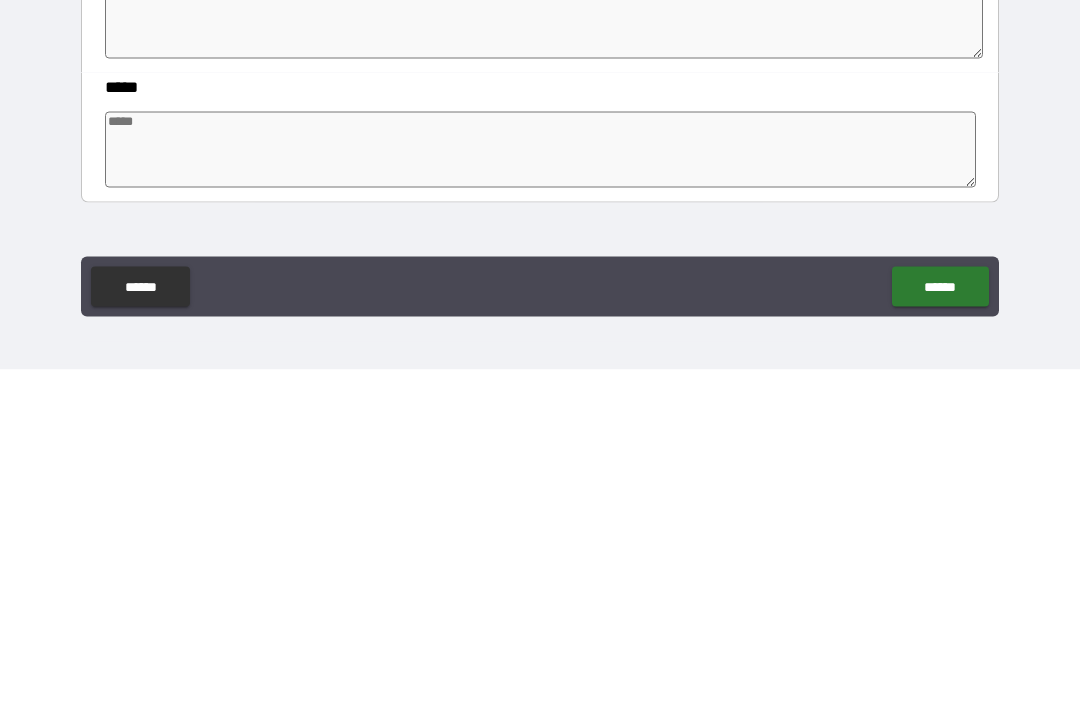 type on "*" 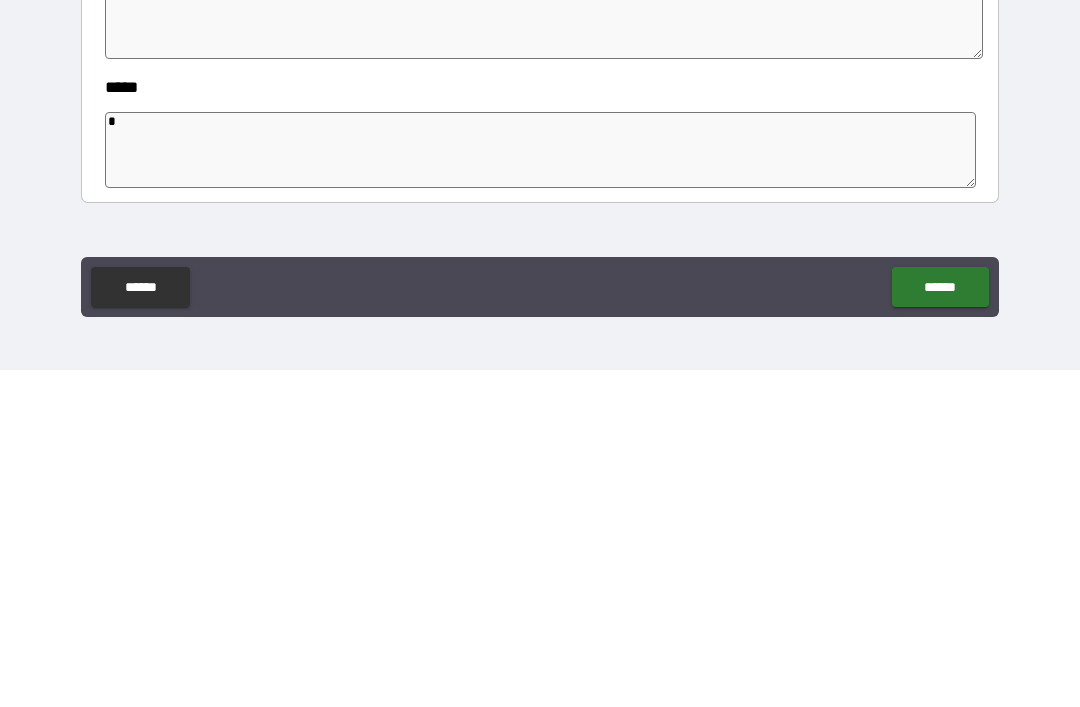 type on "*" 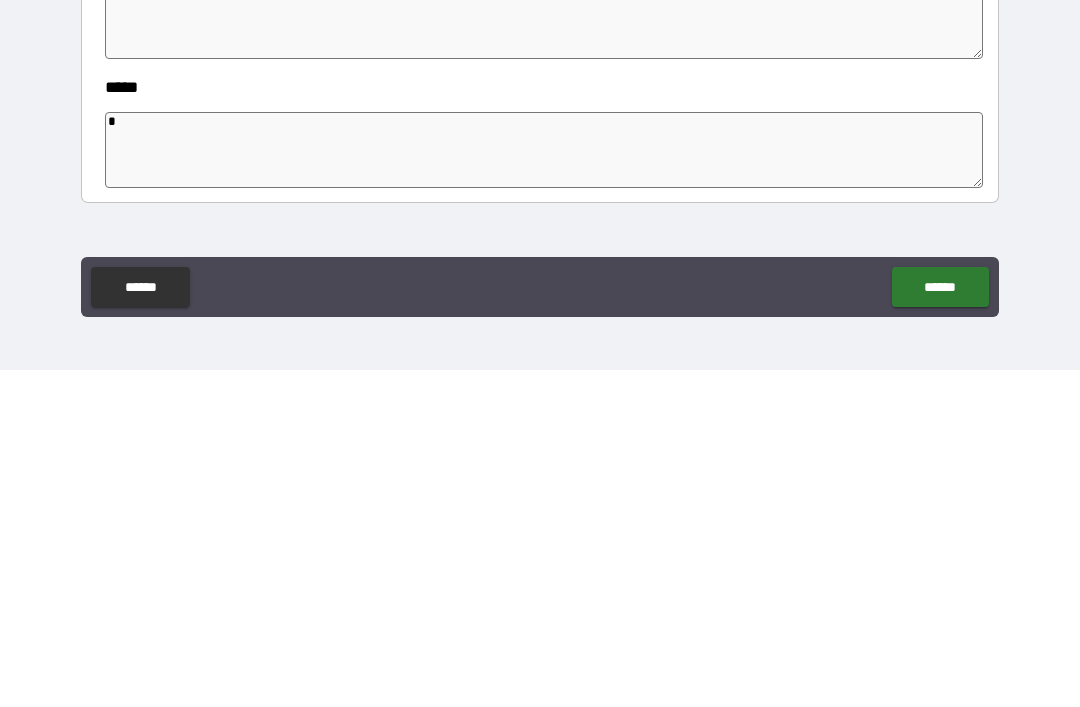 type on "*" 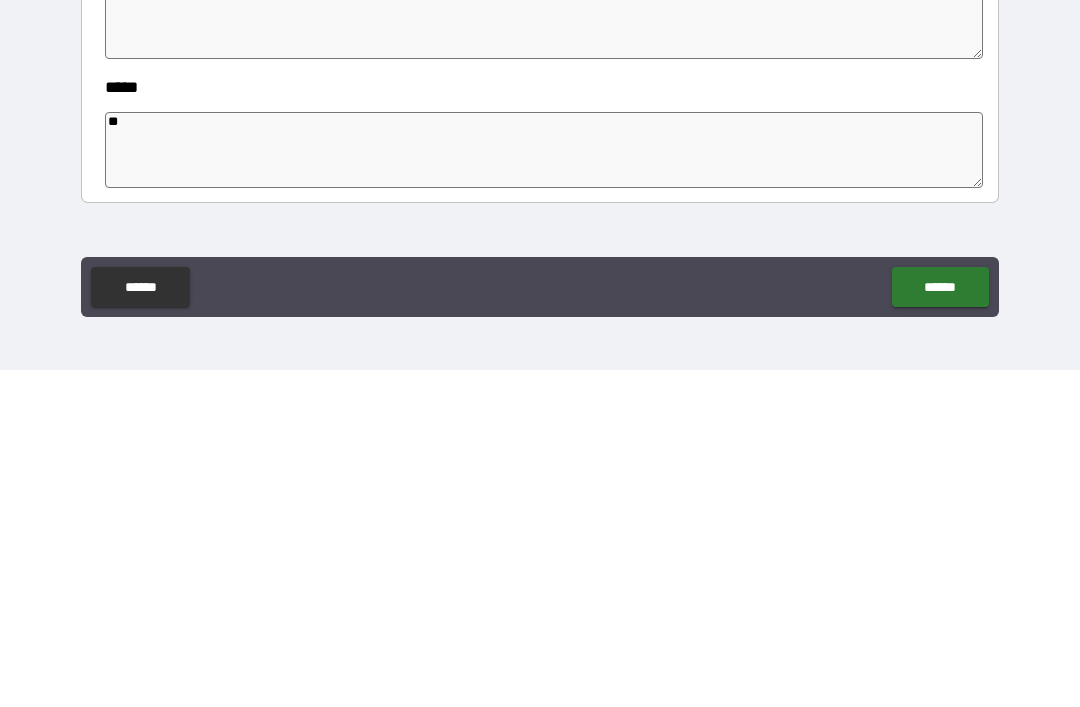 type on "*" 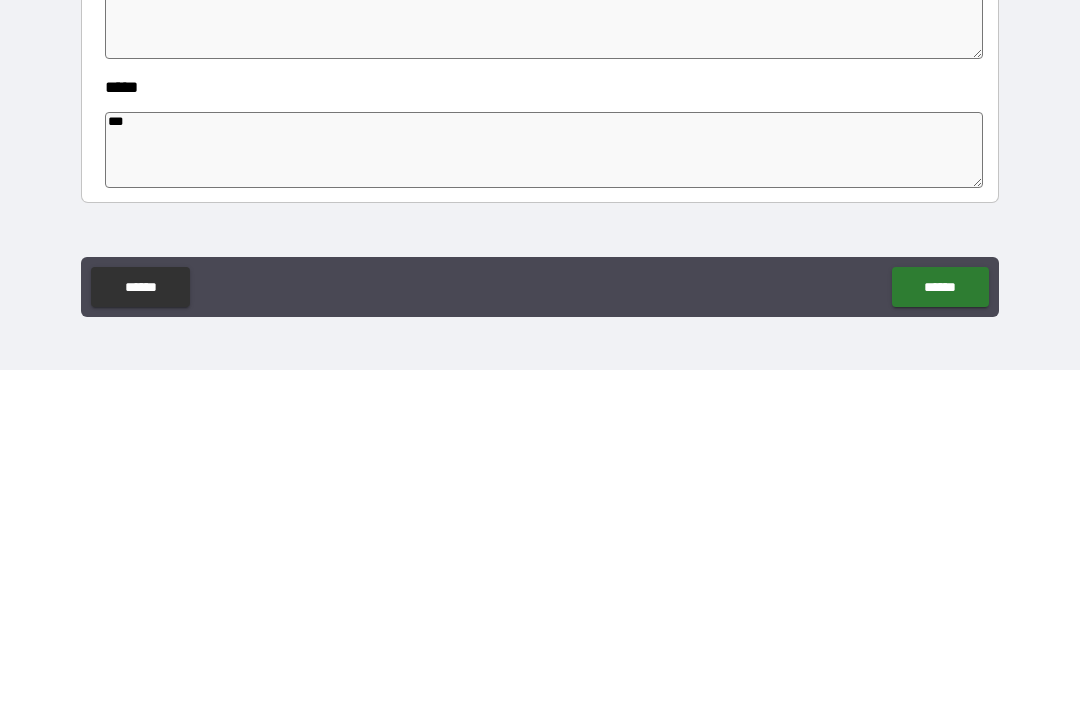 type on "*" 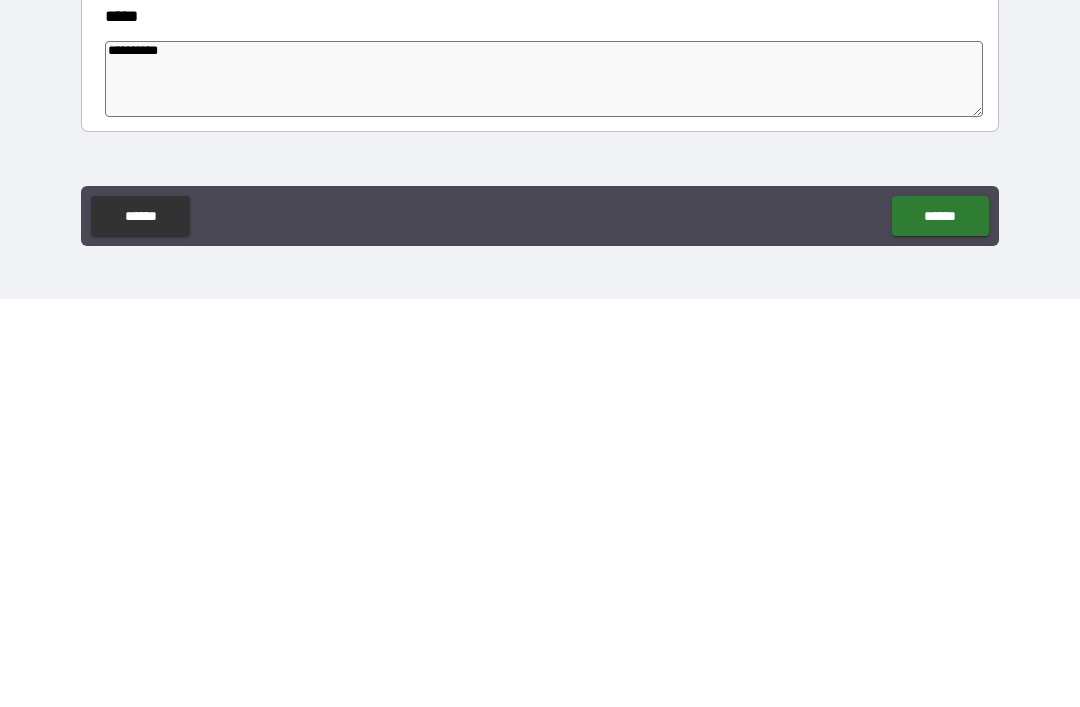 click on "******" at bounding box center [940, 624] 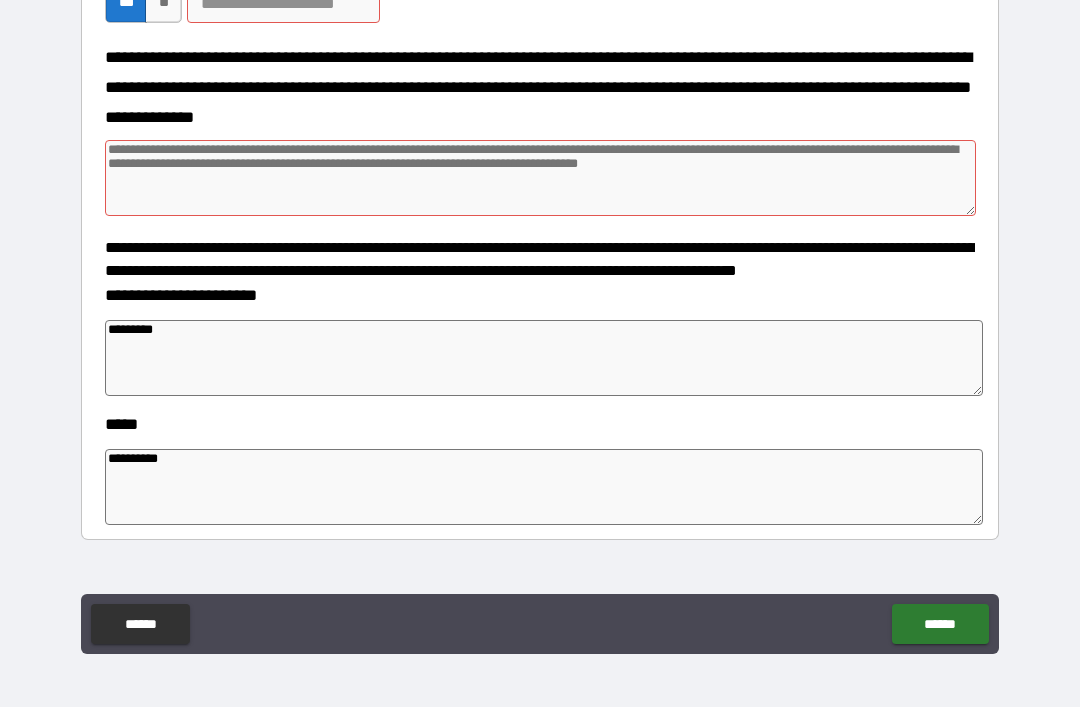 click at bounding box center [540, 178] 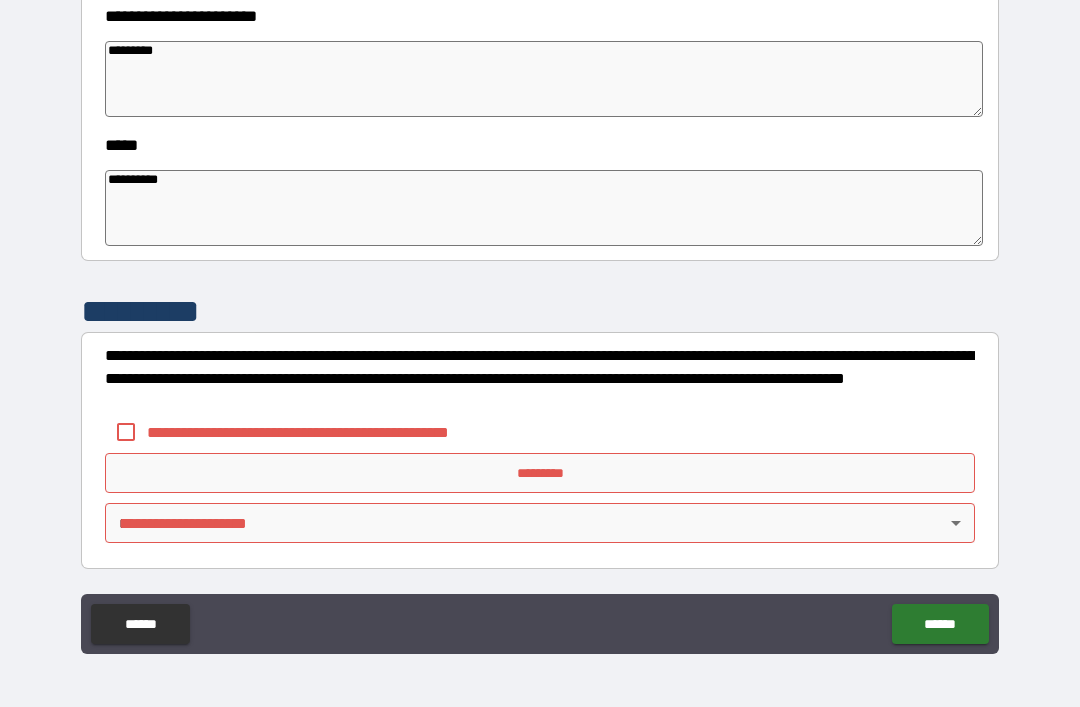 scroll, scrollTop: 756, scrollLeft: 0, axis: vertical 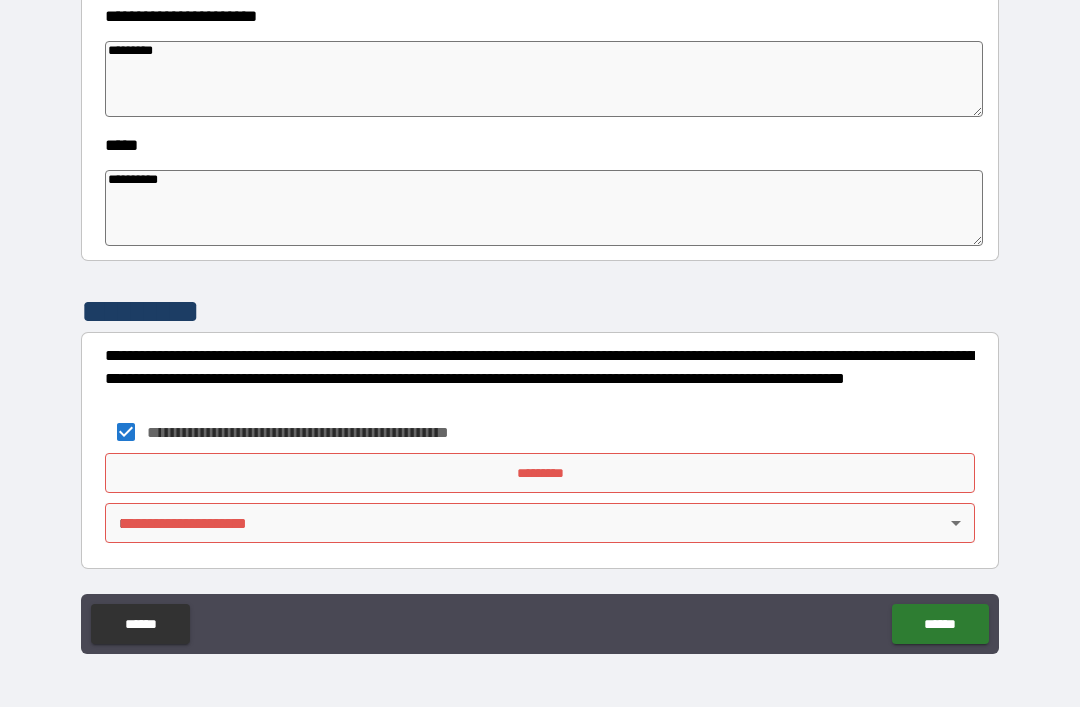 click on "*********" at bounding box center [540, 473] 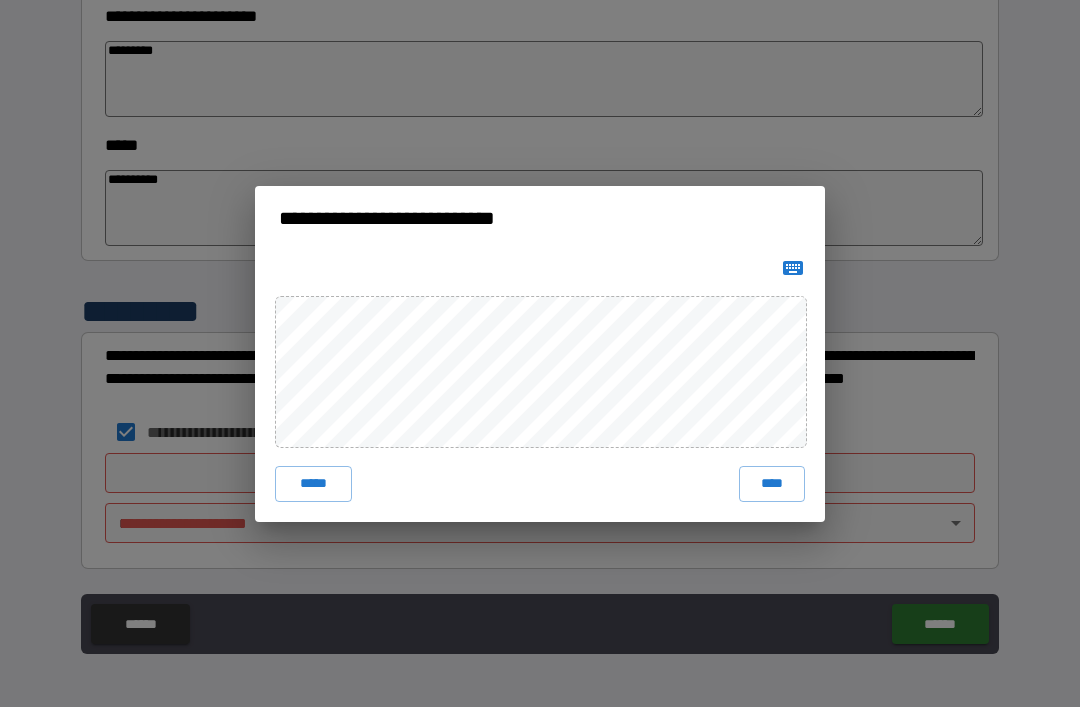 click on "**********" at bounding box center (540, 353) 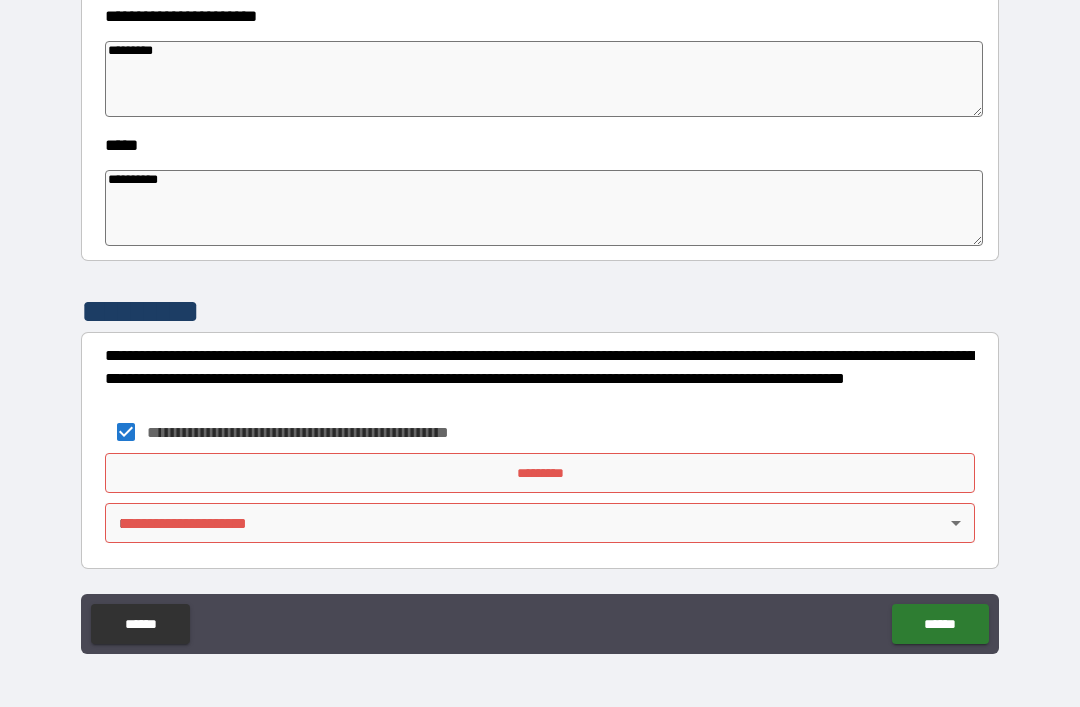 click on "*********" at bounding box center [540, 473] 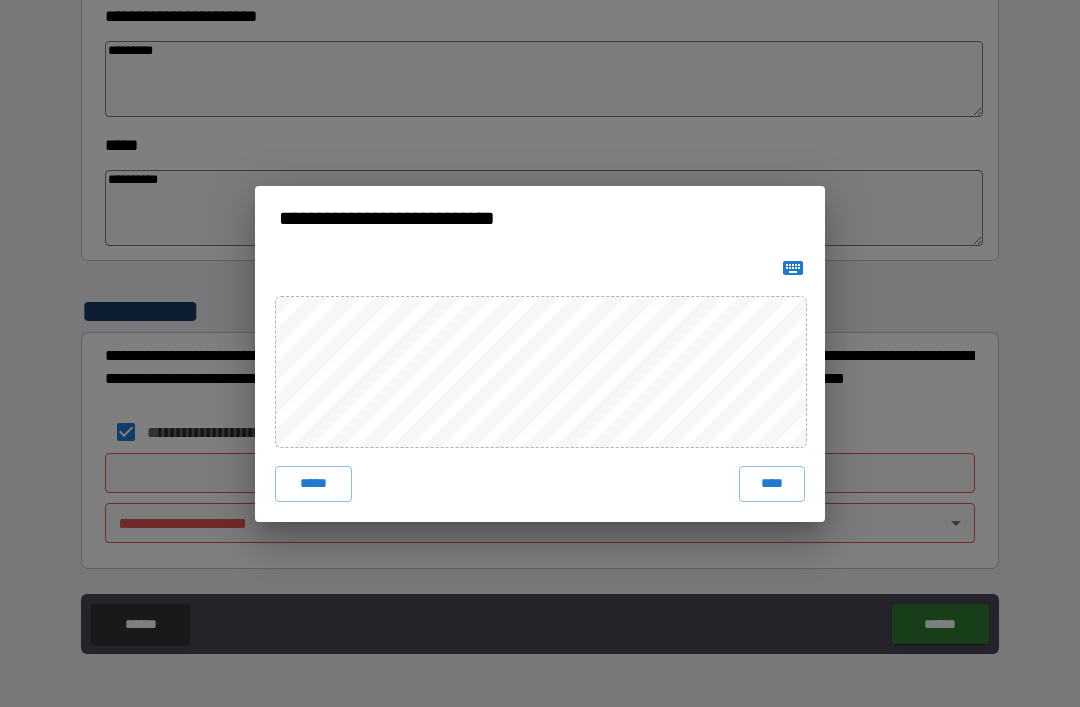 click on "****" at bounding box center [772, 484] 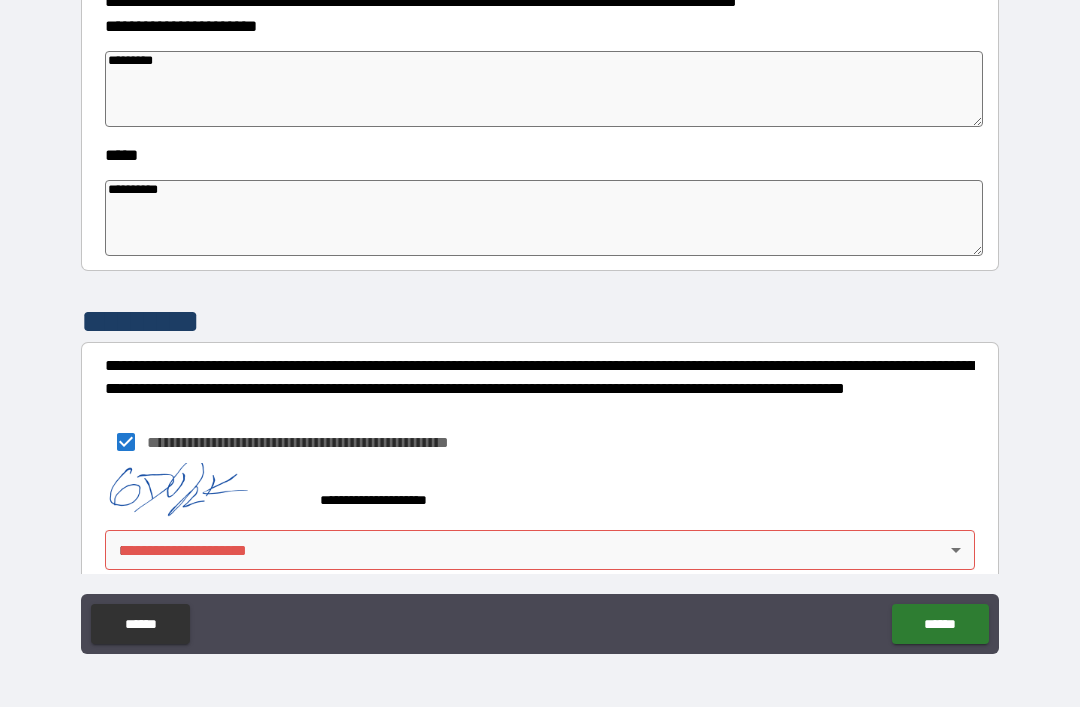 click on "**********" at bounding box center (540, 321) 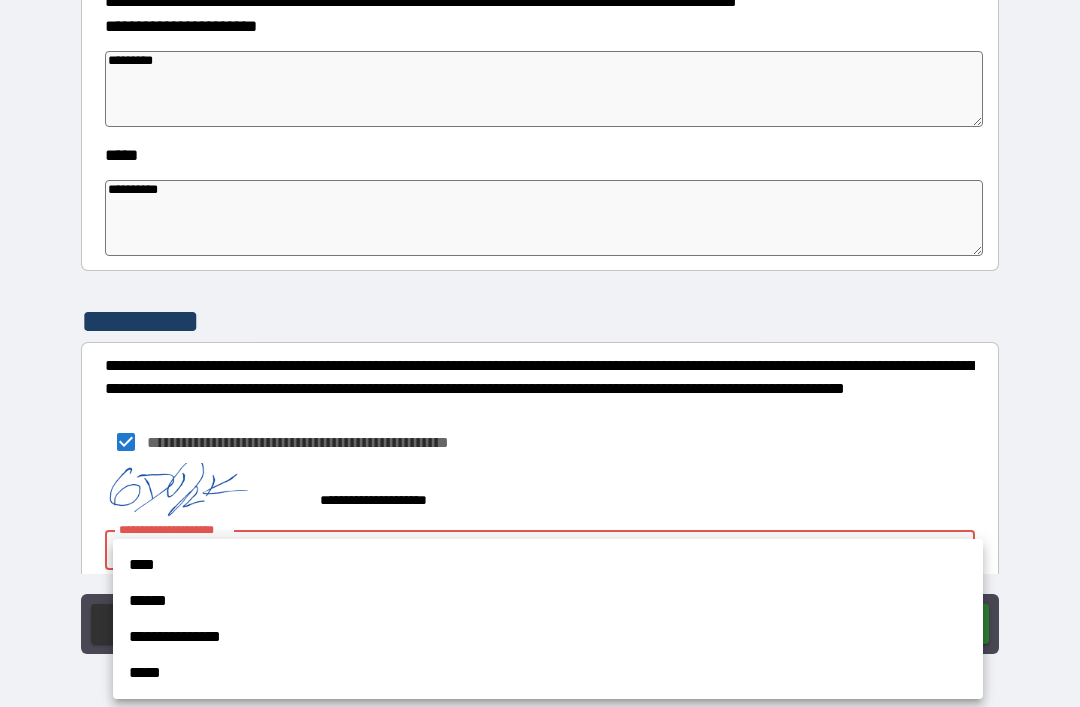 click on "**********" at bounding box center (548, 637) 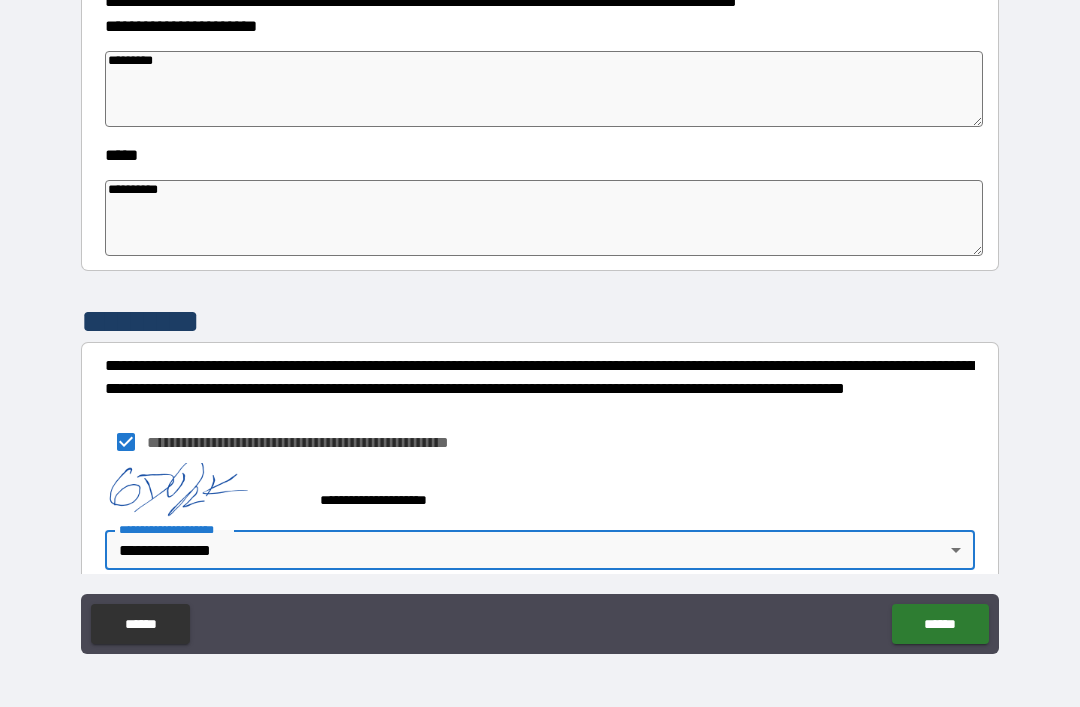 click on "******" at bounding box center (940, 624) 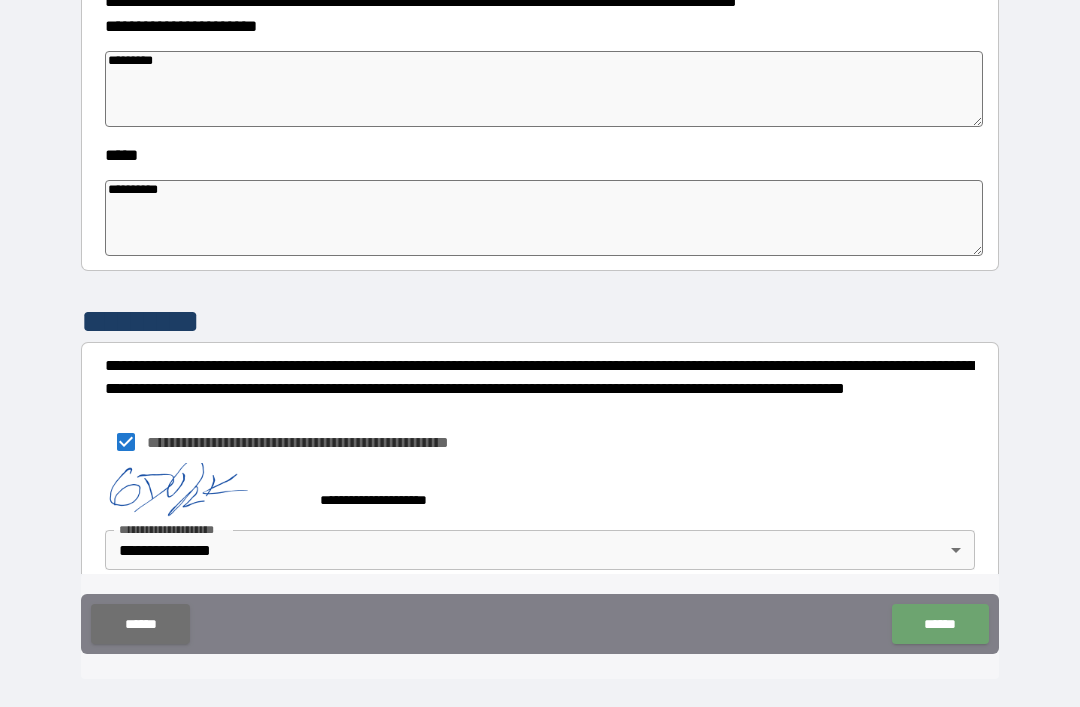 click on "******" at bounding box center (940, 624) 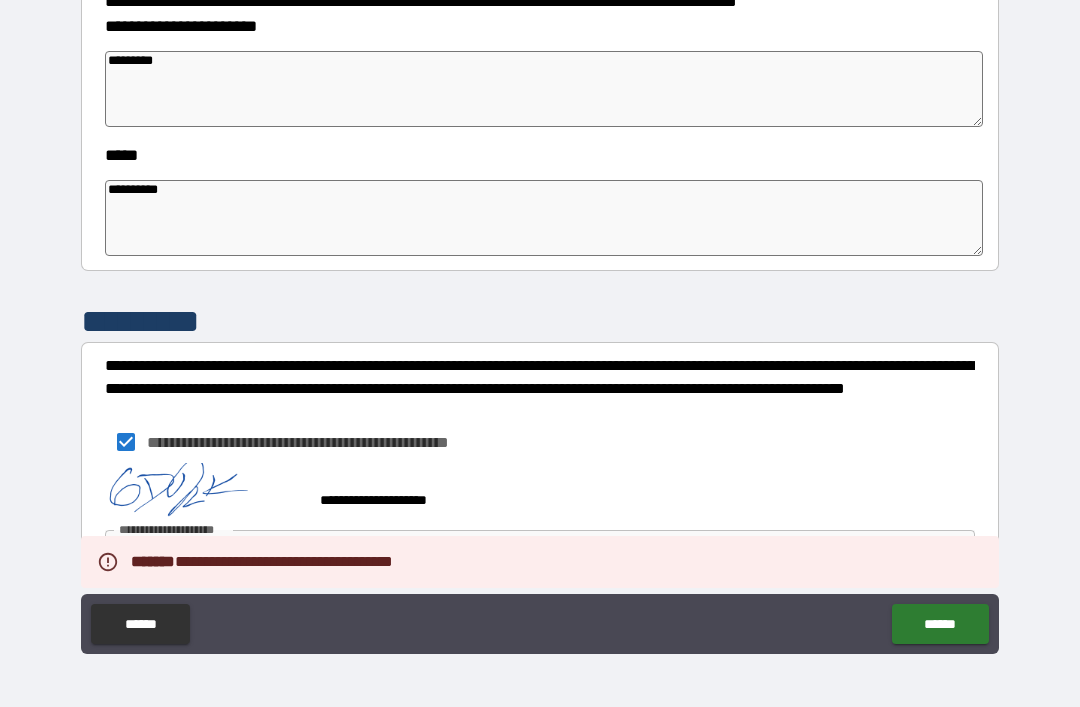 click on "******" at bounding box center (940, 624) 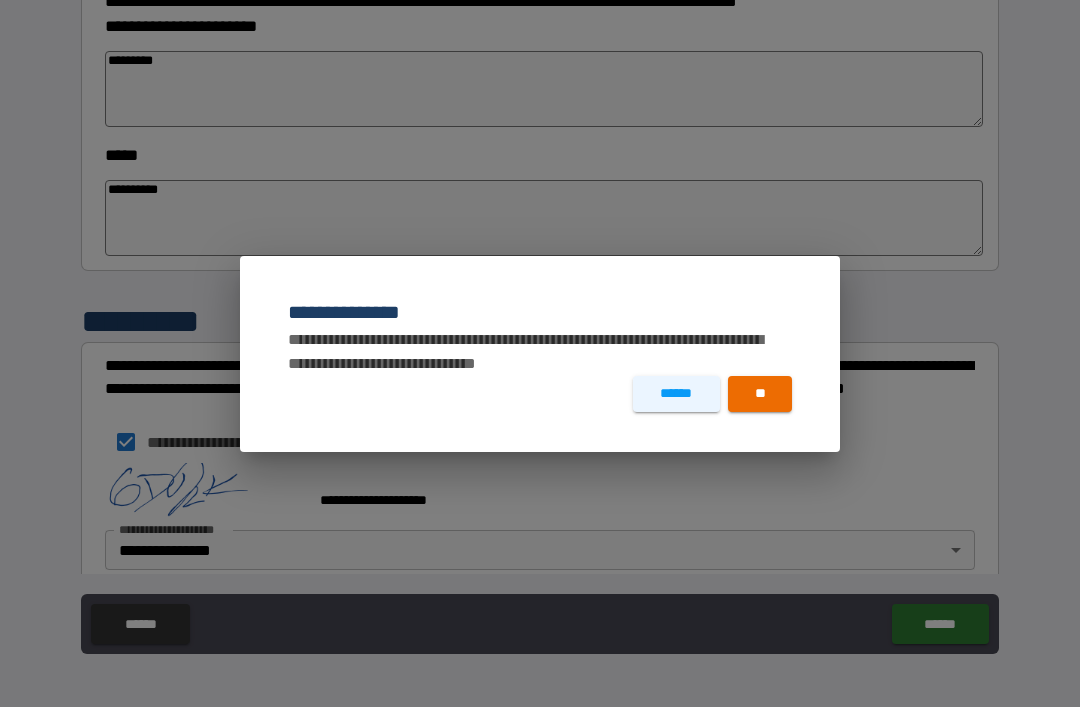 click on "******" at bounding box center (676, 394) 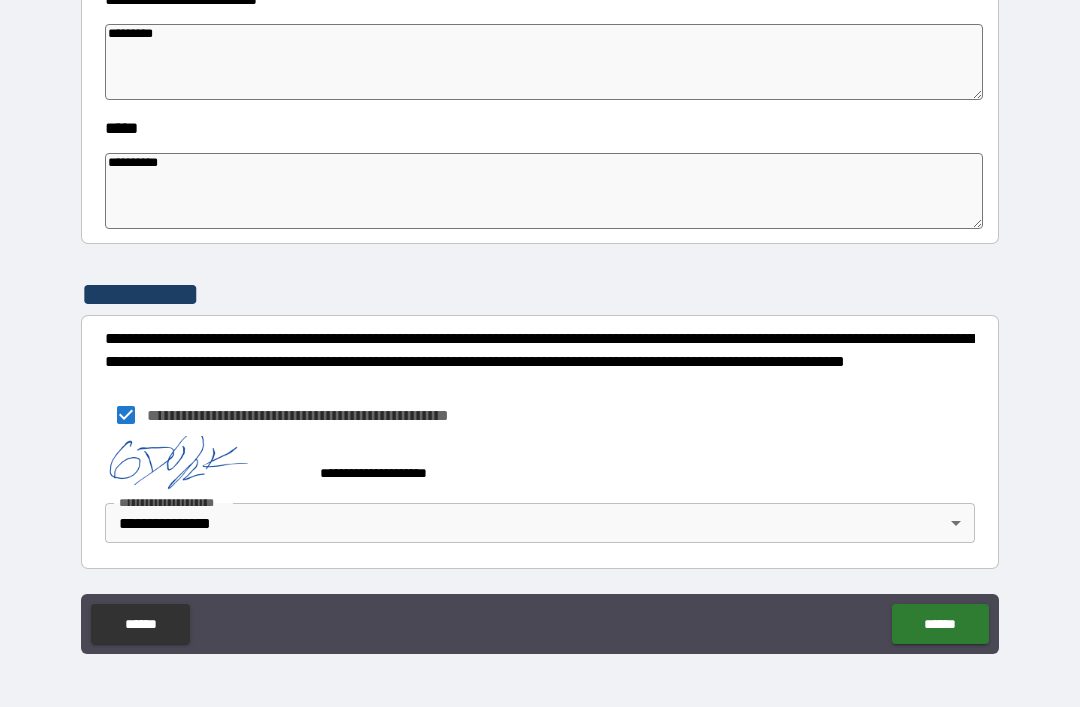 scroll, scrollTop: 773, scrollLeft: 0, axis: vertical 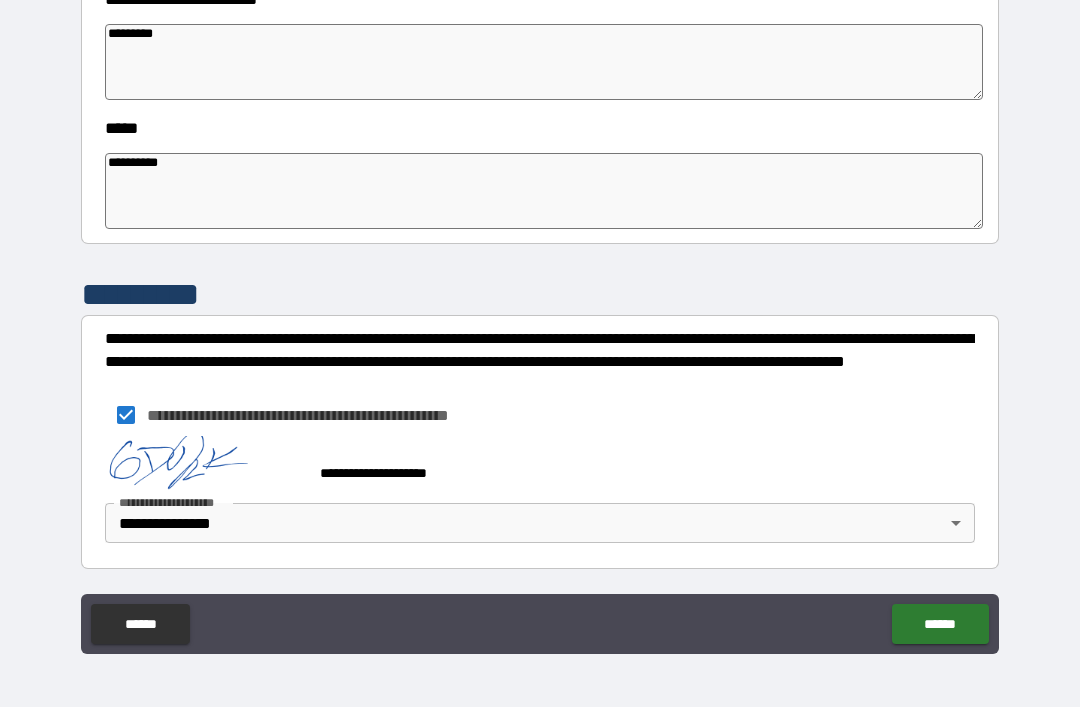 click on "******" at bounding box center (940, 624) 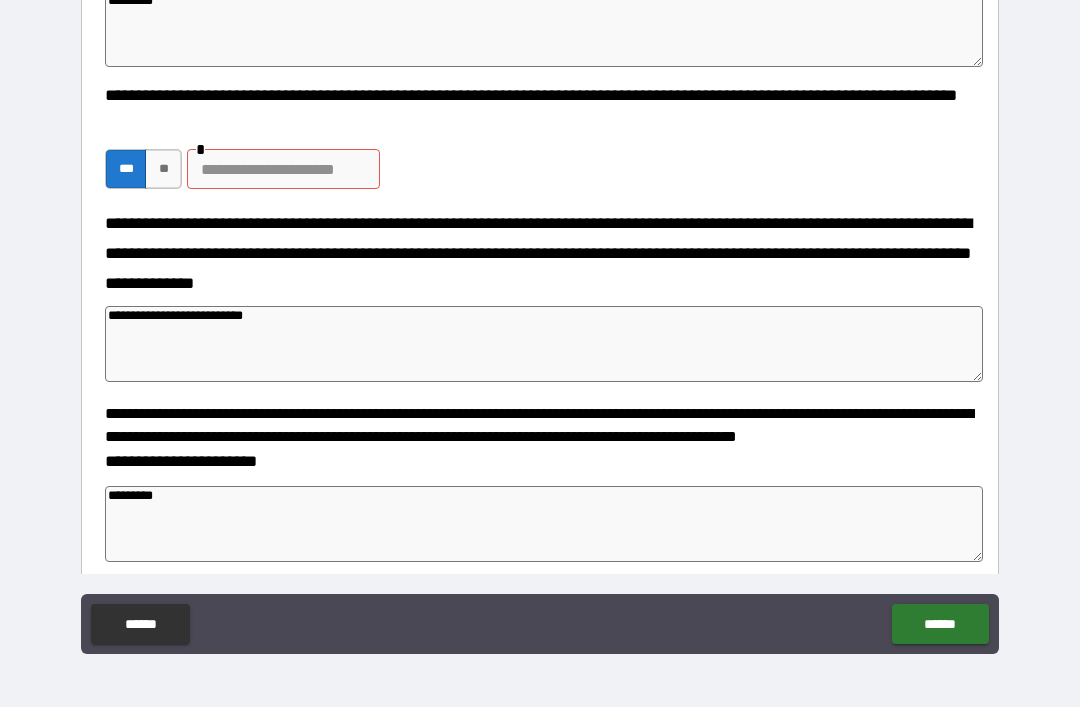 scroll, scrollTop: 310, scrollLeft: 0, axis: vertical 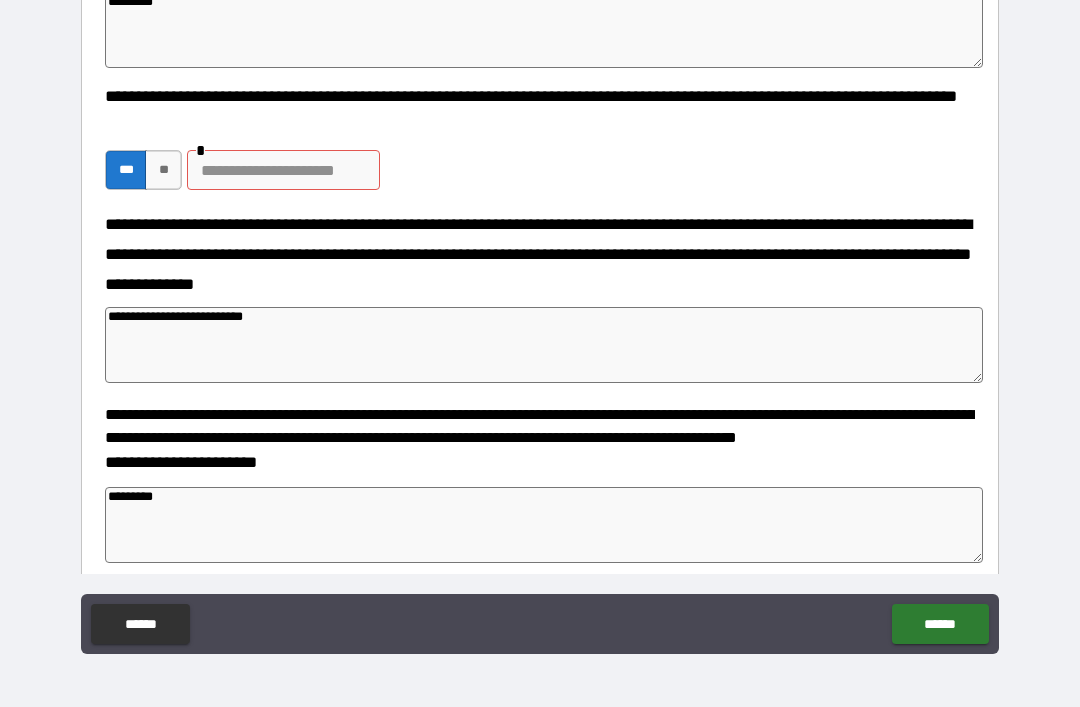click on "**********" at bounding box center [540, 146] 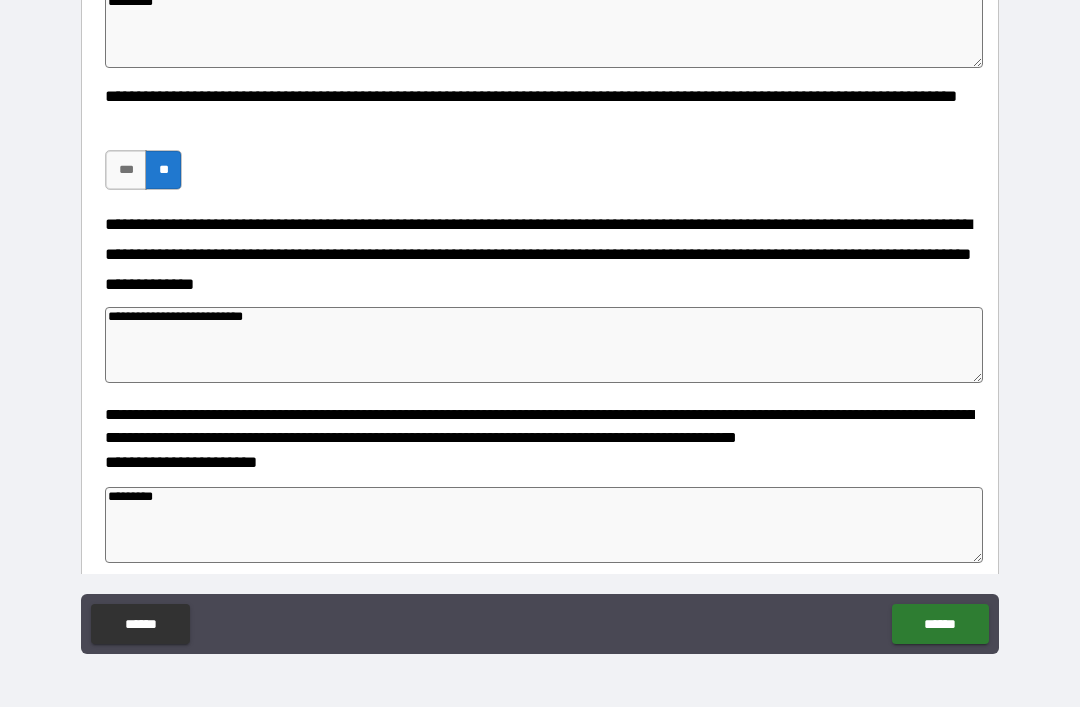 click on "******" at bounding box center (940, 624) 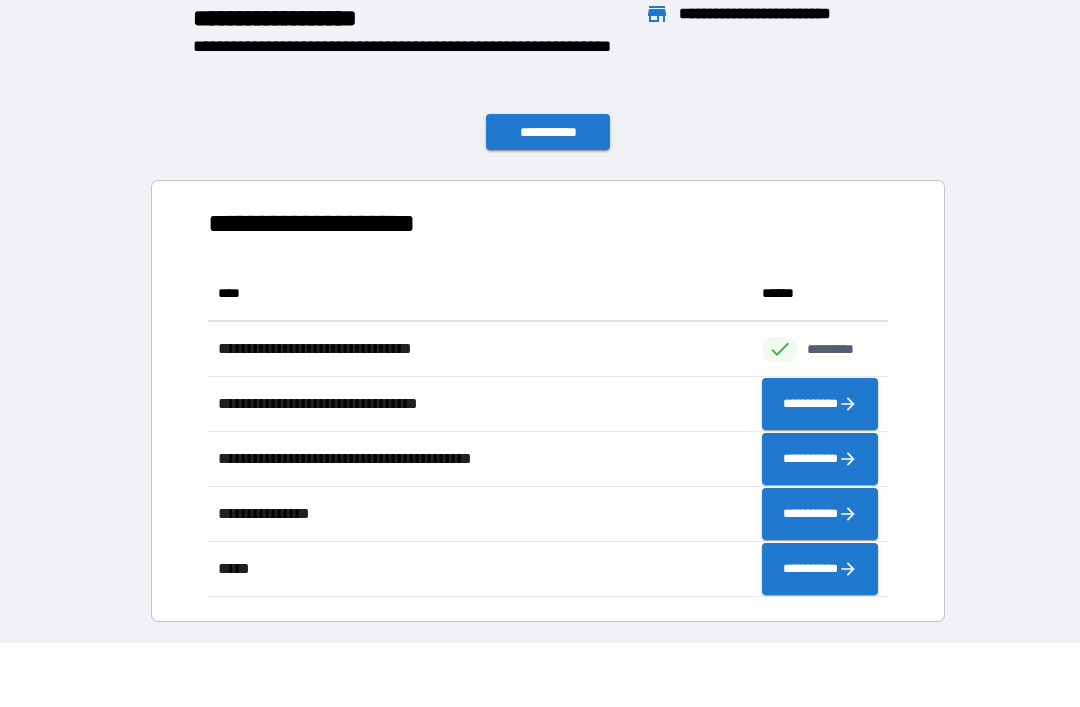 scroll, scrollTop: 1, scrollLeft: 1, axis: both 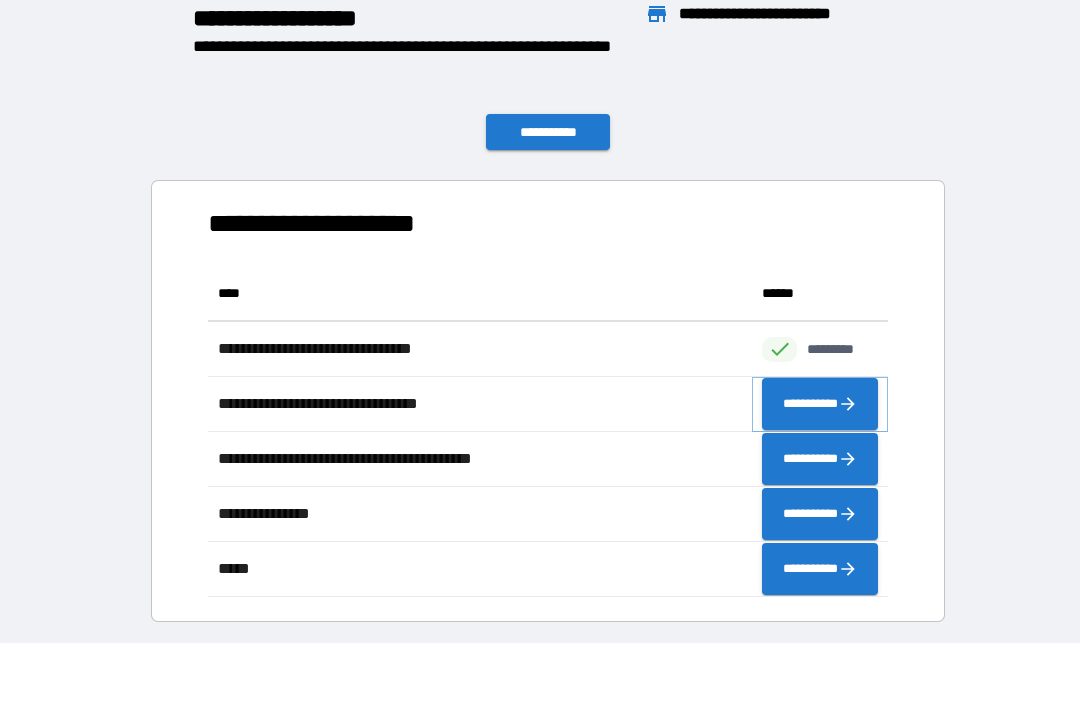 click on "**********" at bounding box center (820, 404) 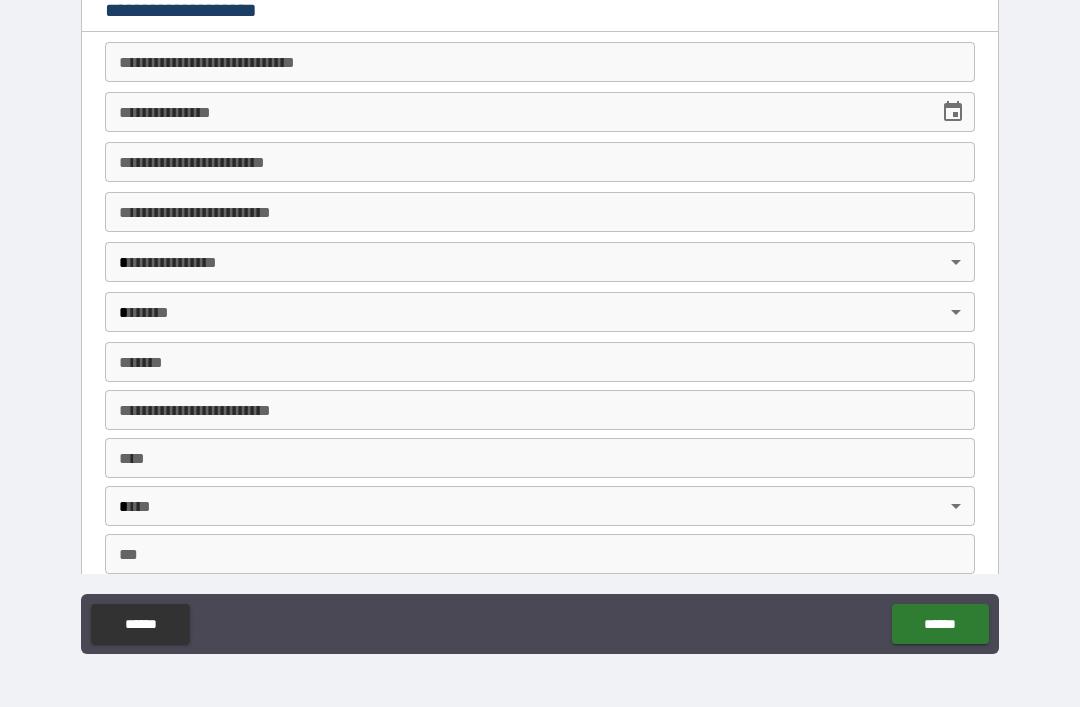 click on "**********" at bounding box center [540, 62] 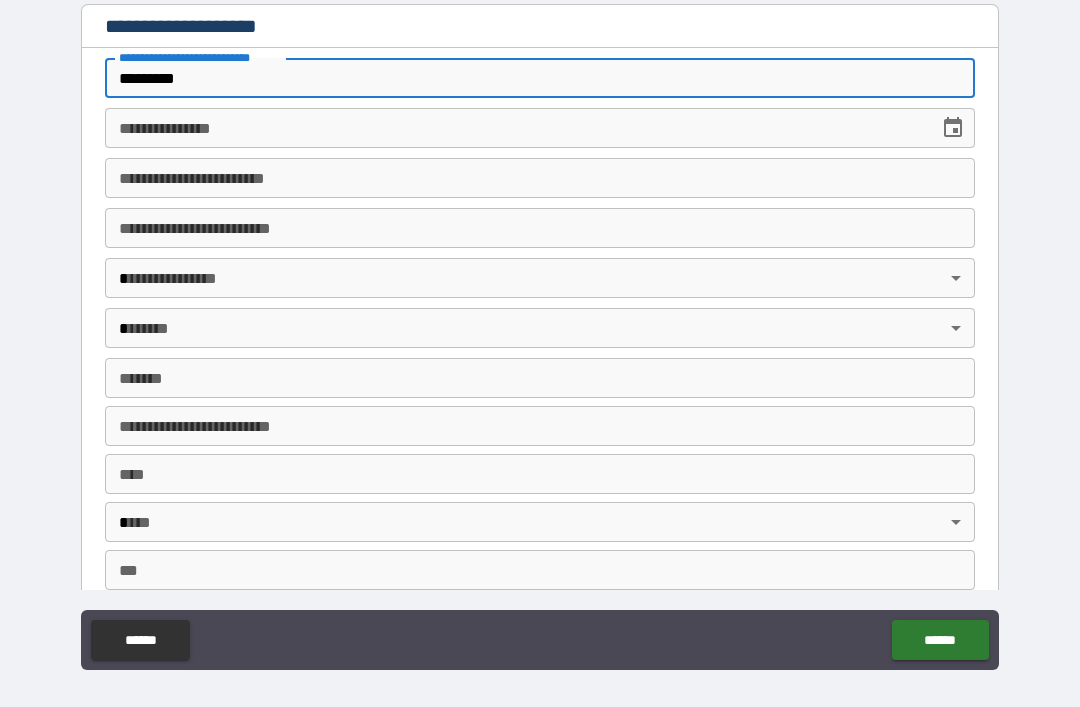 scroll, scrollTop: 44, scrollLeft: 0, axis: vertical 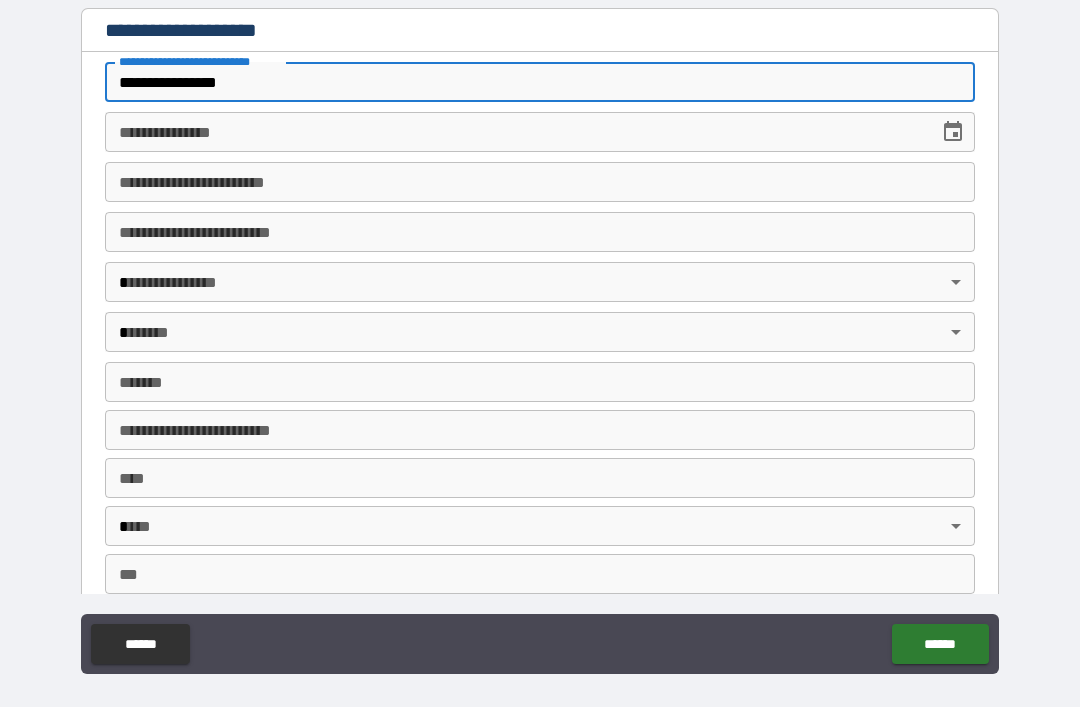 click on "**********" at bounding box center [515, 132] 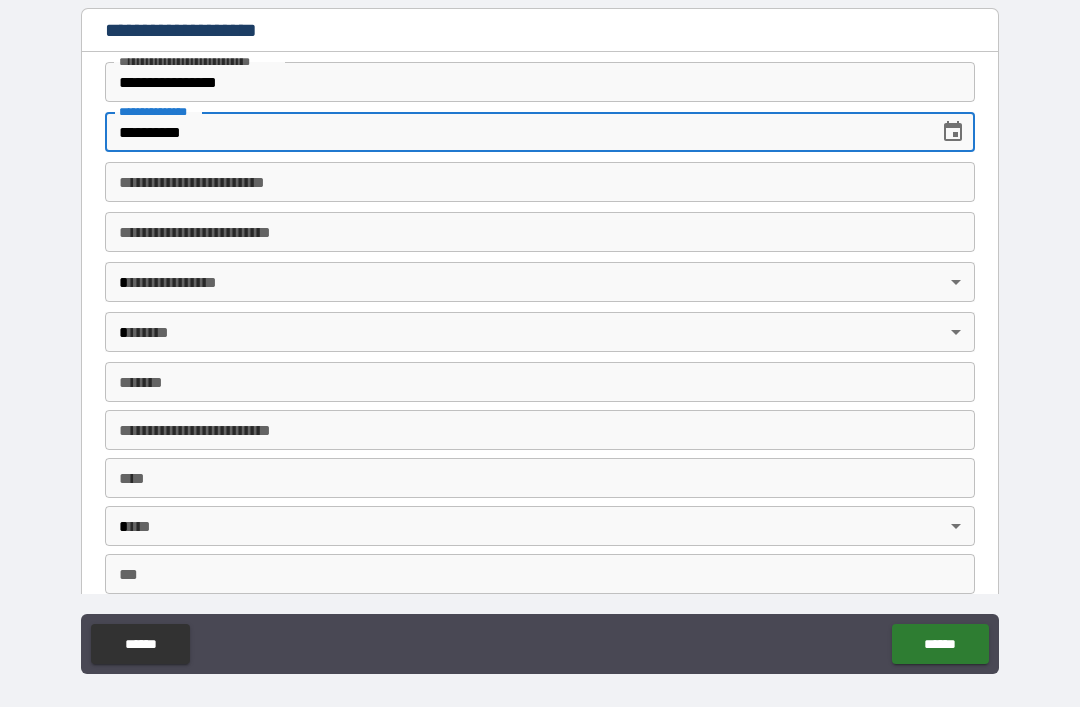 click on "**********" at bounding box center (540, 182) 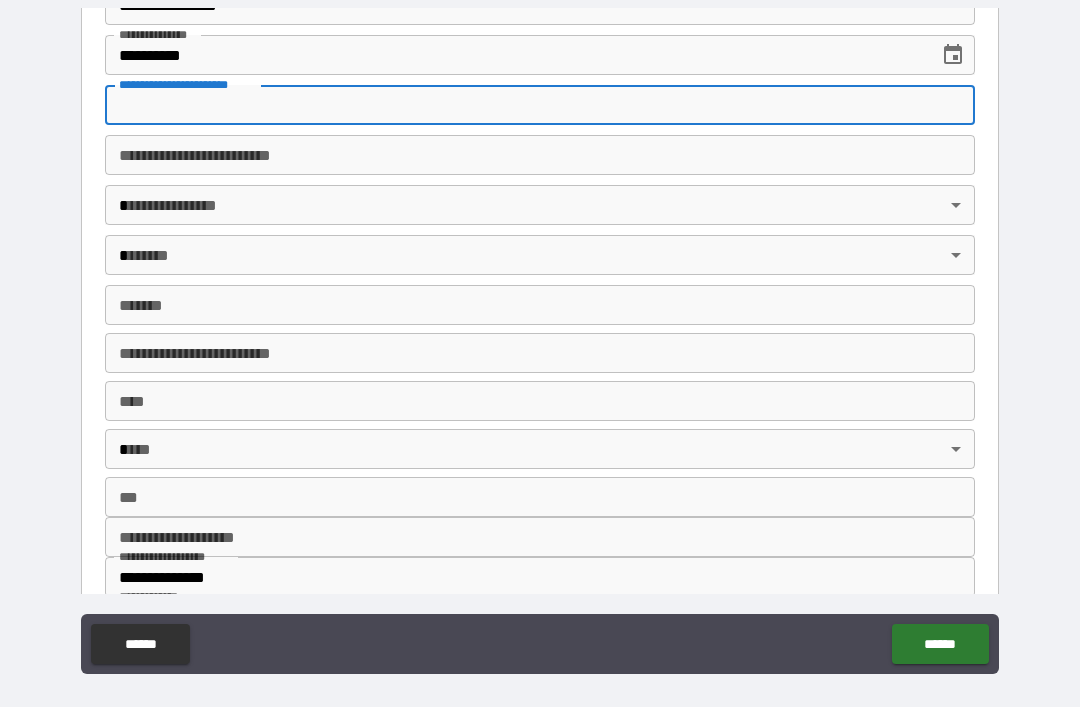 scroll, scrollTop: 79, scrollLeft: 0, axis: vertical 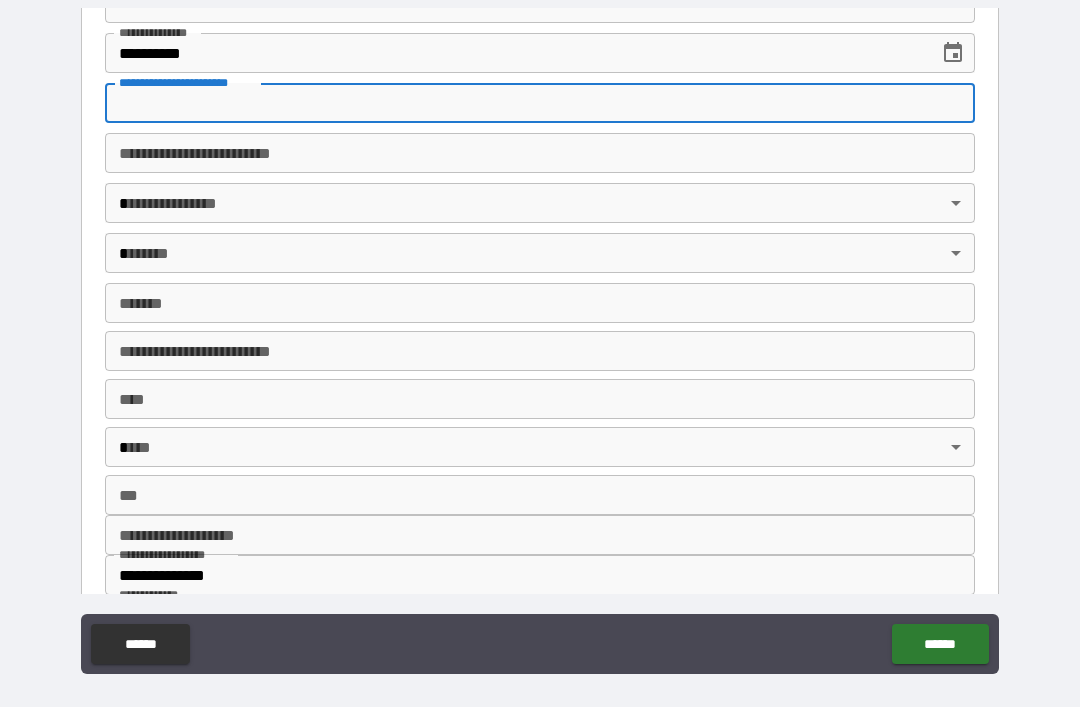 click on "**********" at bounding box center (540, 341) 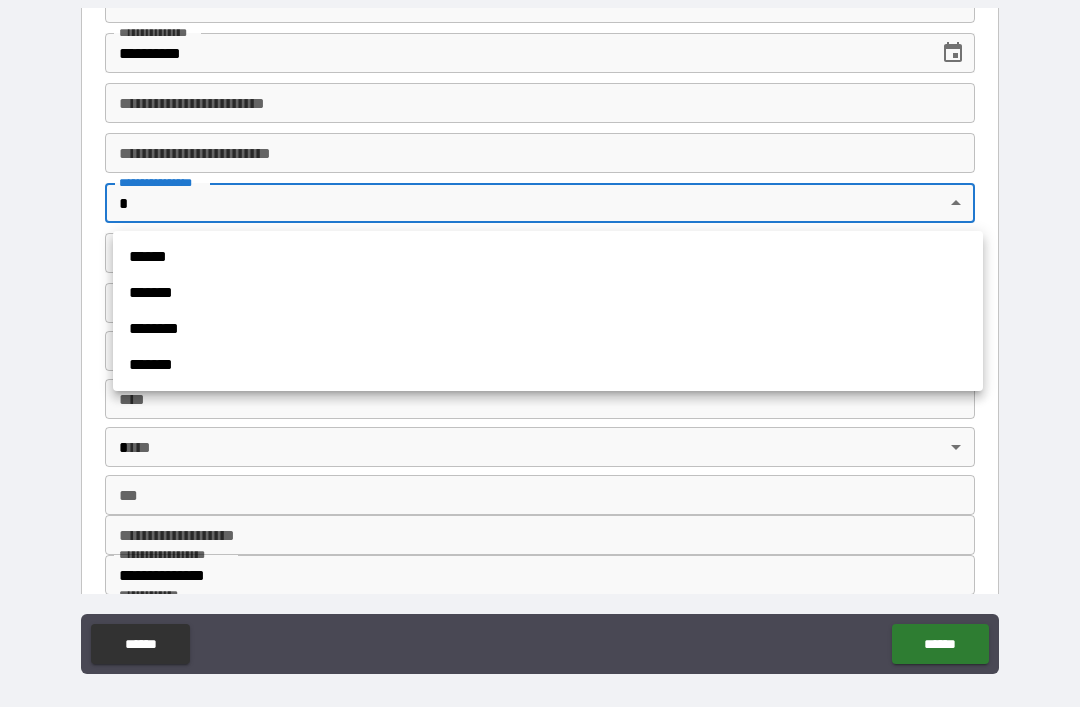 click on "******" at bounding box center [548, 257] 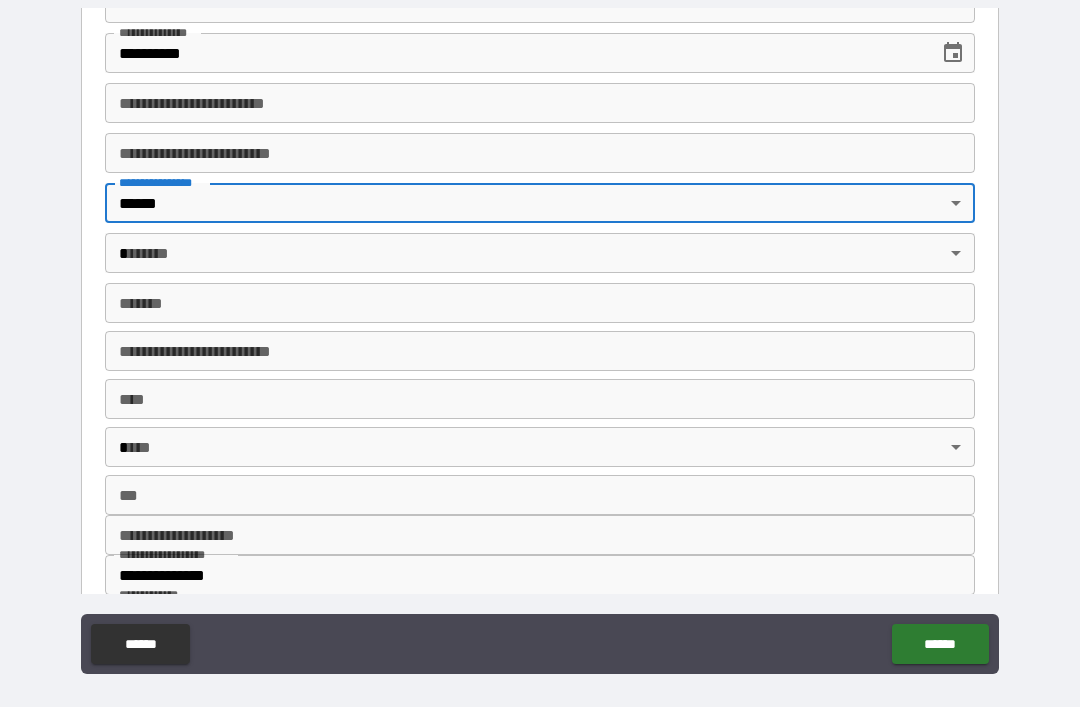 click on "**********" at bounding box center (540, 341) 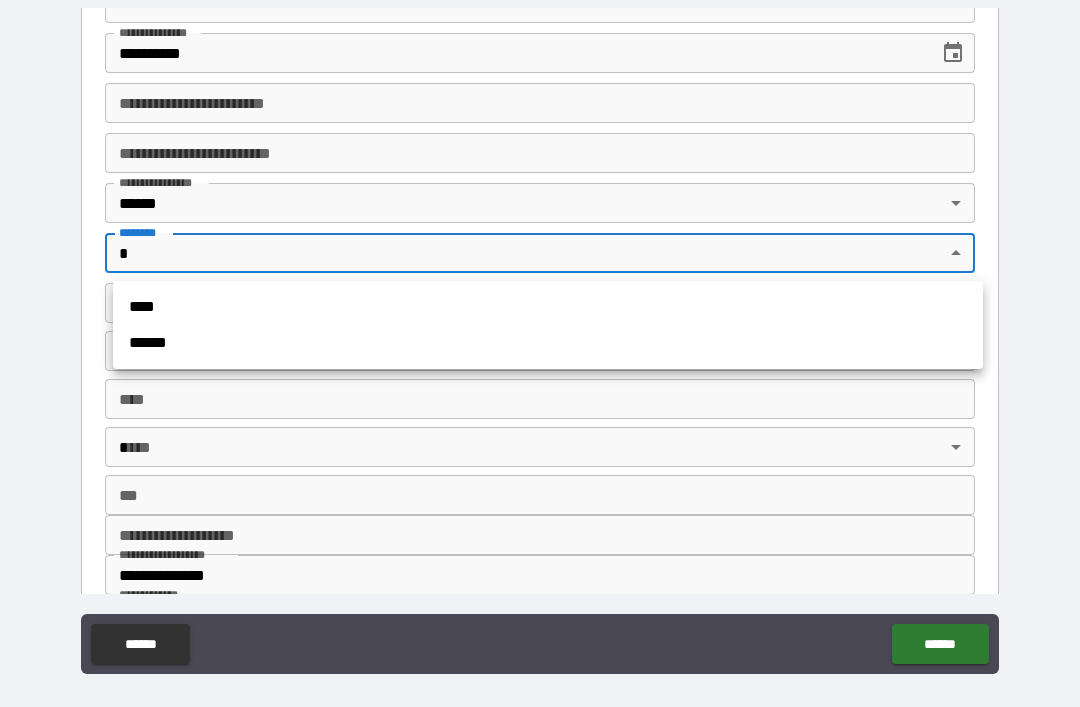 click on "******" at bounding box center [548, 343] 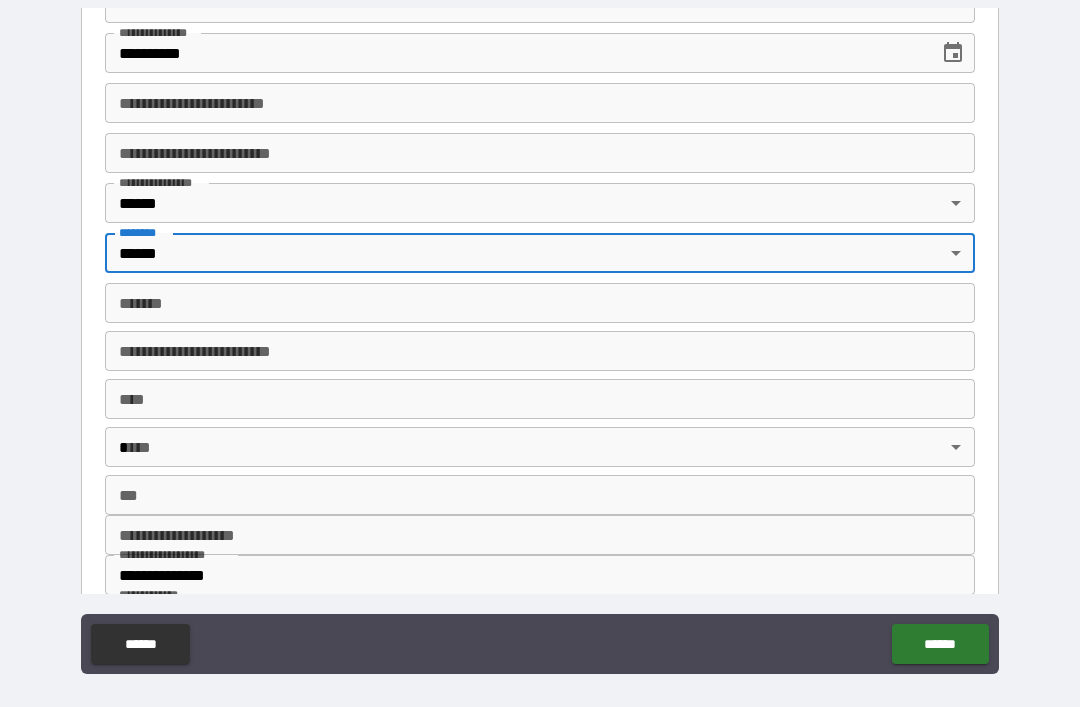 click on "*******" at bounding box center (540, 303) 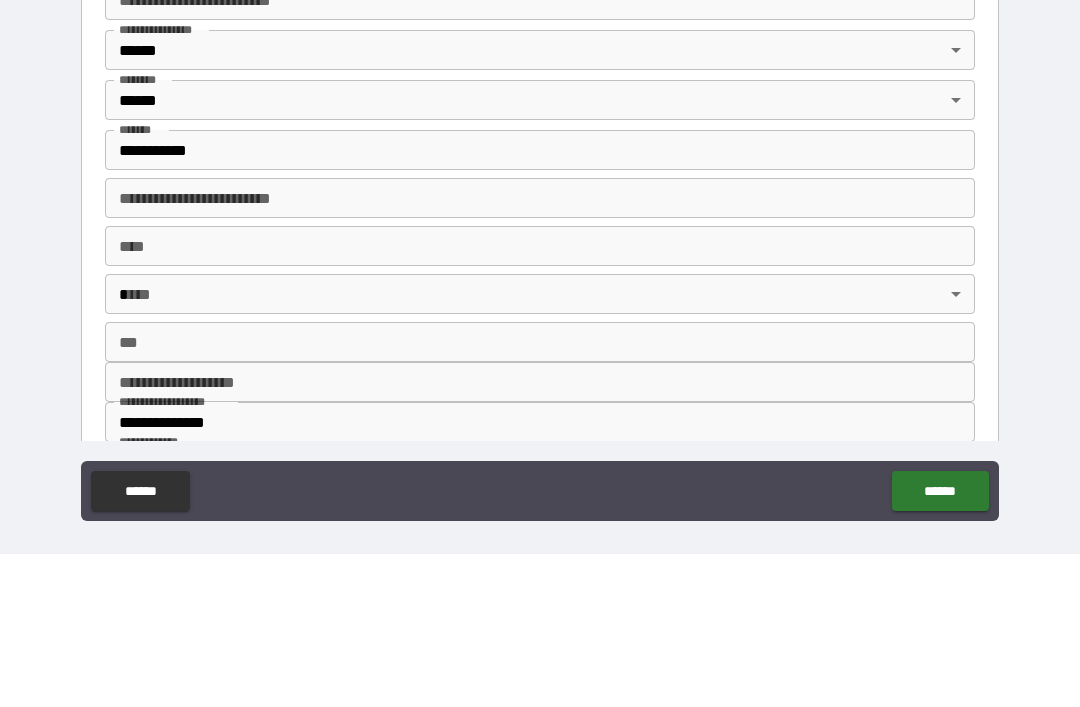 scroll, scrollTop: 64, scrollLeft: 0, axis: vertical 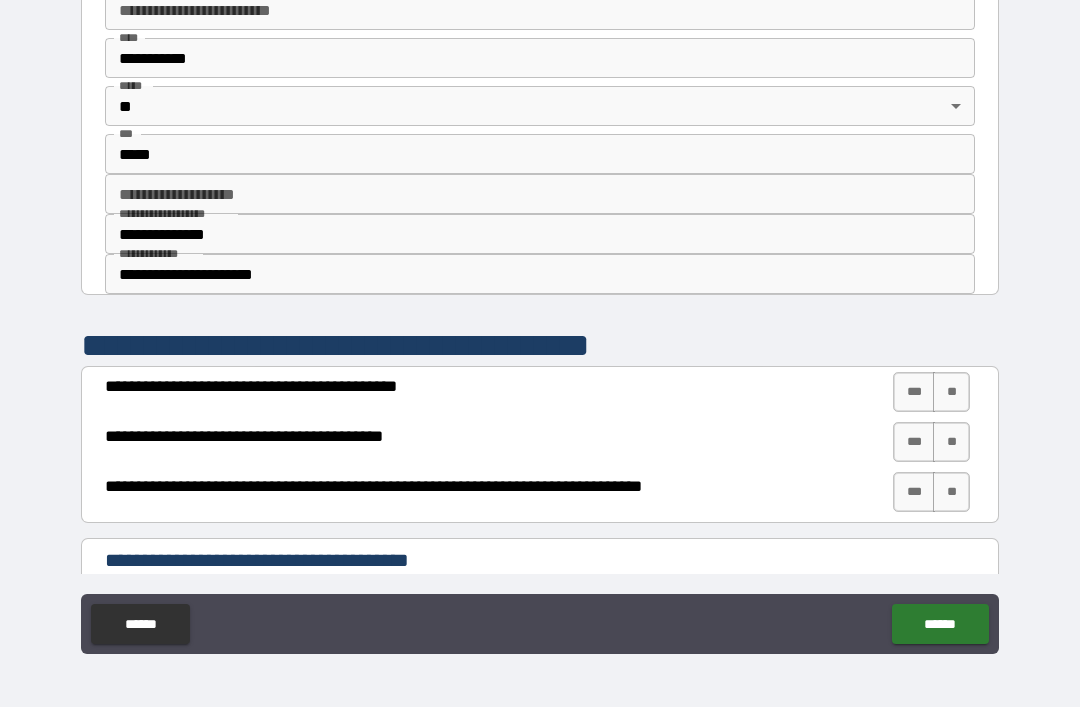 click on "**" at bounding box center (951, 392) 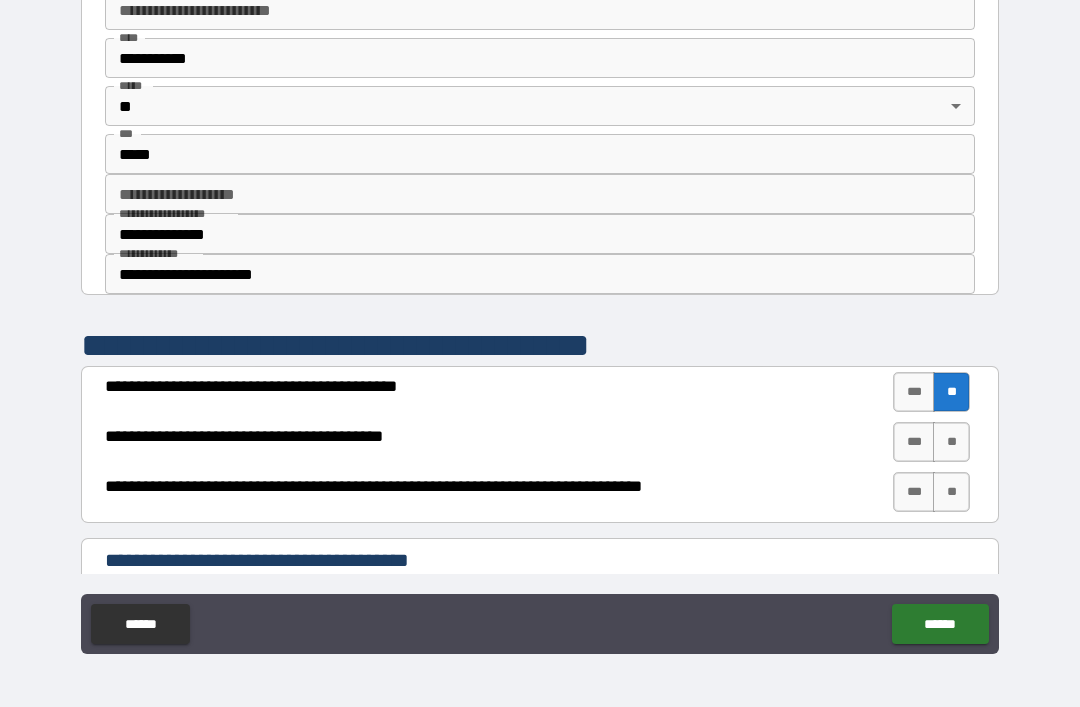 click on "***" at bounding box center (914, 442) 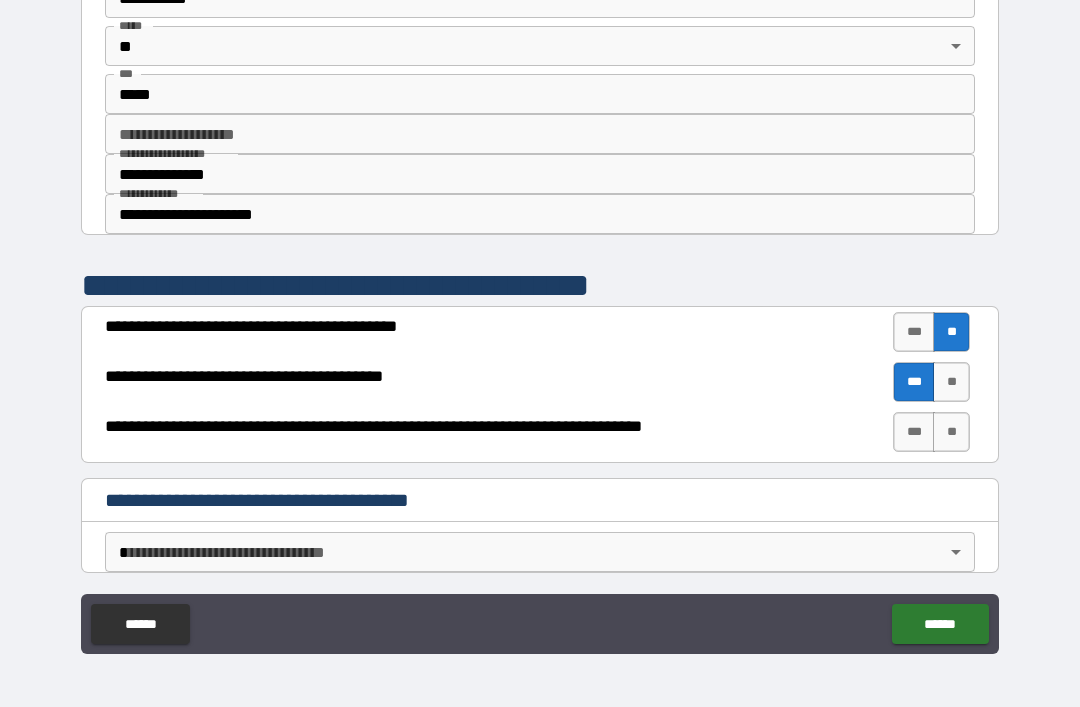 scroll, scrollTop: 478, scrollLeft: 0, axis: vertical 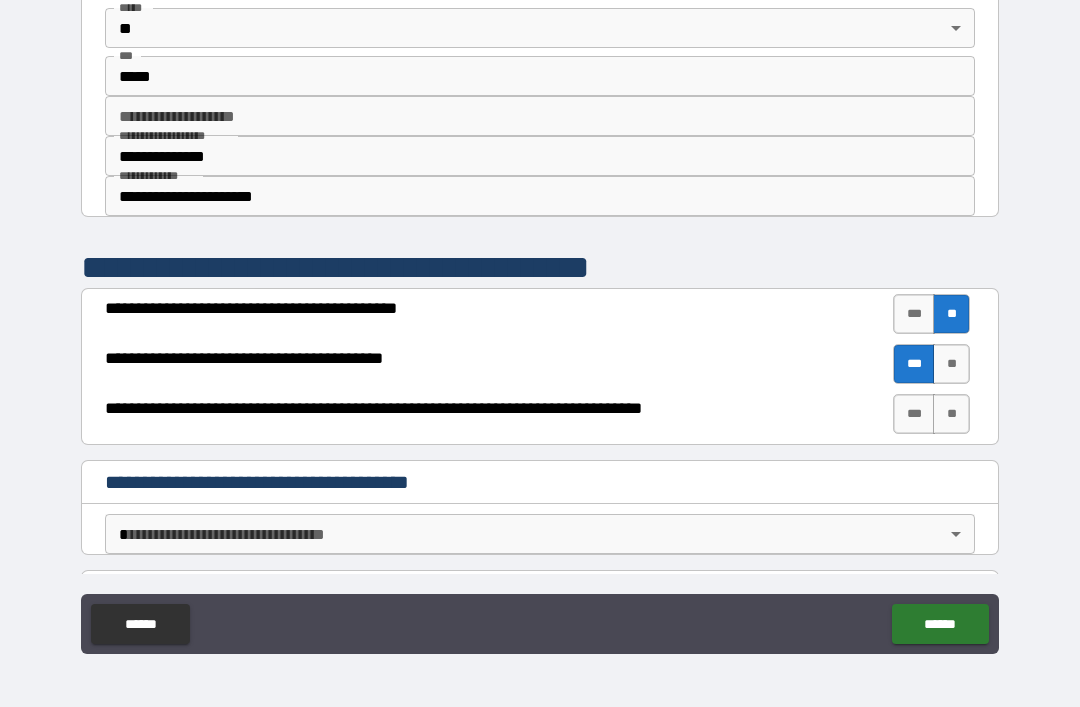 click on "***" at bounding box center [914, 414] 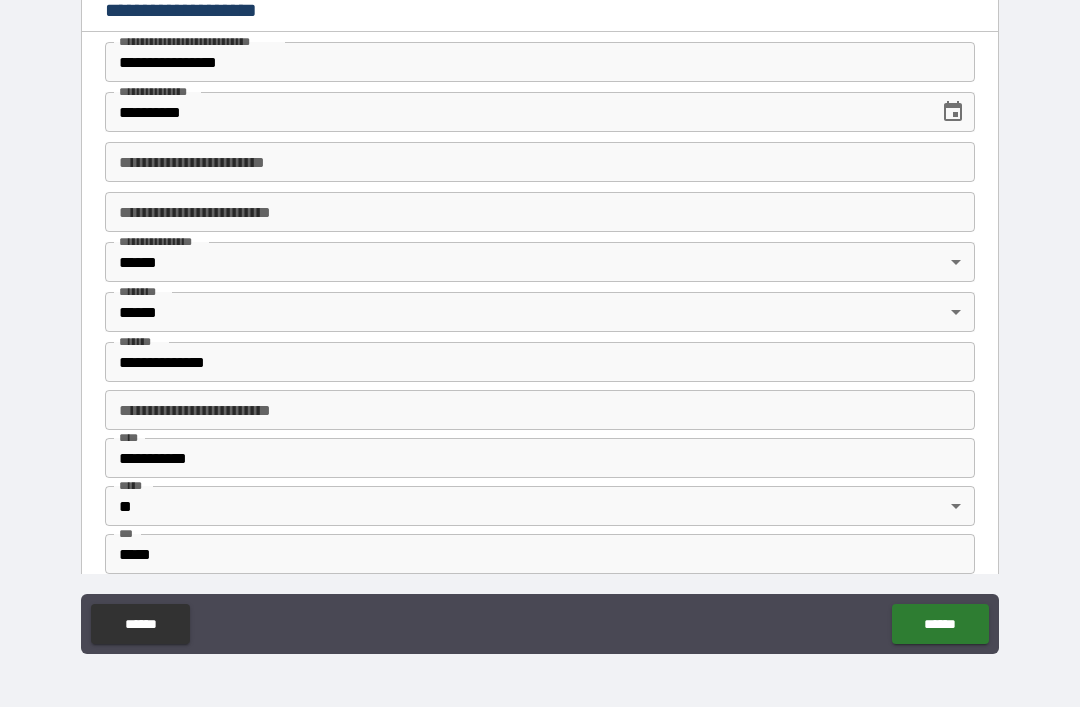 scroll, scrollTop: 0, scrollLeft: 0, axis: both 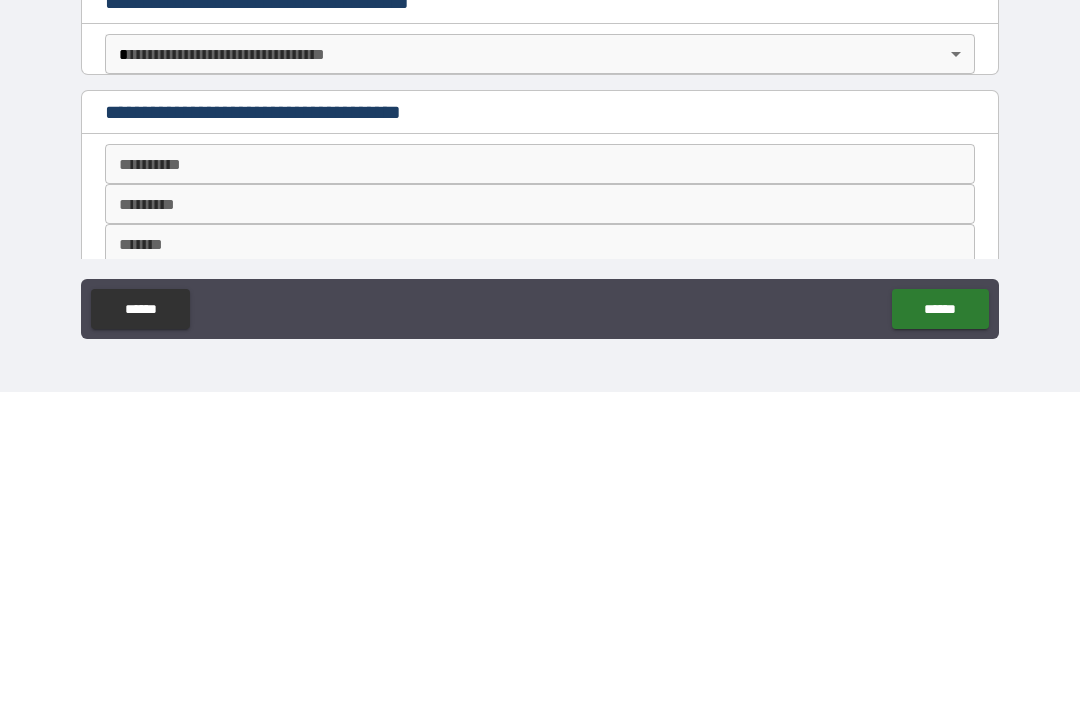 click on "**********" at bounding box center [540, 321] 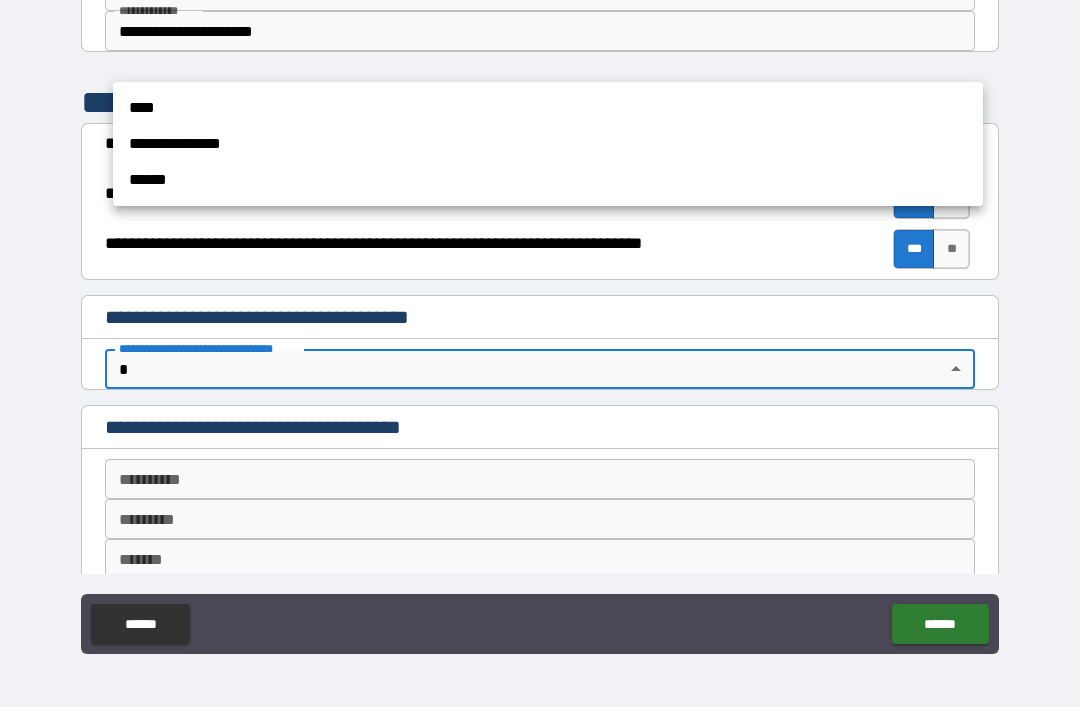 click at bounding box center (540, 353) 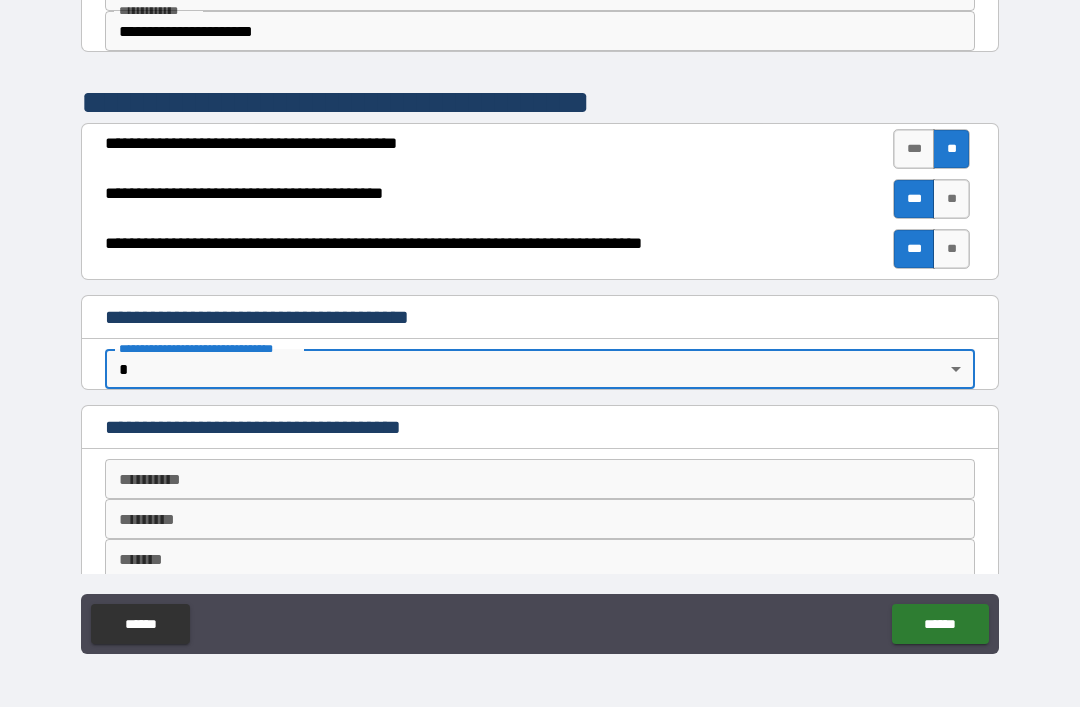 click on "**********" at bounding box center [540, 321] 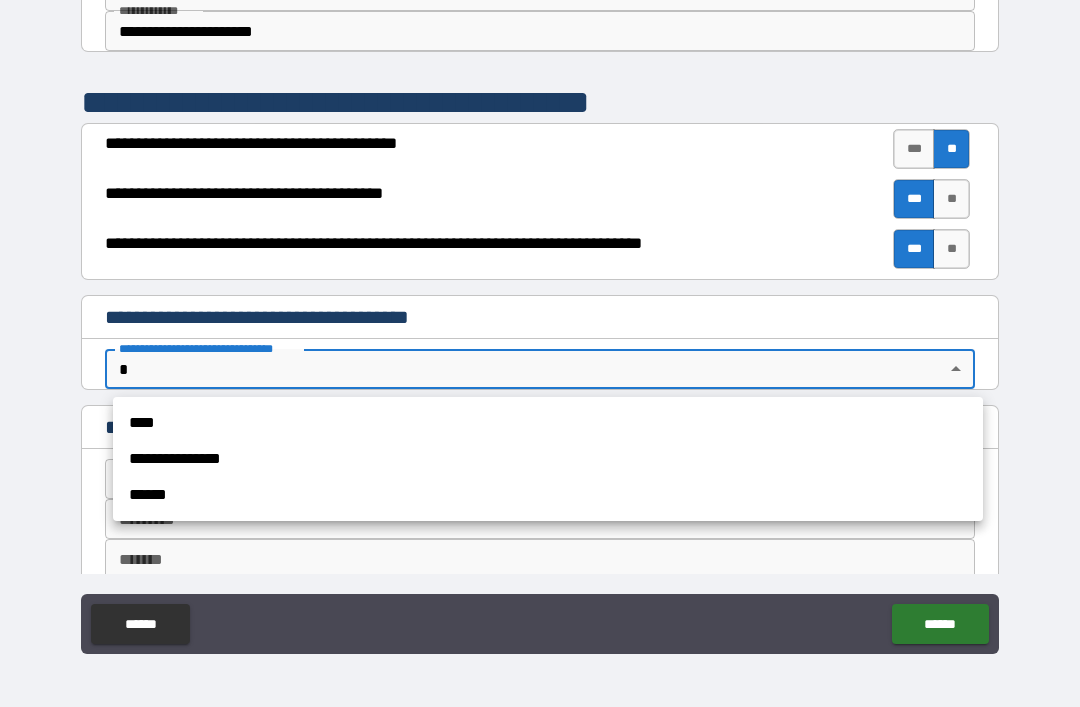 click on "**********" at bounding box center [548, 459] 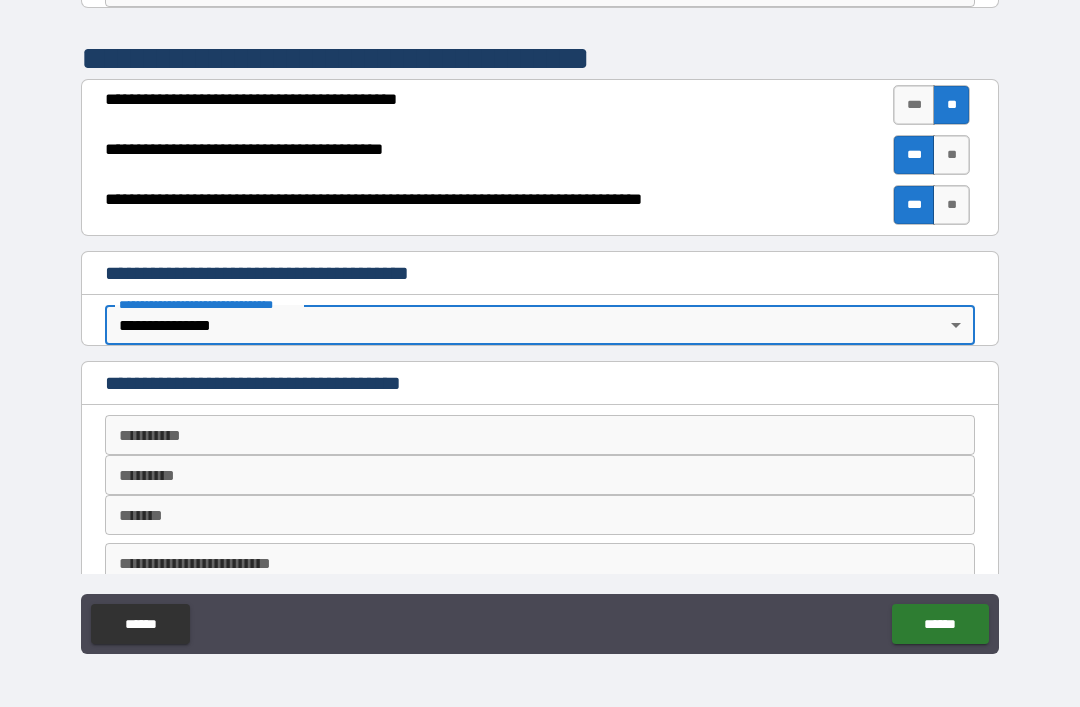 scroll, scrollTop: 689, scrollLeft: 0, axis: vertical 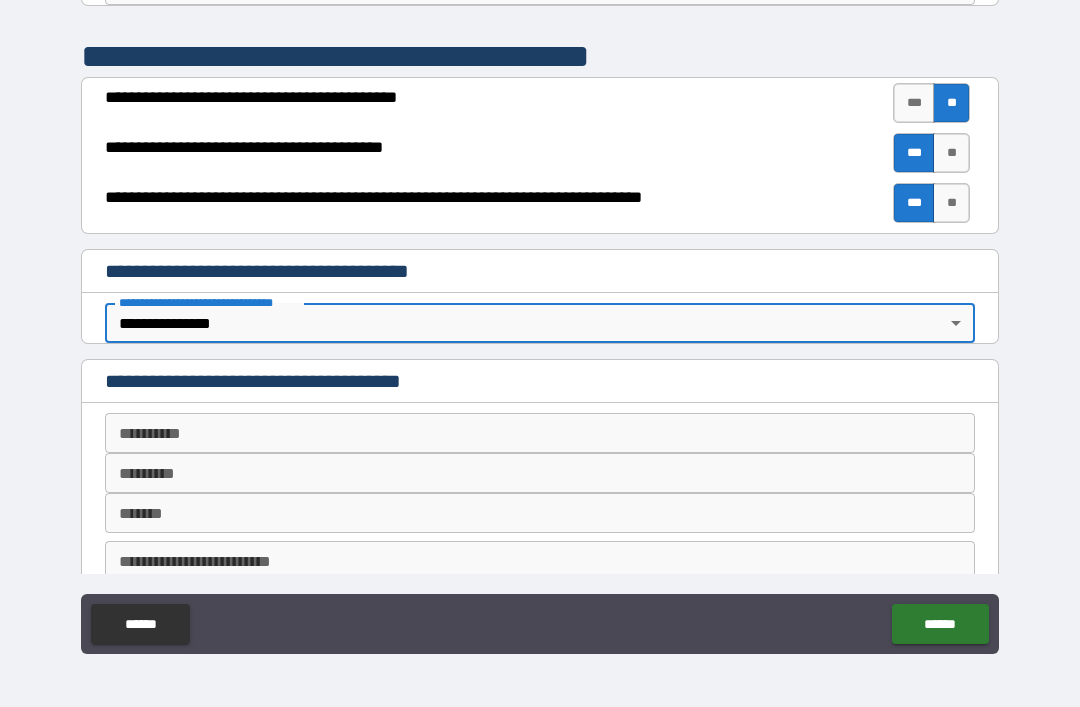 click on "**********" at bounding box center [540, 433] 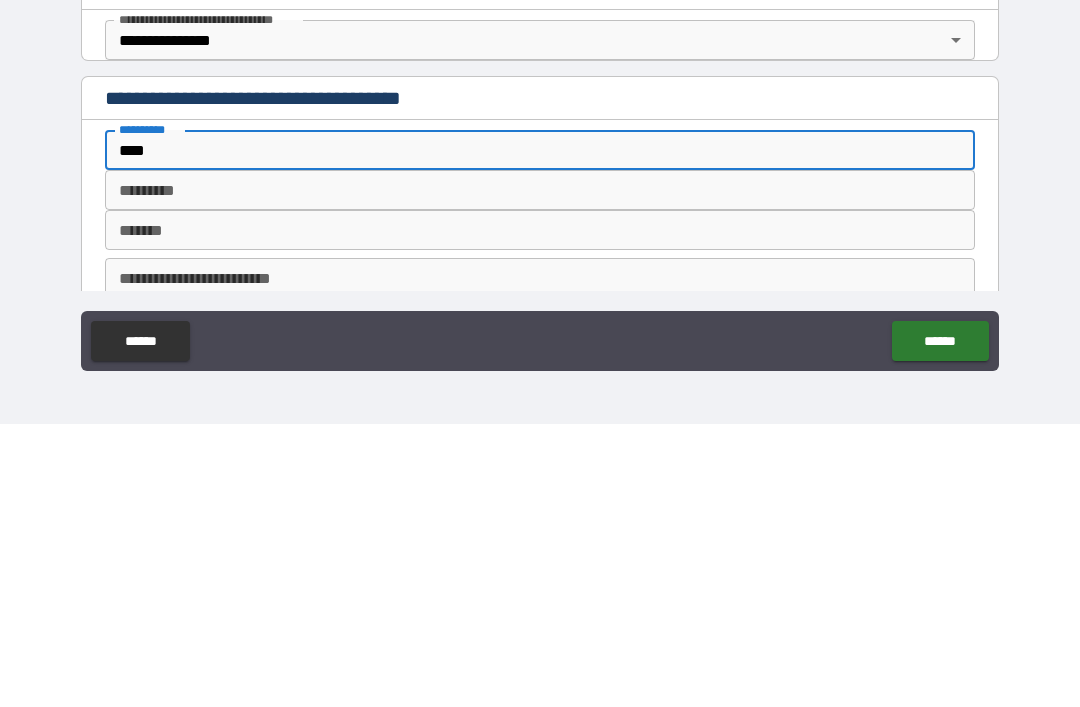 click on "*********" at bounding box center (540, 473) 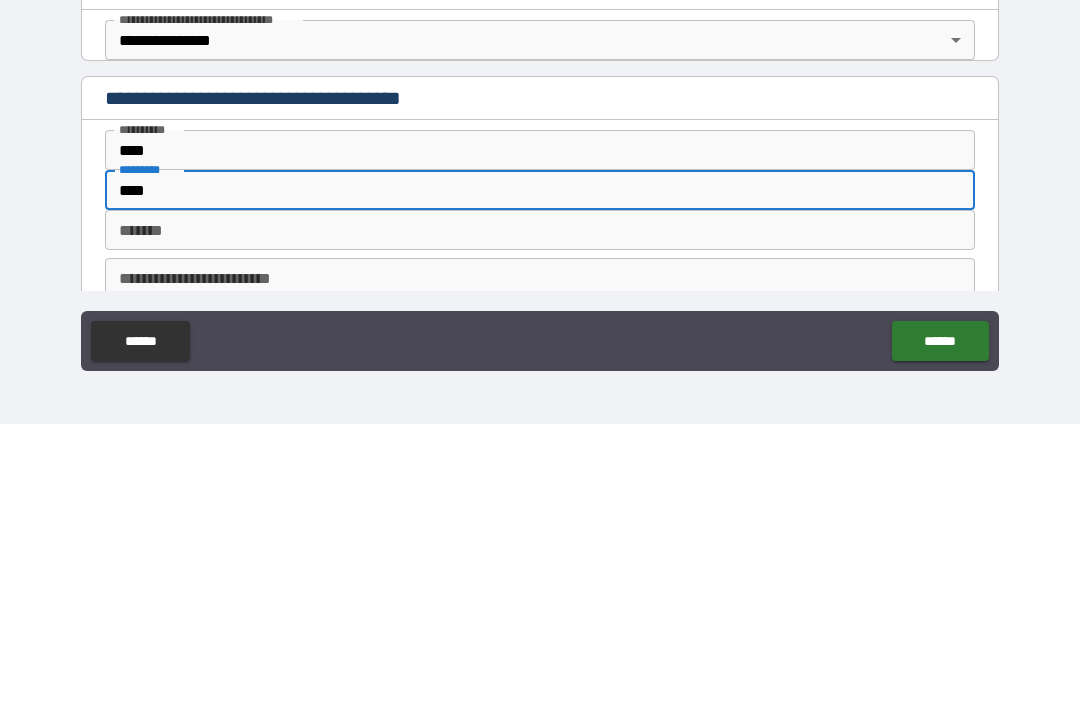 click on "*******" at bounding box center (540, 513) 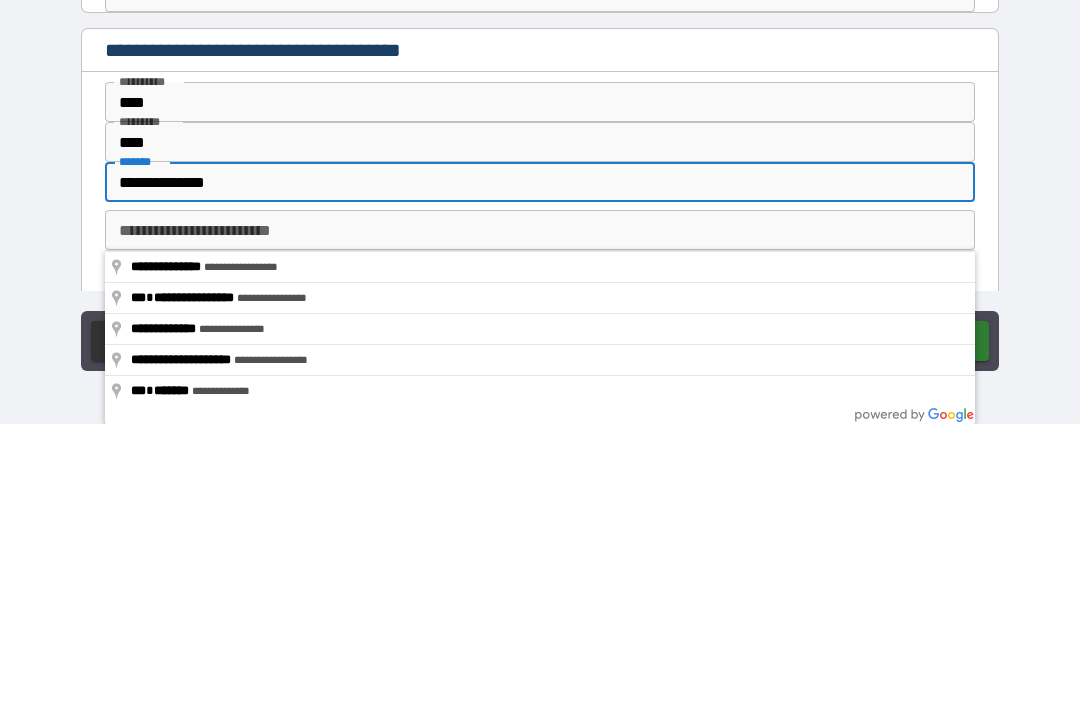 scroll, scrollTop: 743, scrollLeft: 0, axis: vertical 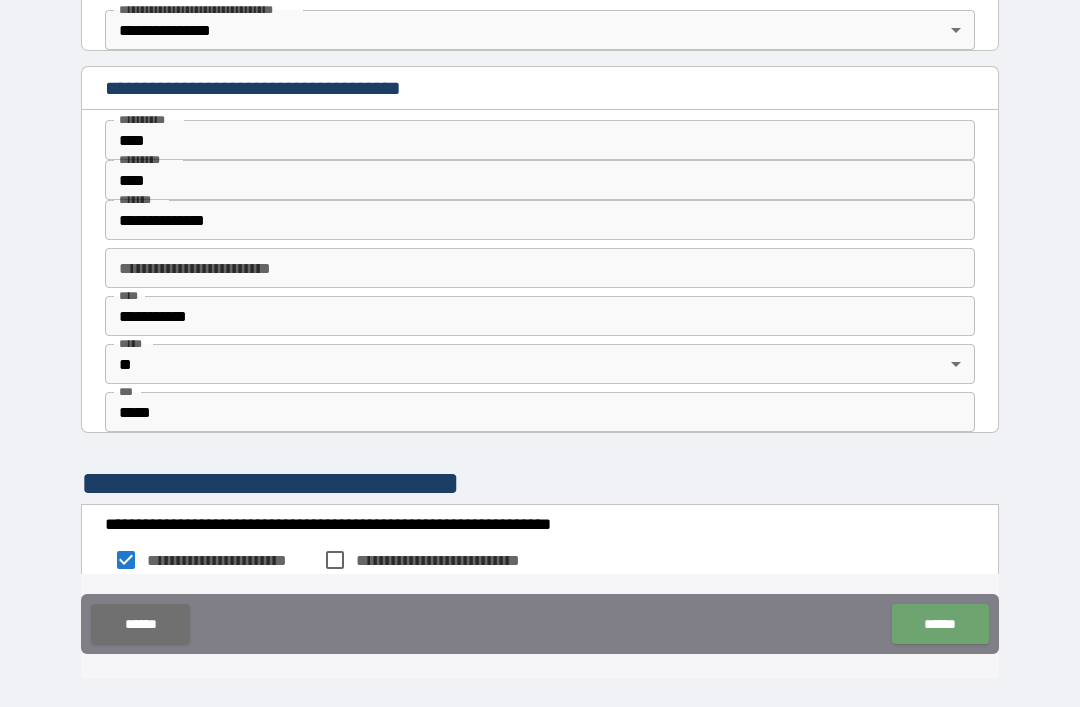 click on "******" at bounding box center [940, 624] 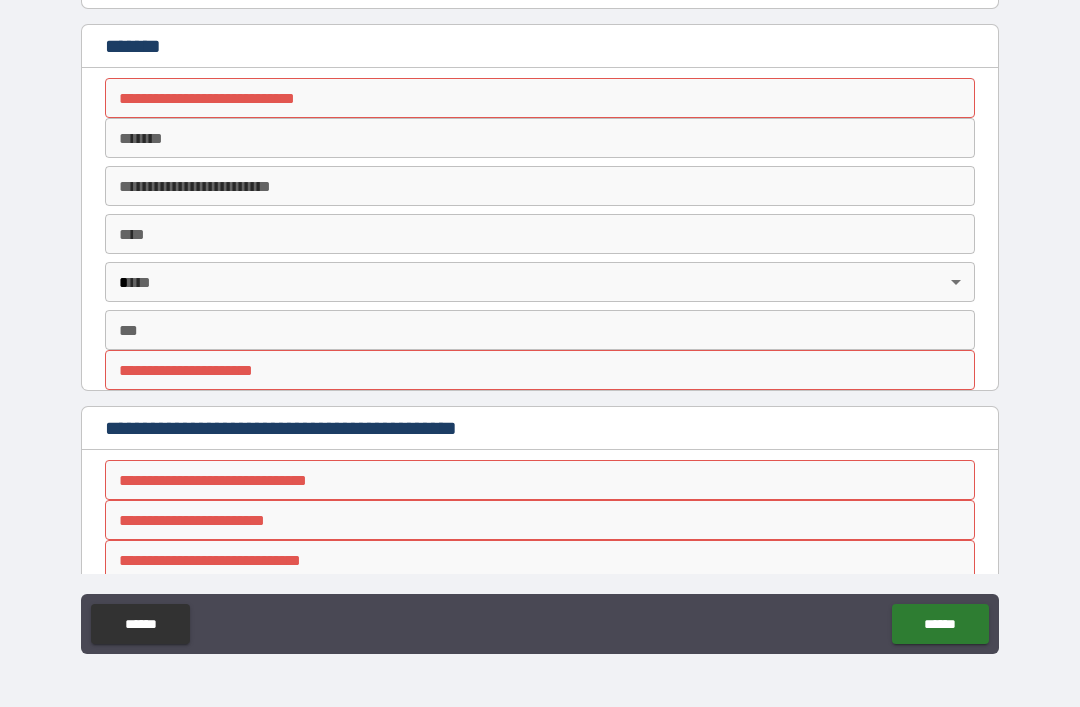 scroll, scrollTop: 1549, scrollLeft: 0, axis: vertical 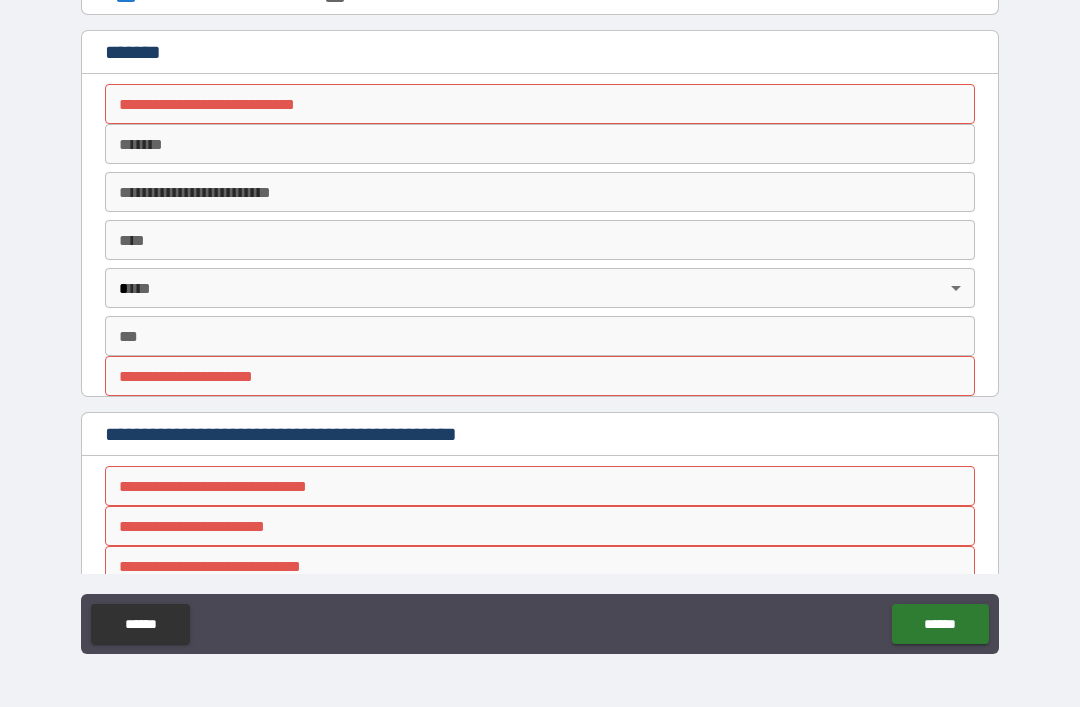click on "**********" at bounding box center (540, 104) 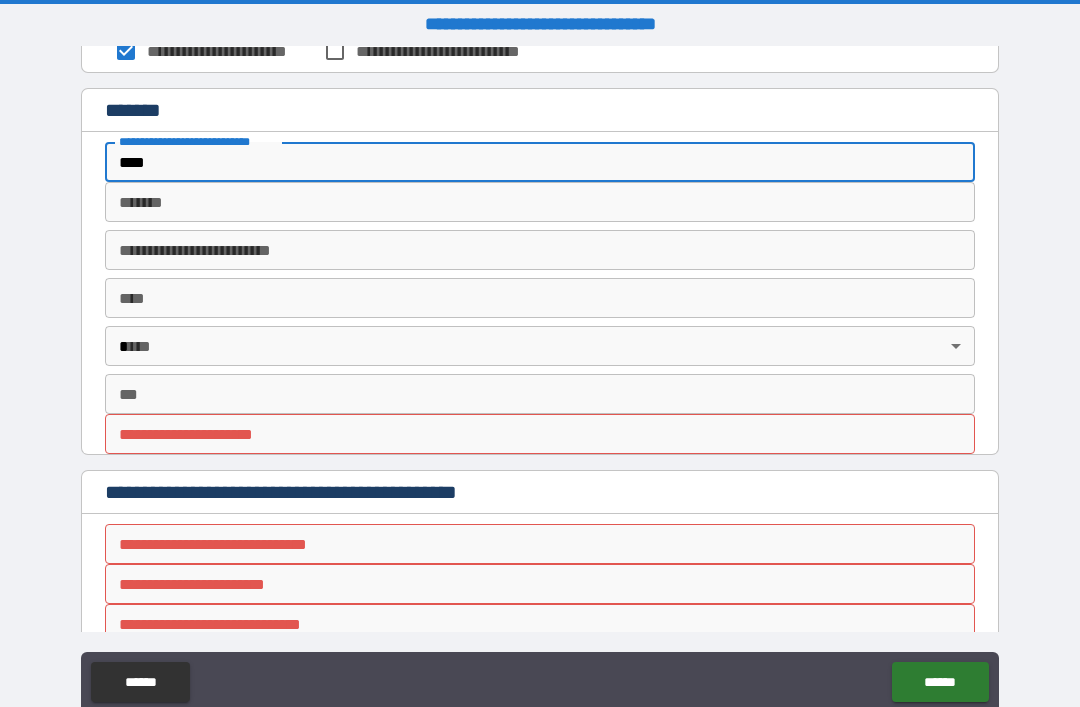 scroll, scrollTop: 4, scrollLeft: 0, axis: vertical 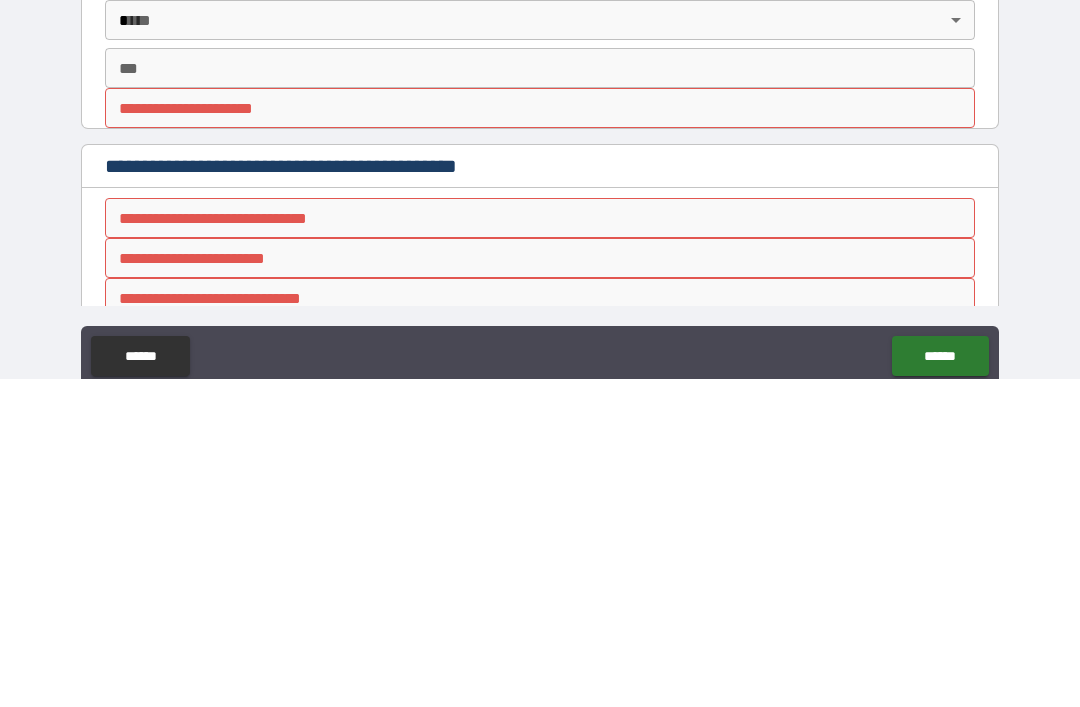 click on "**********" at bounding box center (540, 436) 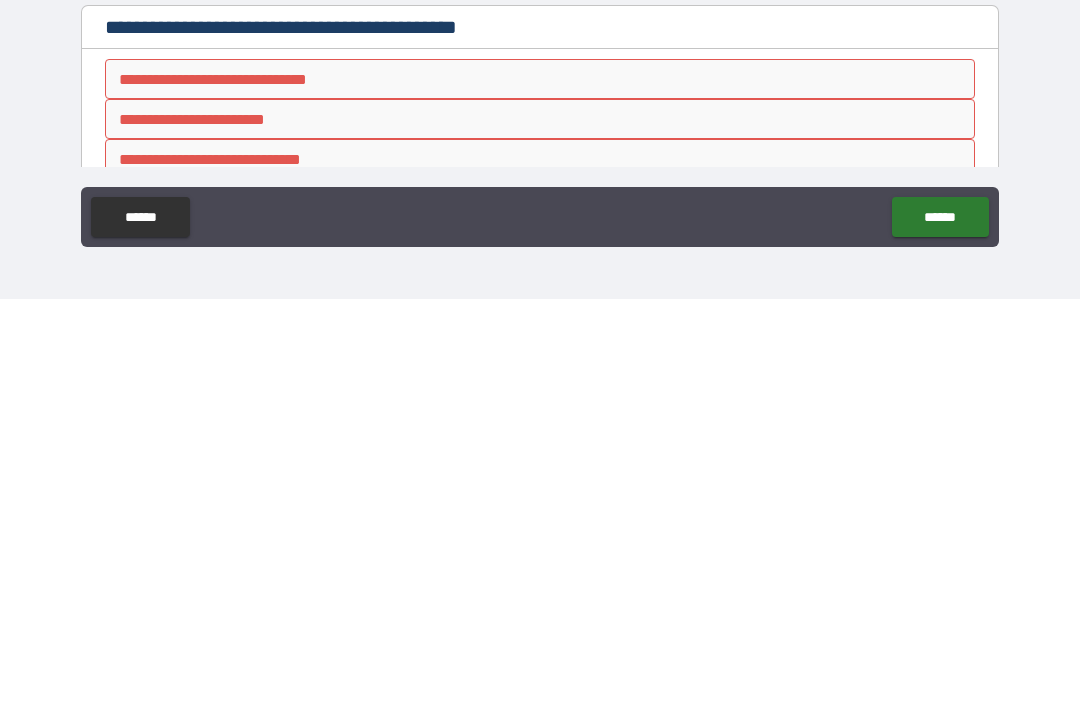 scroll, scrollTop: 64, scrollLeft: 0, axis: vertical 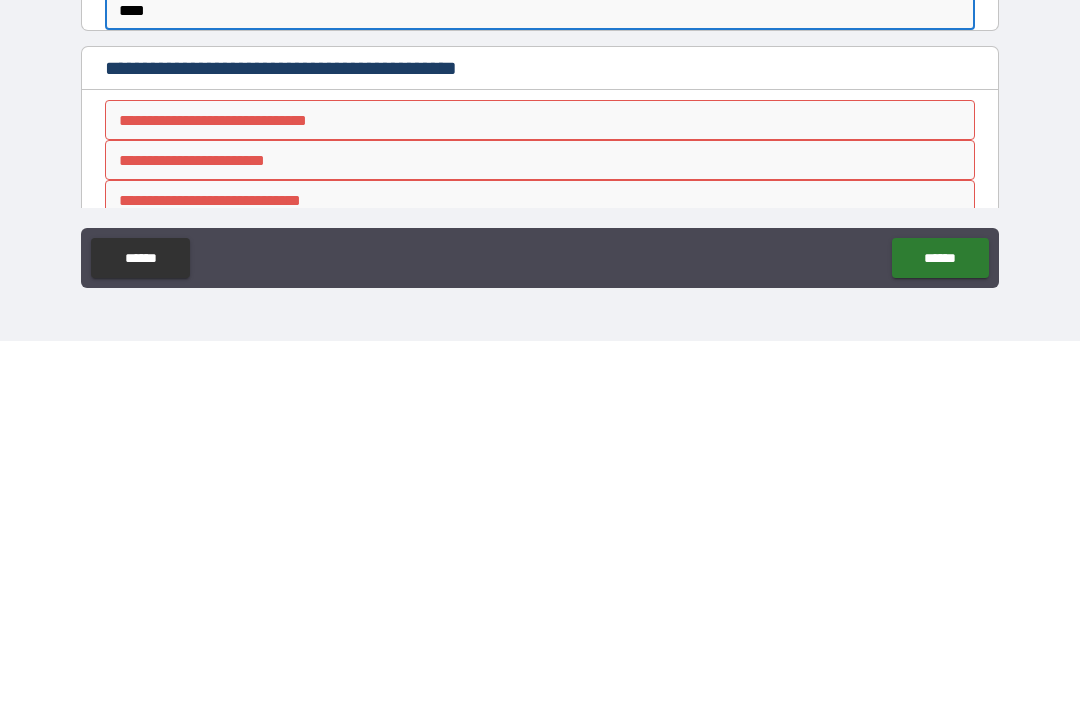 click on "**********" at bounding box center (540, 486) 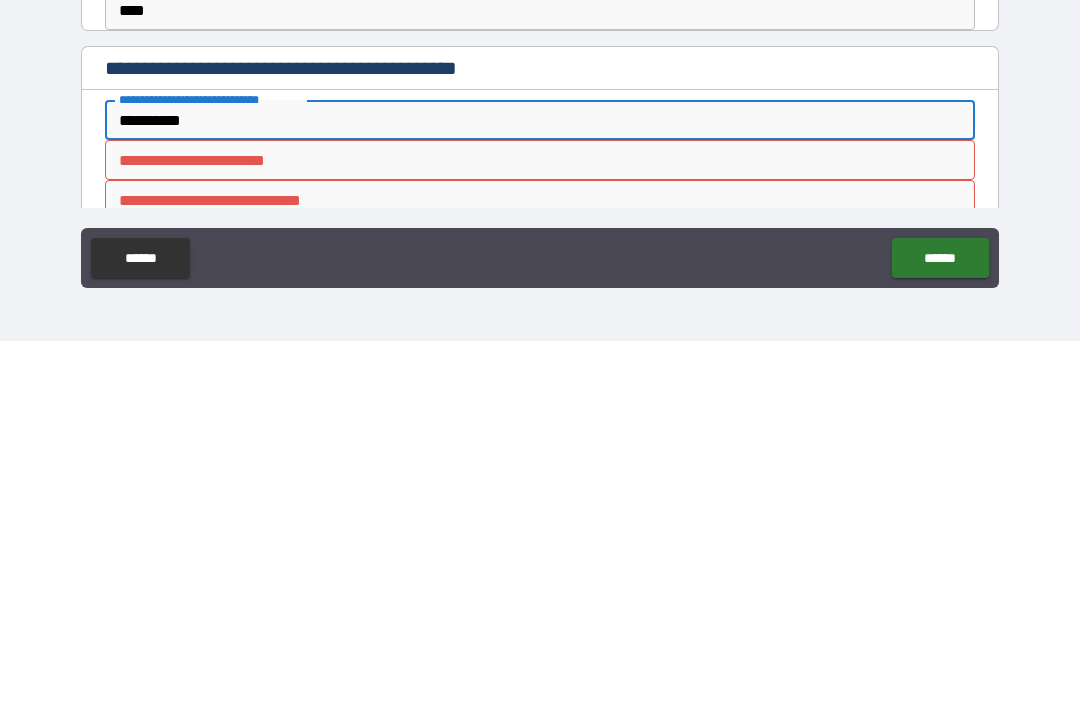click on "**********" at bounding box center (540, 526) 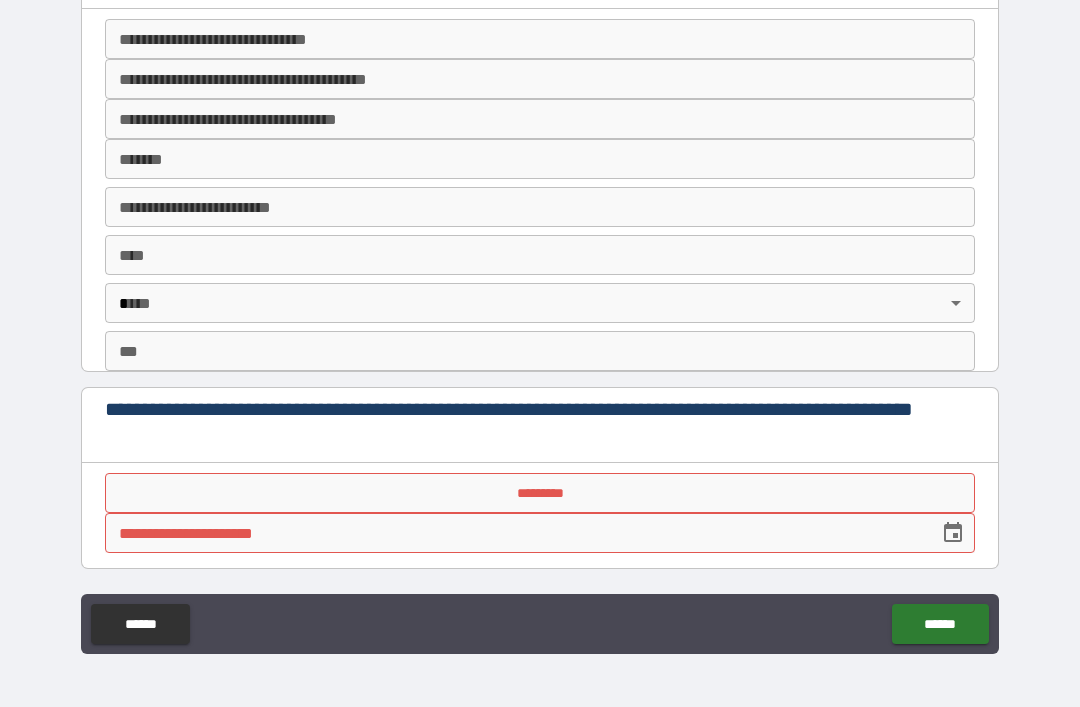 scroll, scrollTop: 2801, scrollLeft: 0, axis: vertical 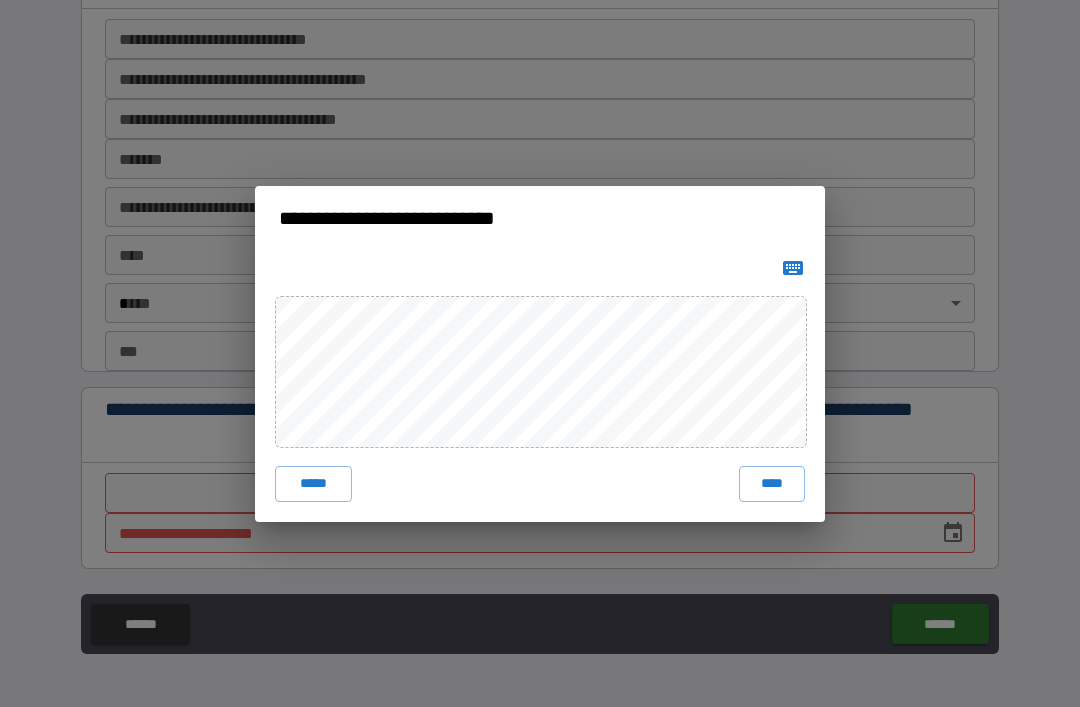 click on "****" at bounding box center (772, 484) 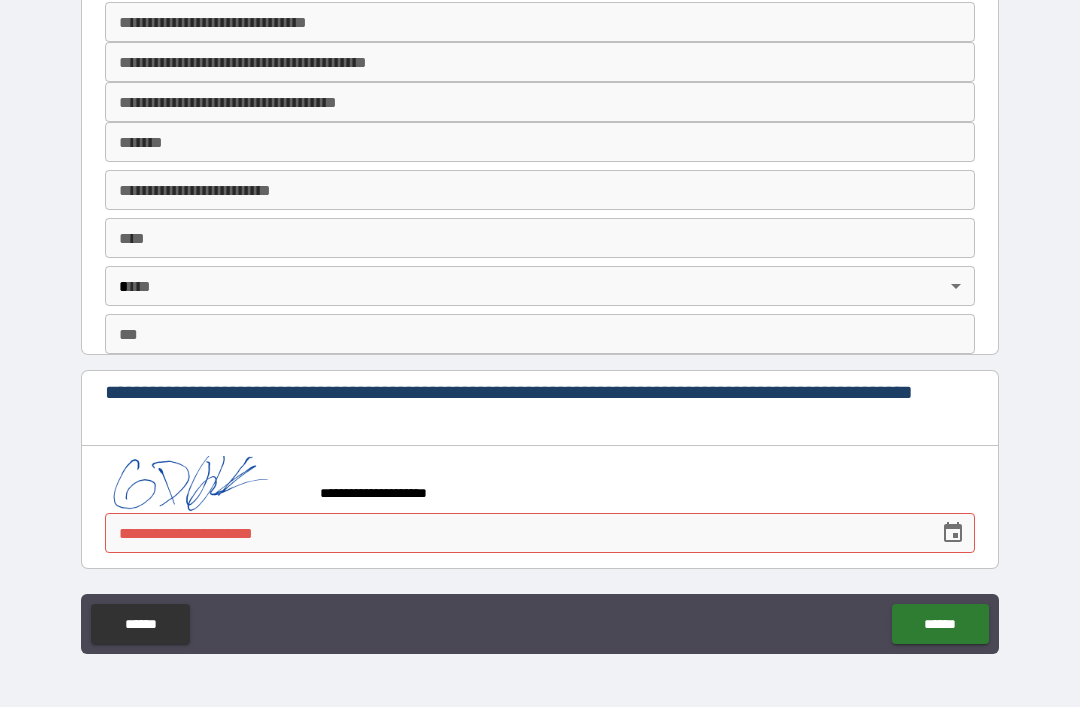 scroll, scrollTop: 2818, scrollLeft: 0, axis: vertical 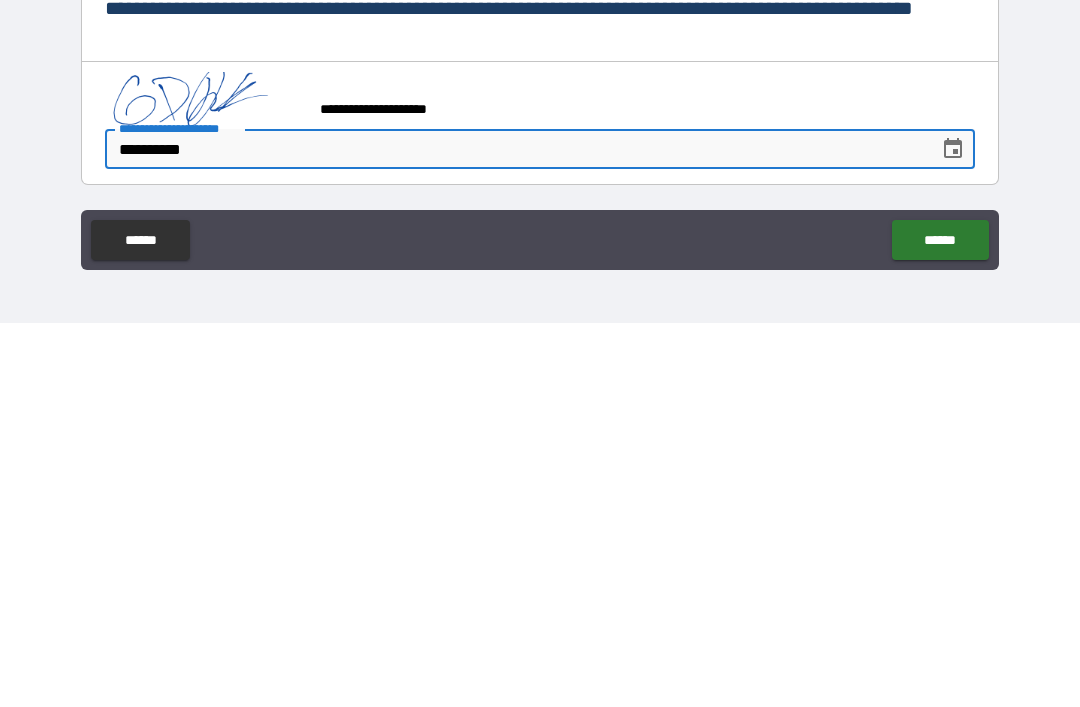 click on "******" at bounding box center (940, 624) 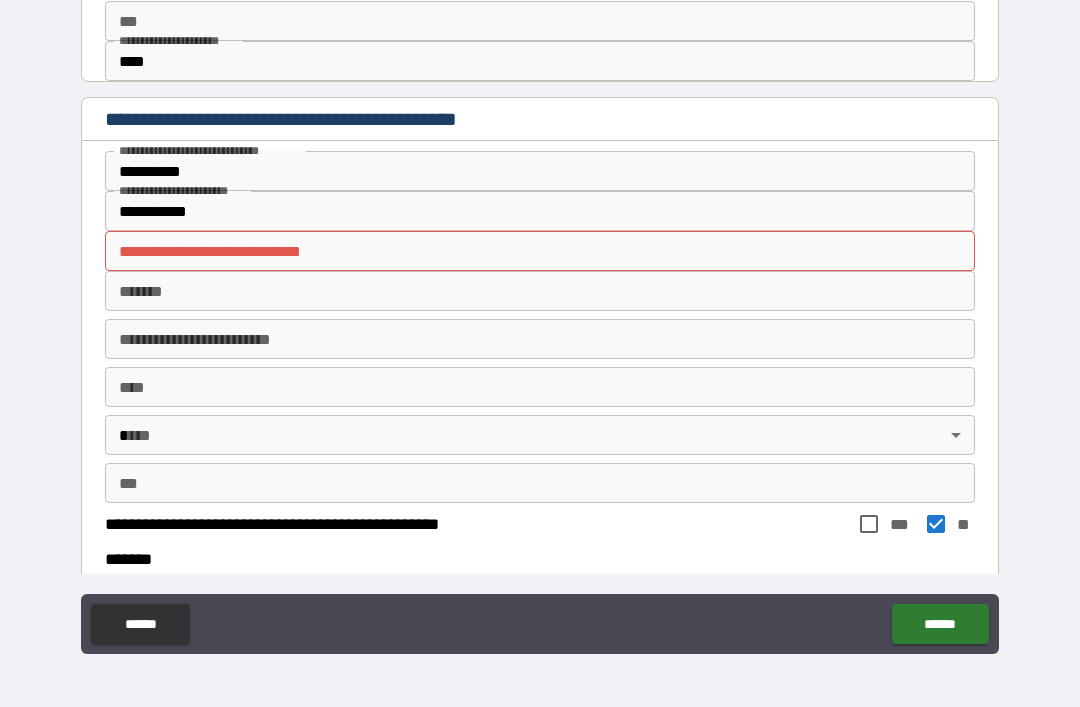 scroll, scrollTop: 1864, scrollLeft: 0, axis: vertical 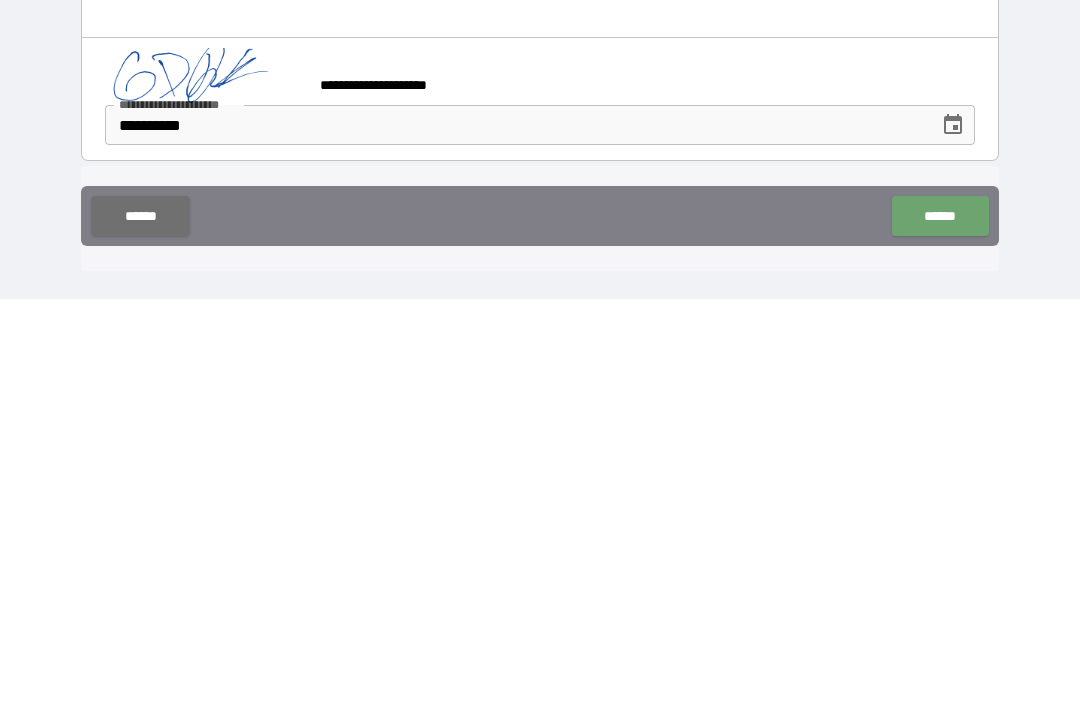 click on "******" at bounding box center [940, 624] 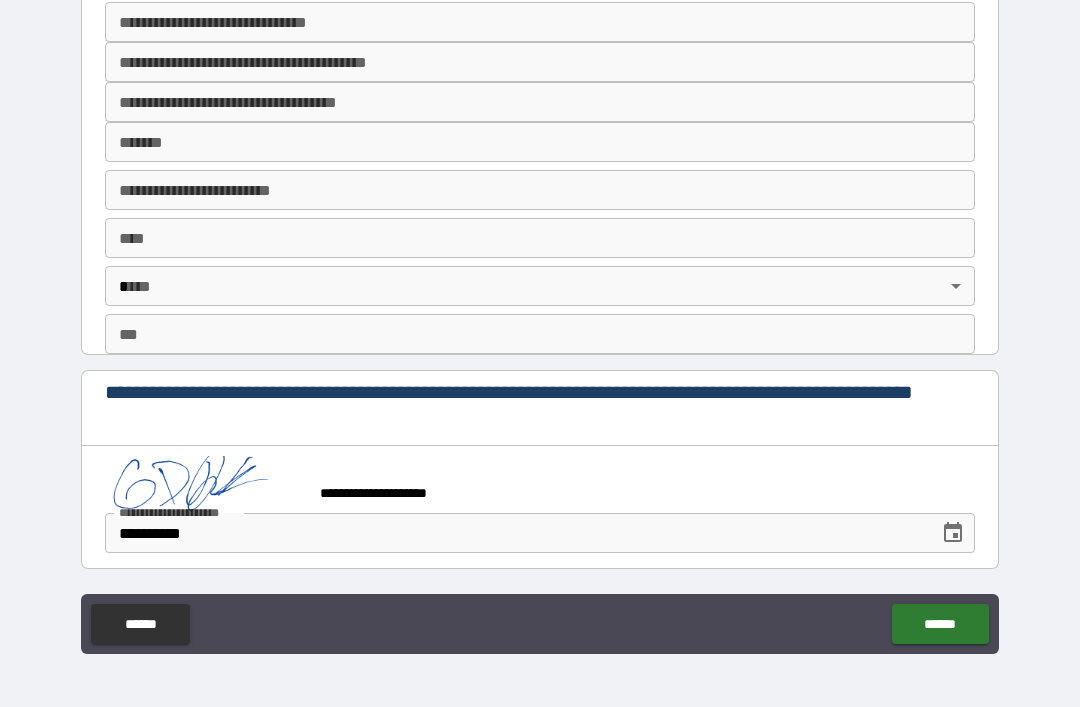 scroll, scrollTop: 2818, scrollLeft: 0, axis: vertical 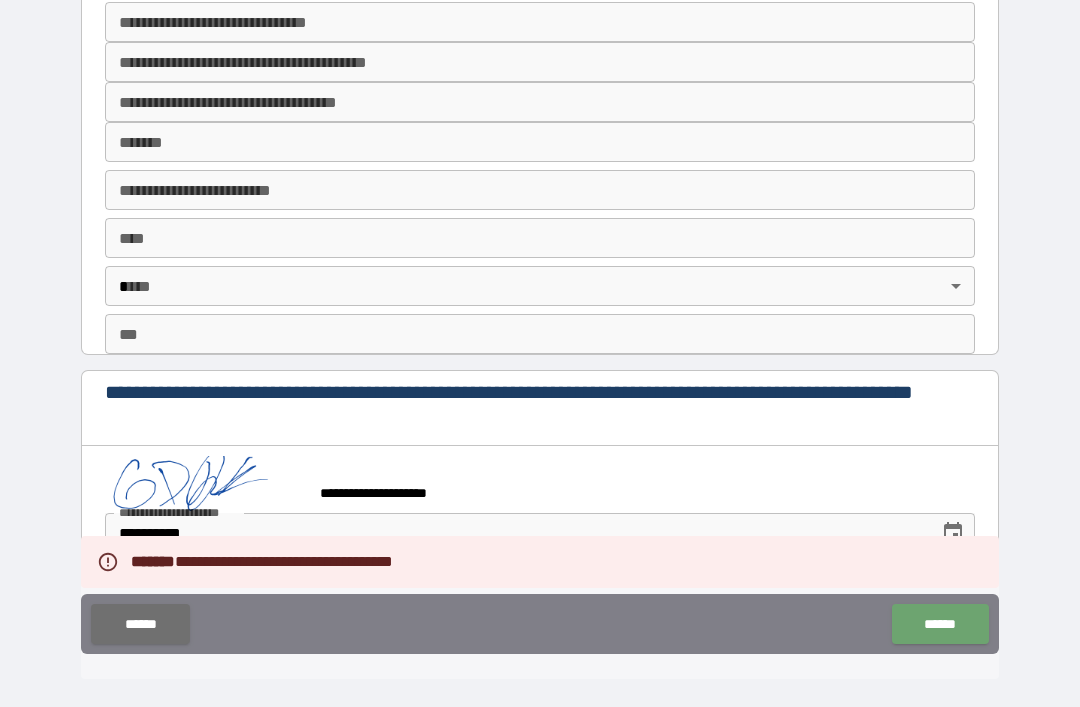 click on "******" at bounding box center (940, 624) 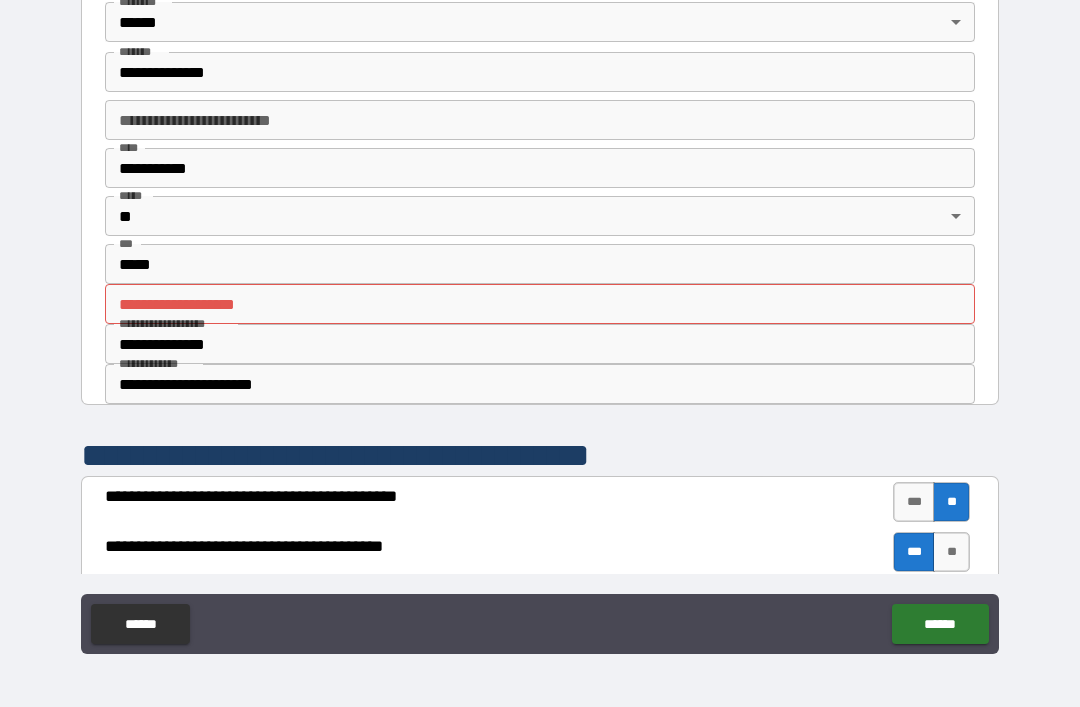 scroll, scrollTop: 291, scrollLeft: 0, axis: vertical 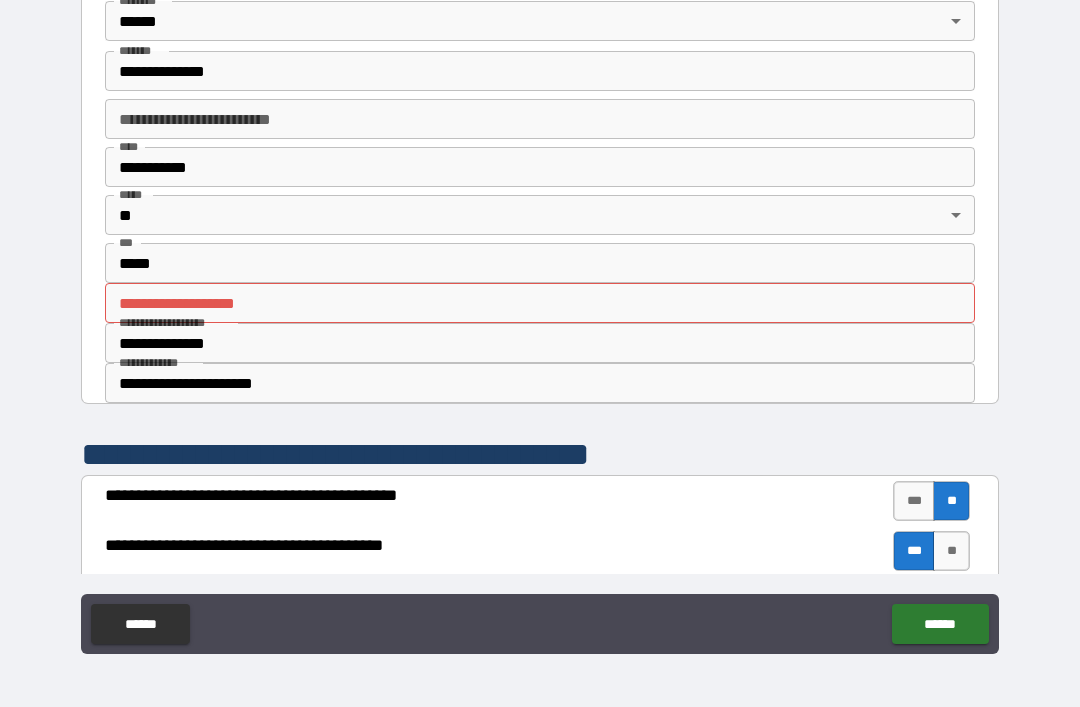 click on "**********" at bounding box center [540, 303] 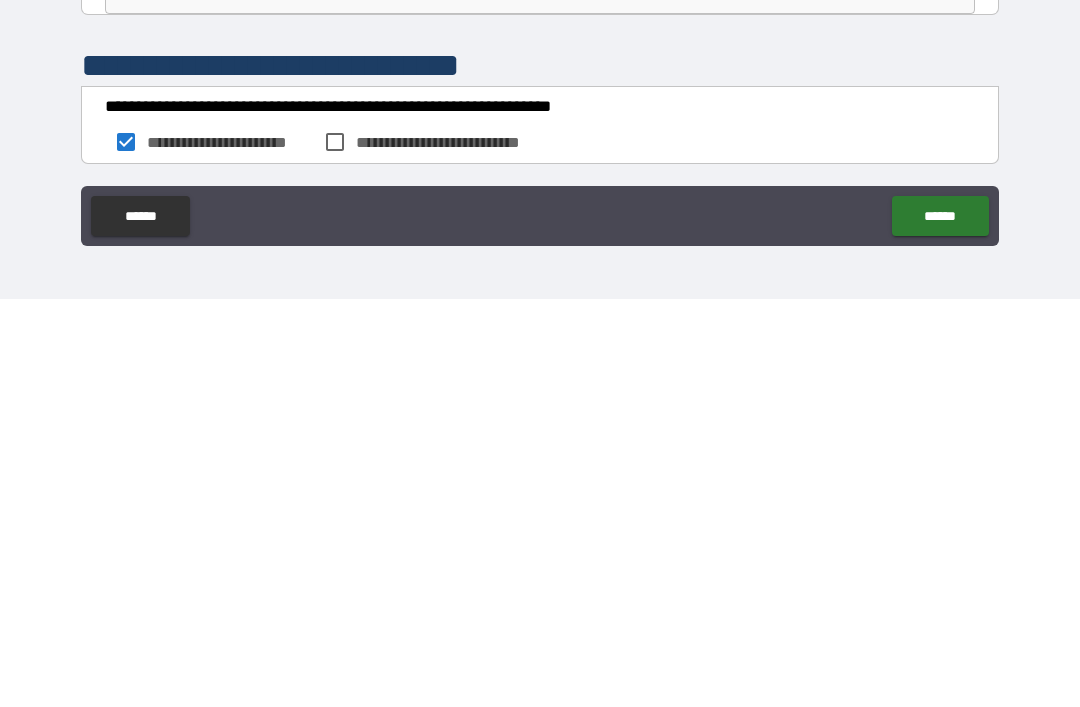 scroll, scrollTop: 994, scrollLeft: 0, axis: vertical 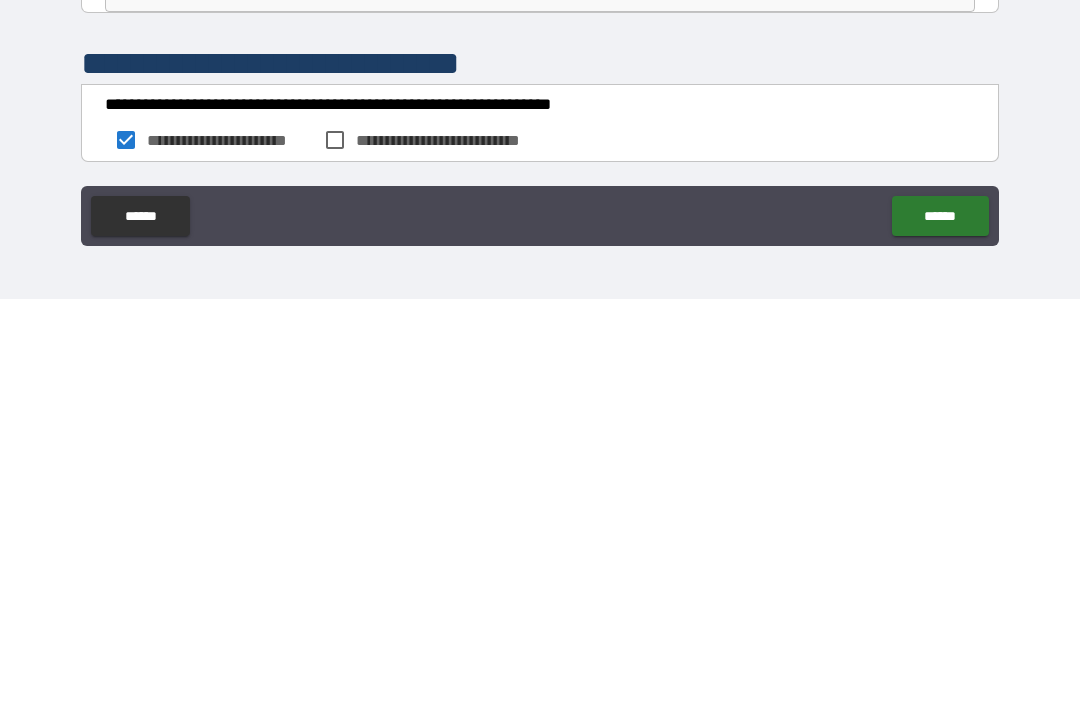 click on "******" at bounding box center [940, 624] 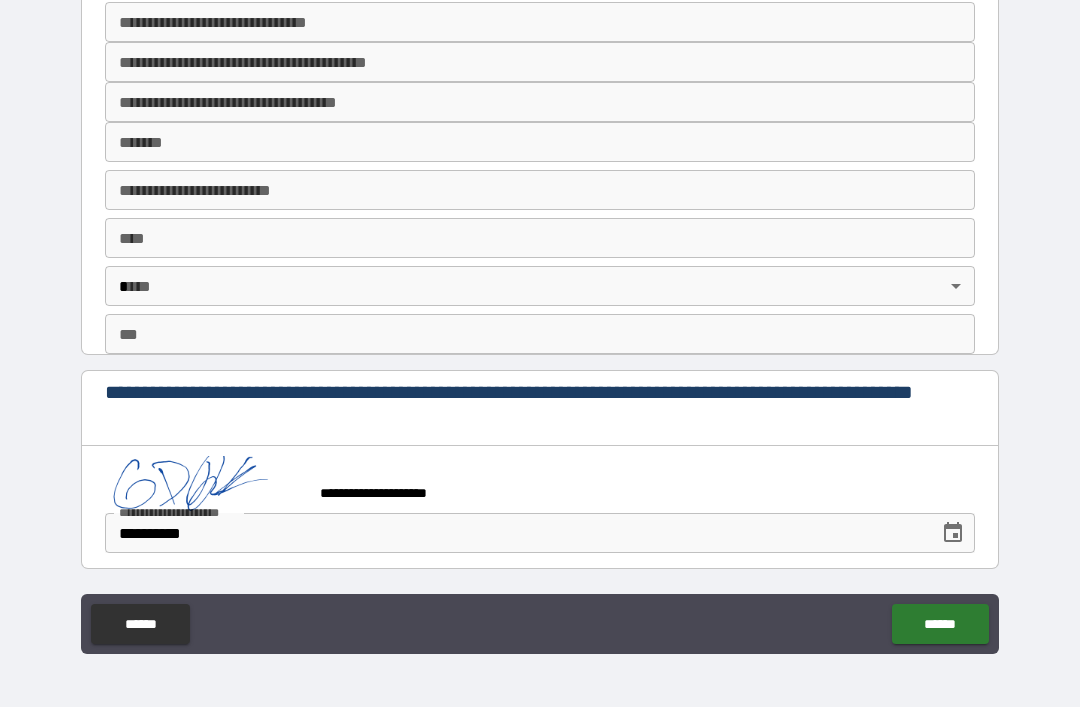 scroll, scrollTop: 2818, scrollLeft: 0, axis: vertical 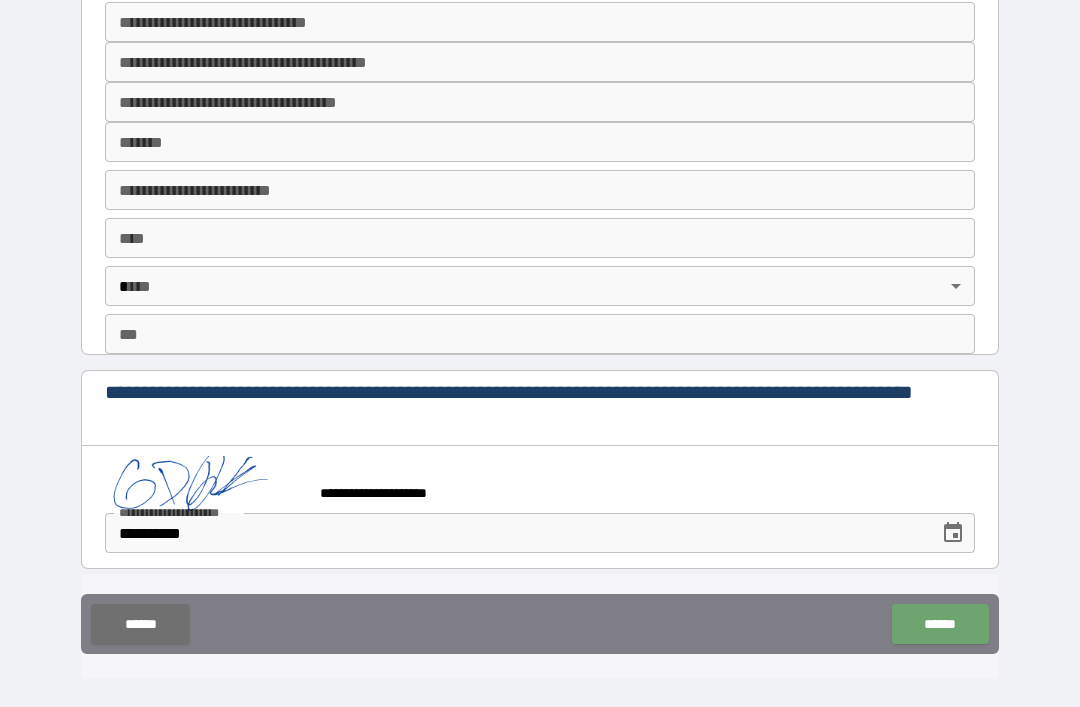 click on "******" at bounding box center (940, 624) 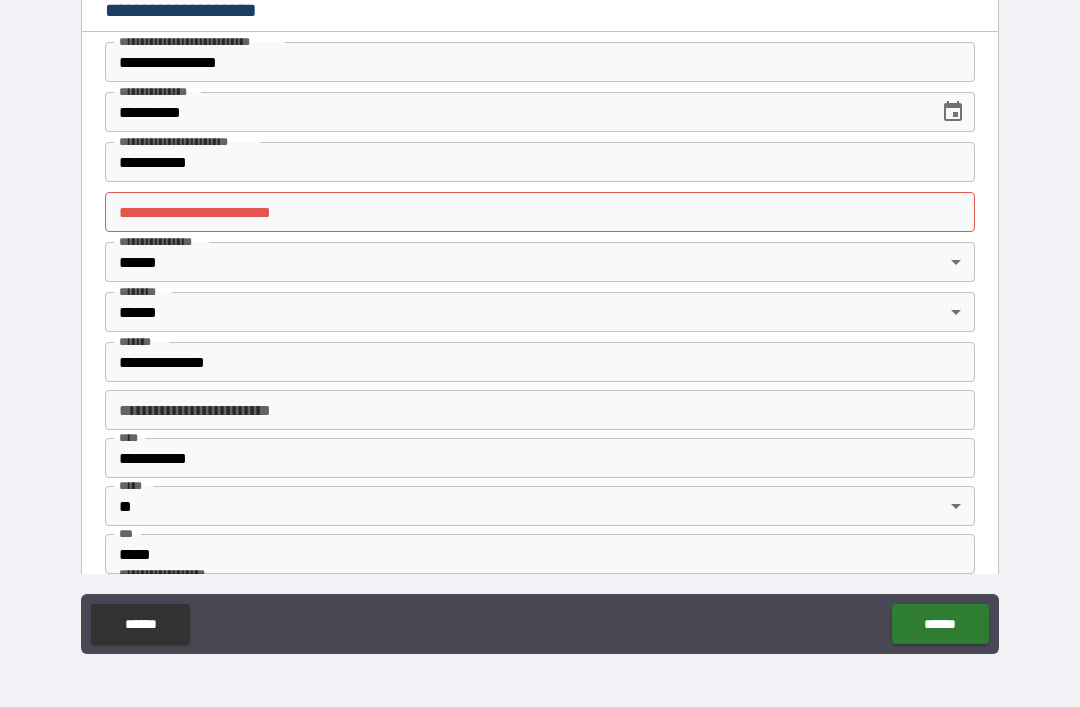 scroll, scrollTop: 0, scrollLeft: 0, axis: both 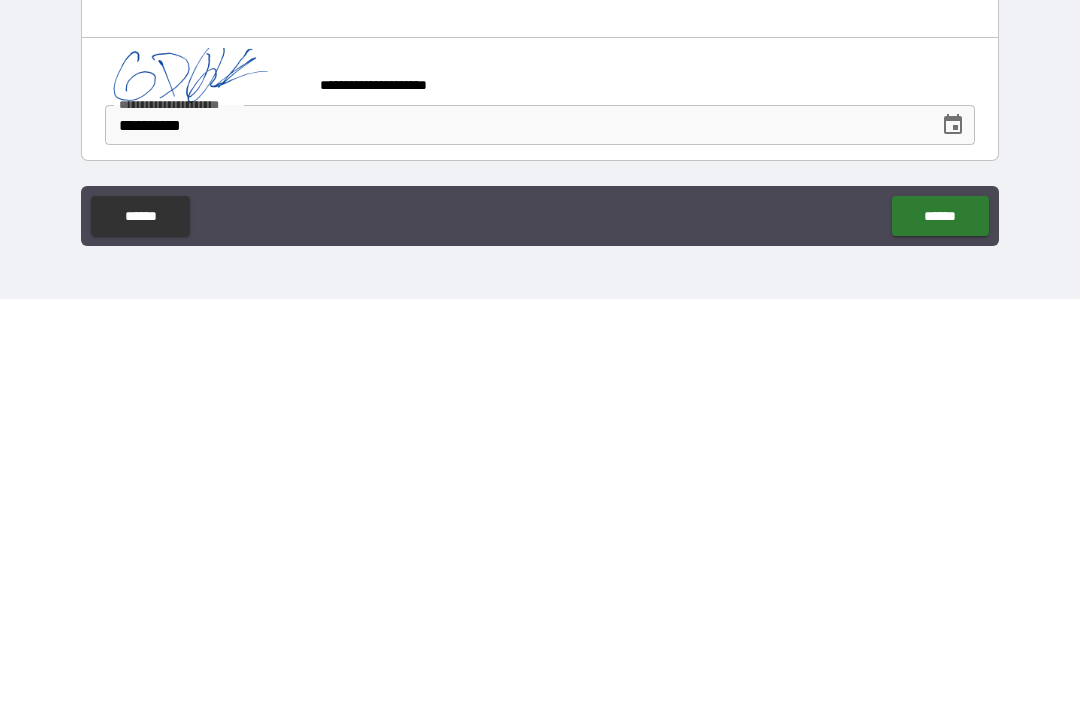 click on "******" at bounding box center (940, 624) 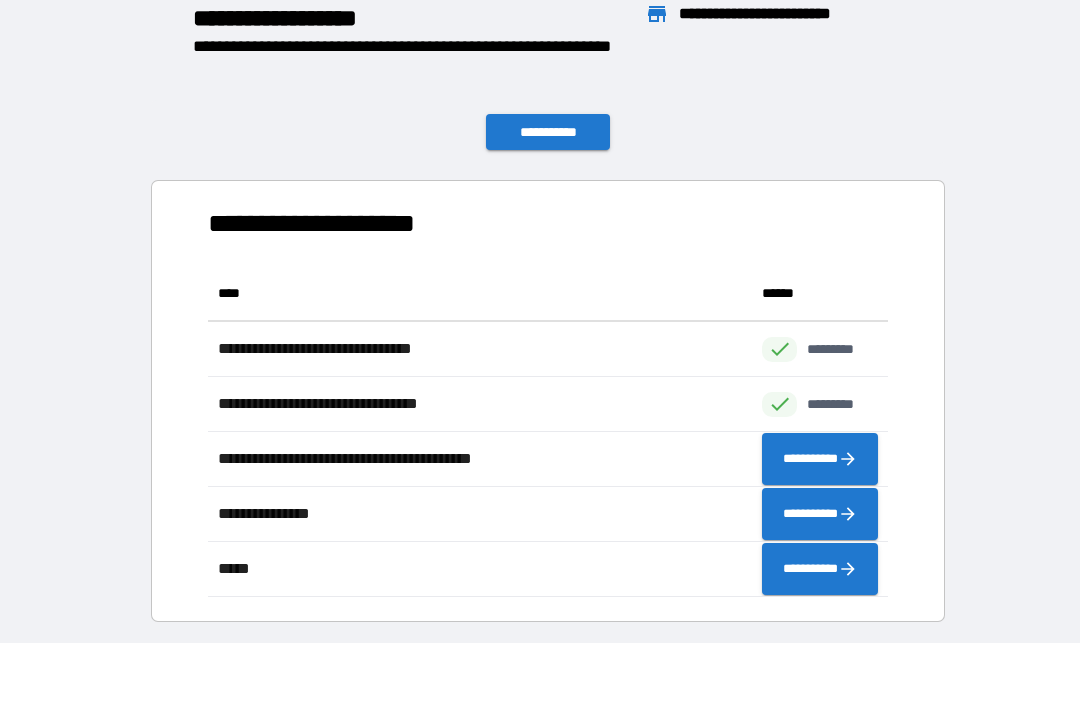 scroll, scrollTop: 1, scrollLeft: 1, axis: both 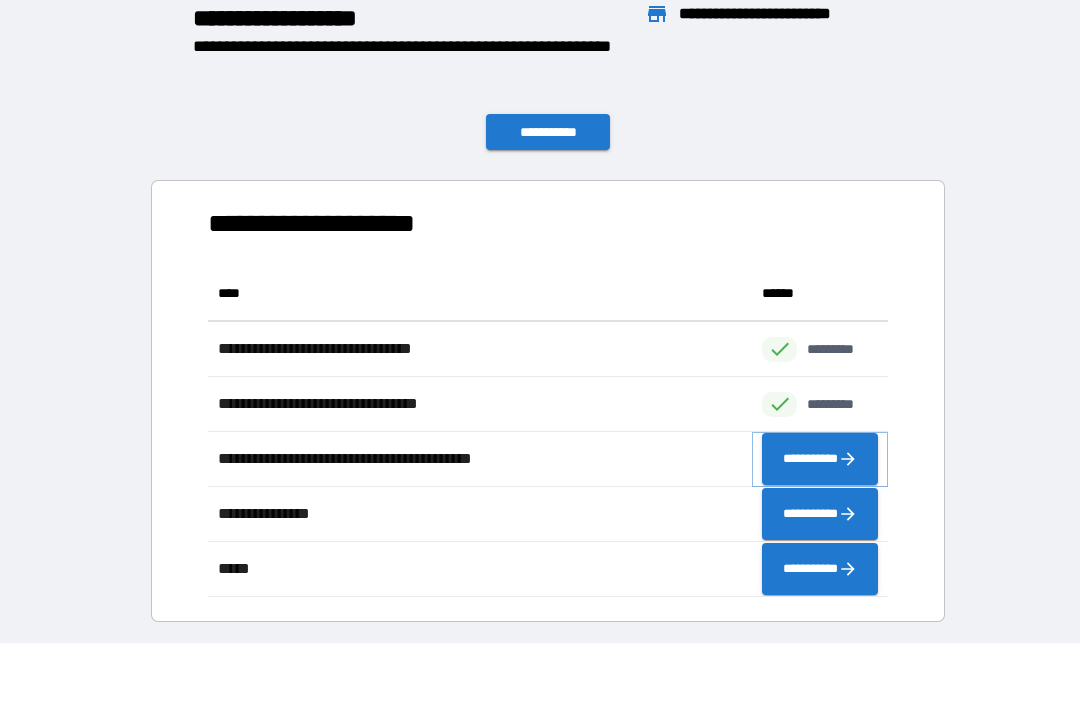 click on "**********" at bounding box center [820, 459] 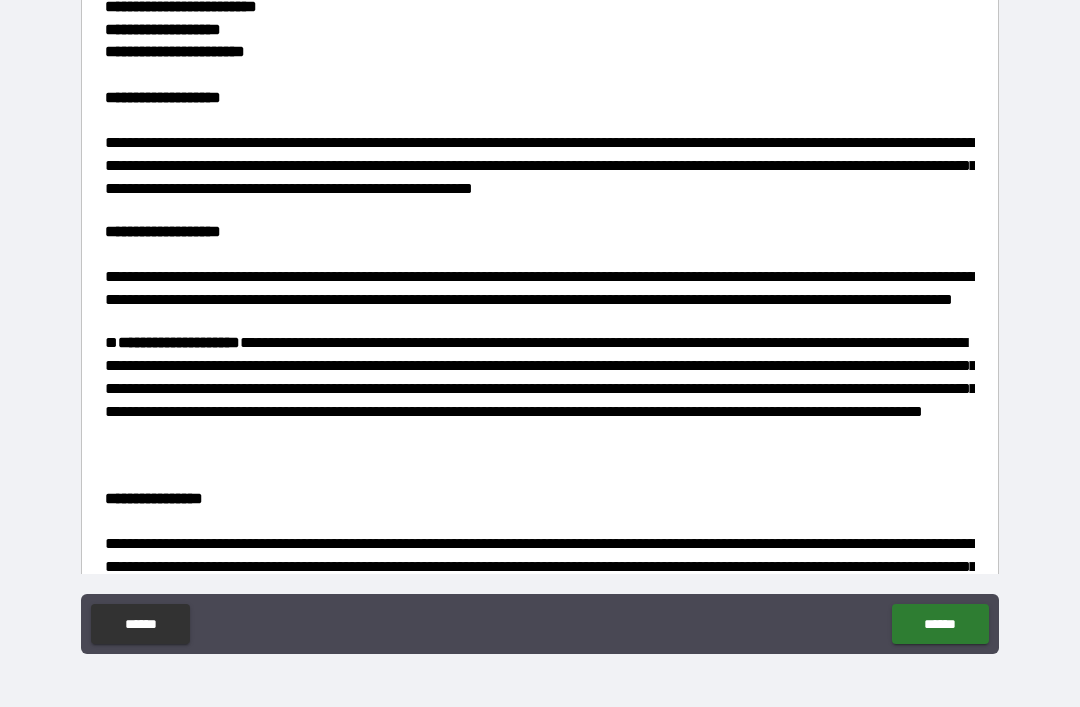 click on "**********" at bounding box center [540, 324] 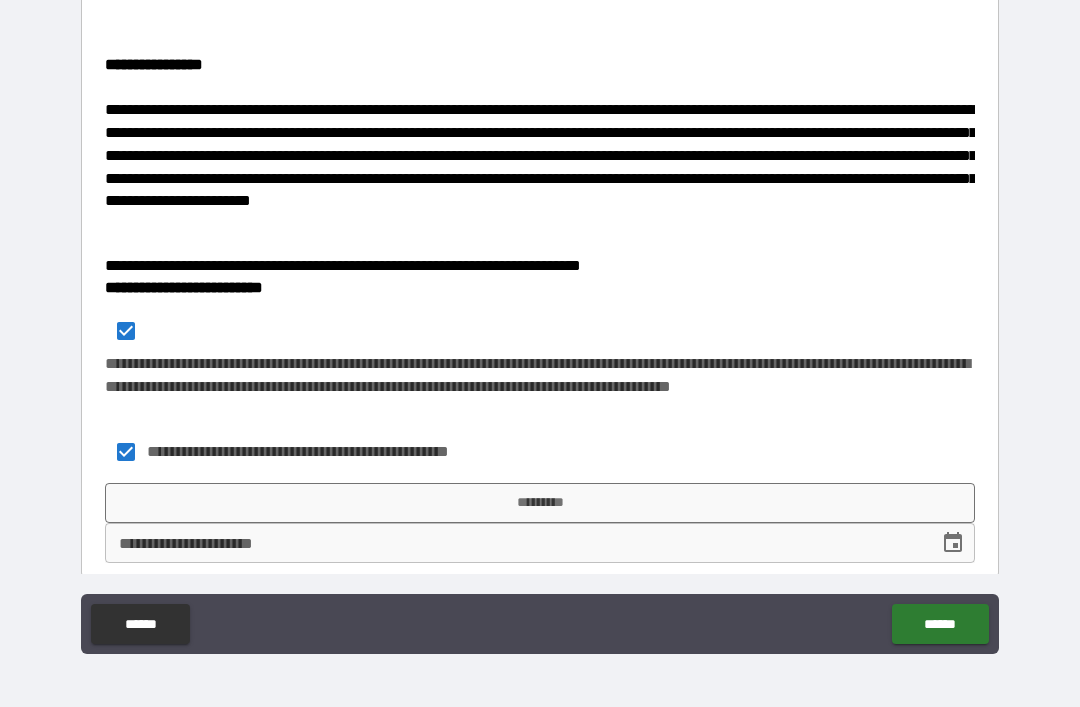 scroll, scrollTop: 432, scrollLeft: 0, axis: vertical 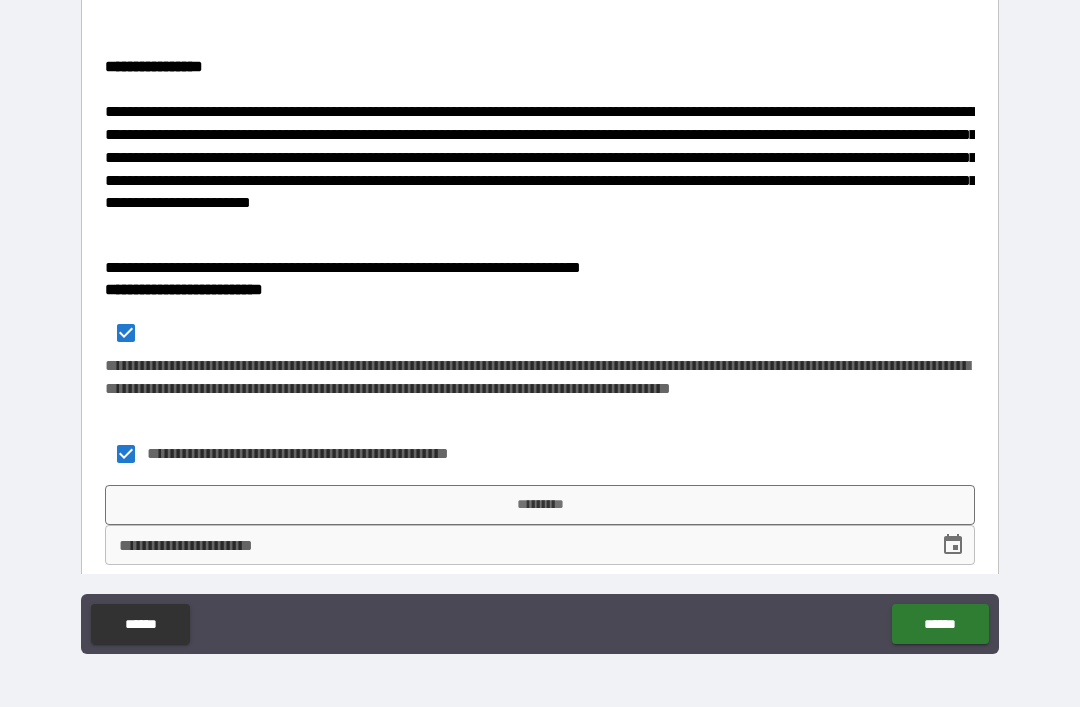 click on "*********" at bounding box center (540, 505) 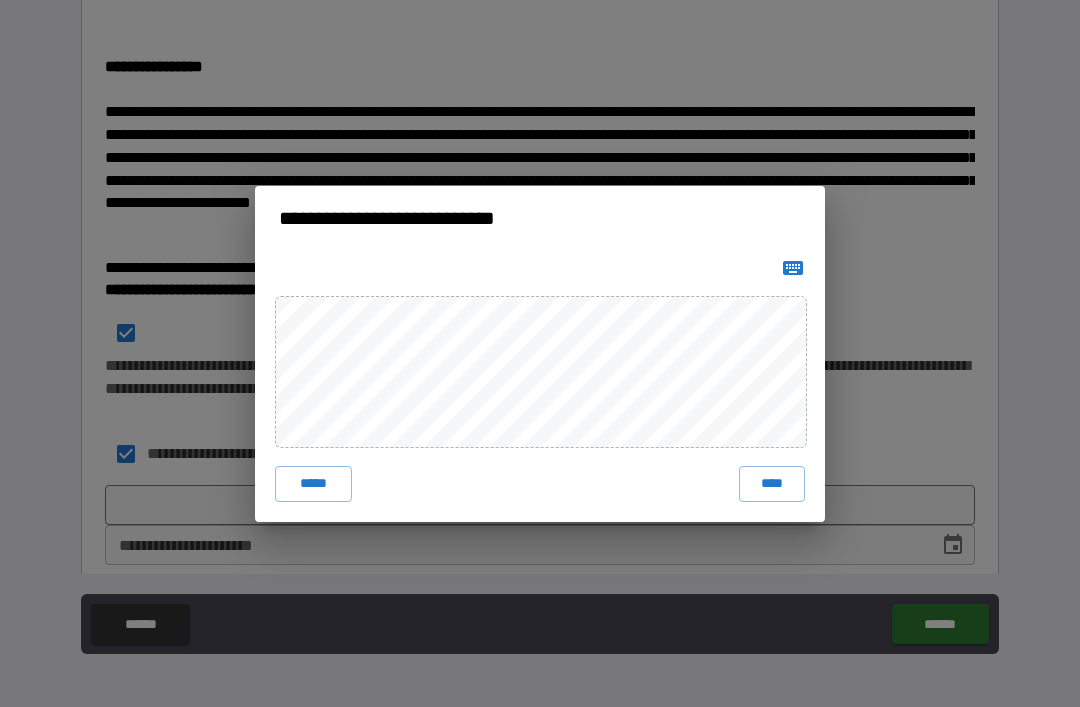 click on "****" at bounding box center [772, 484] 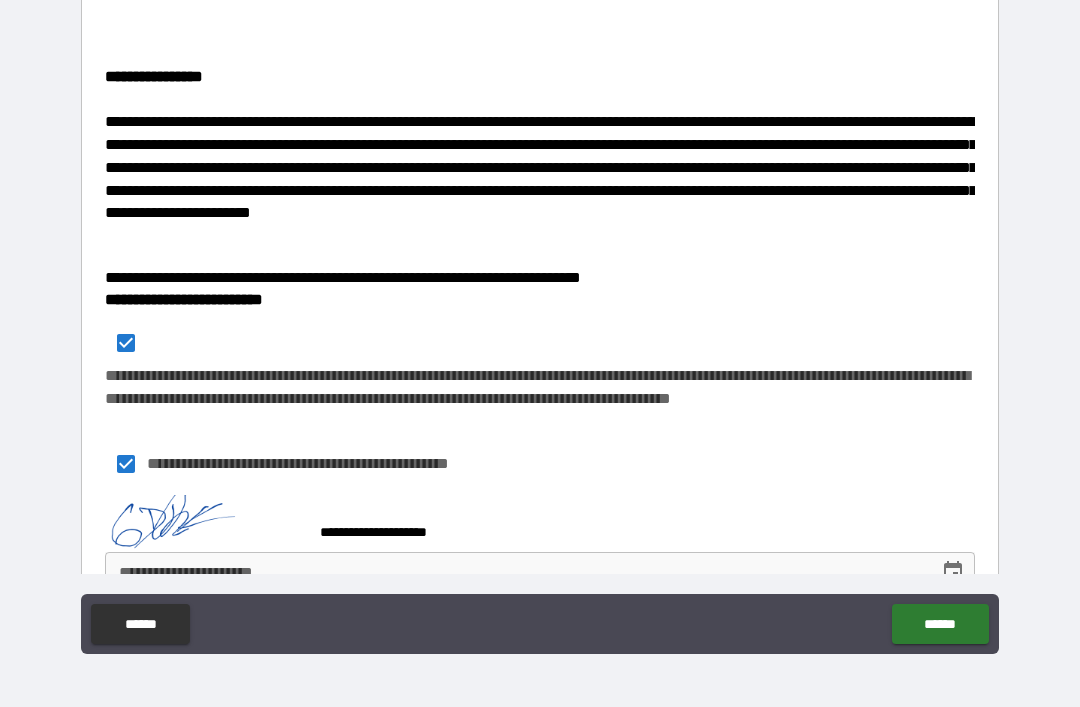 click on "**********" at bounding box center (515, 572) 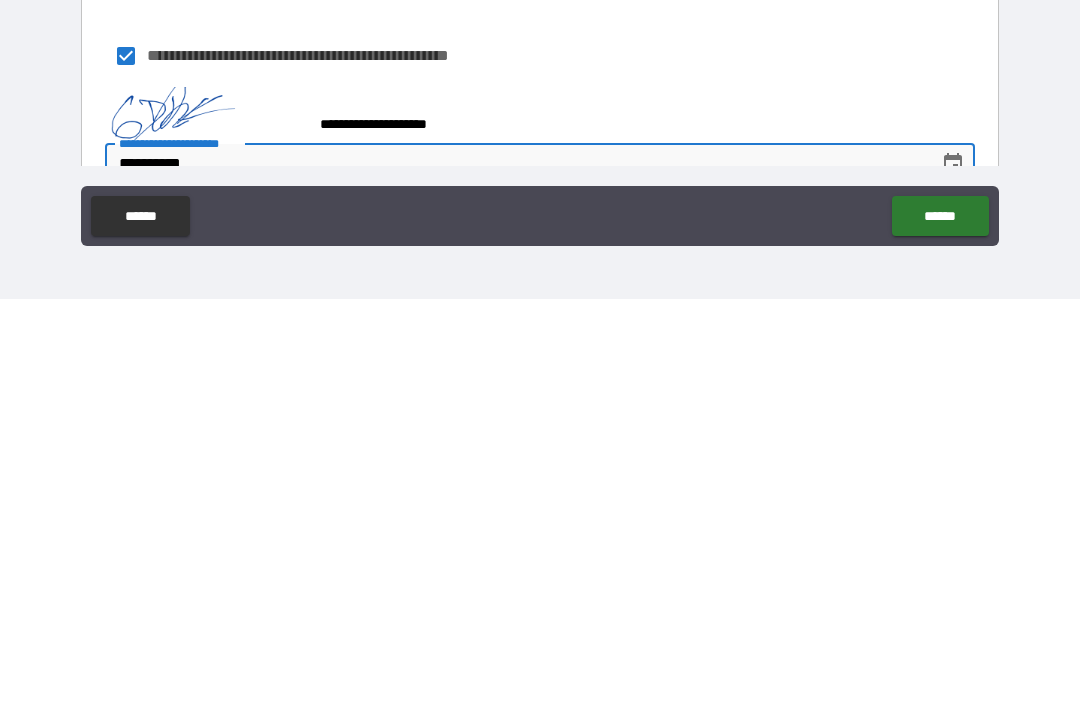 click on "******" at bounding box center [940, 624] 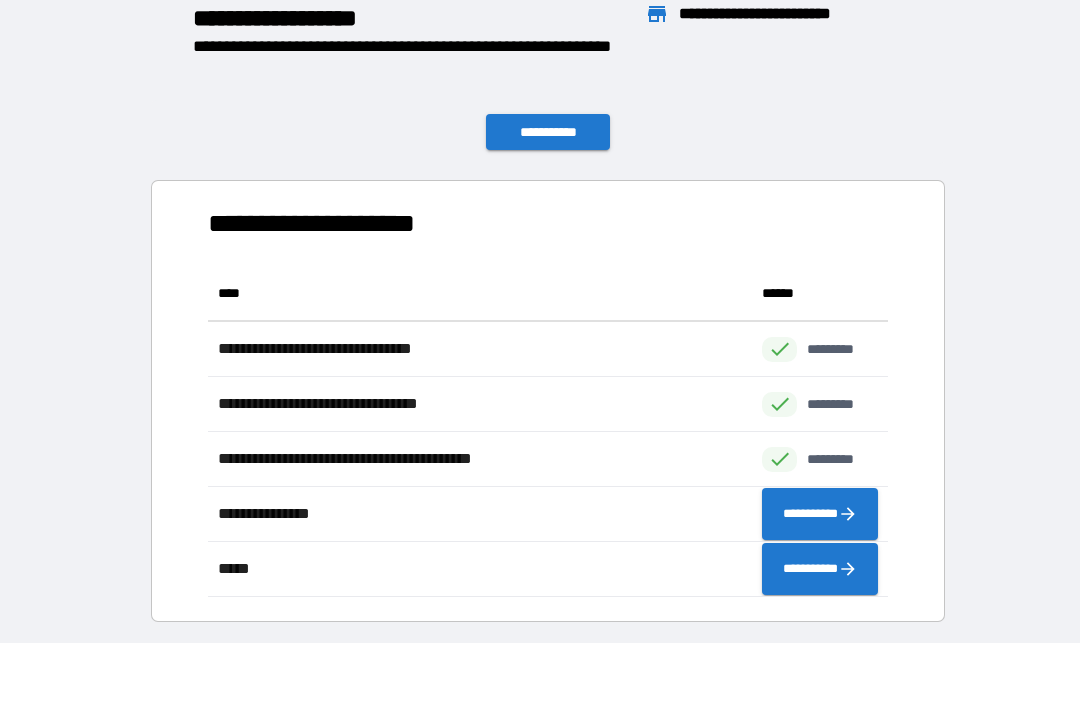scroll, scrollTop: 1, scrollLeft: 1, axis: both 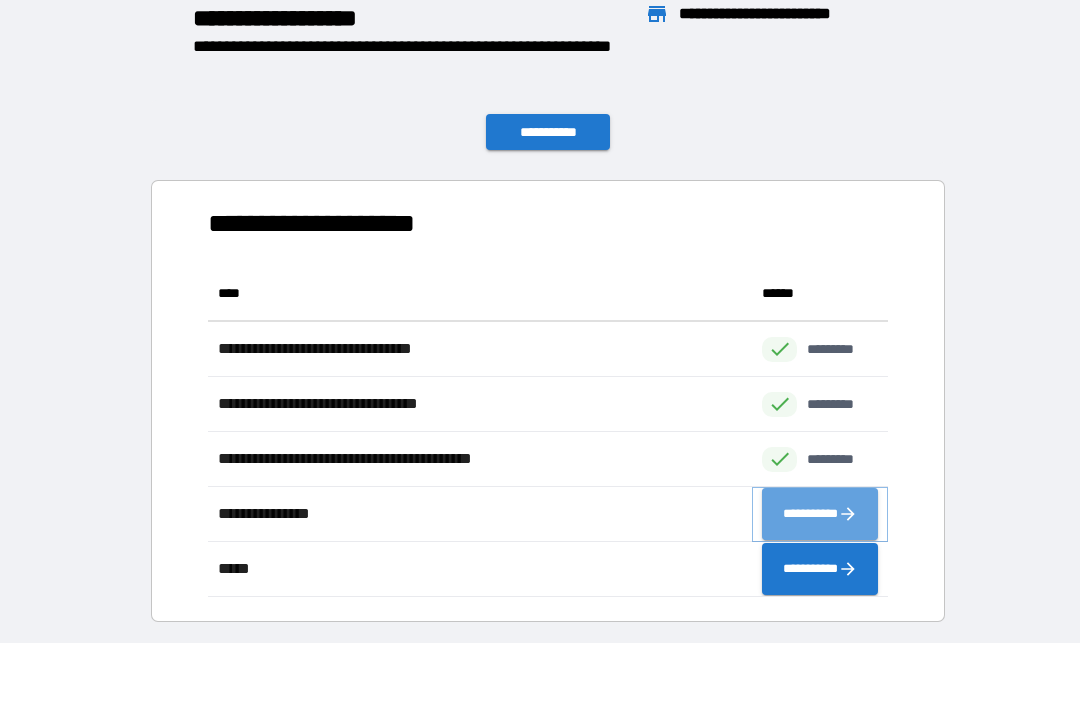 click on "**********" at bounding box center (820, 514) 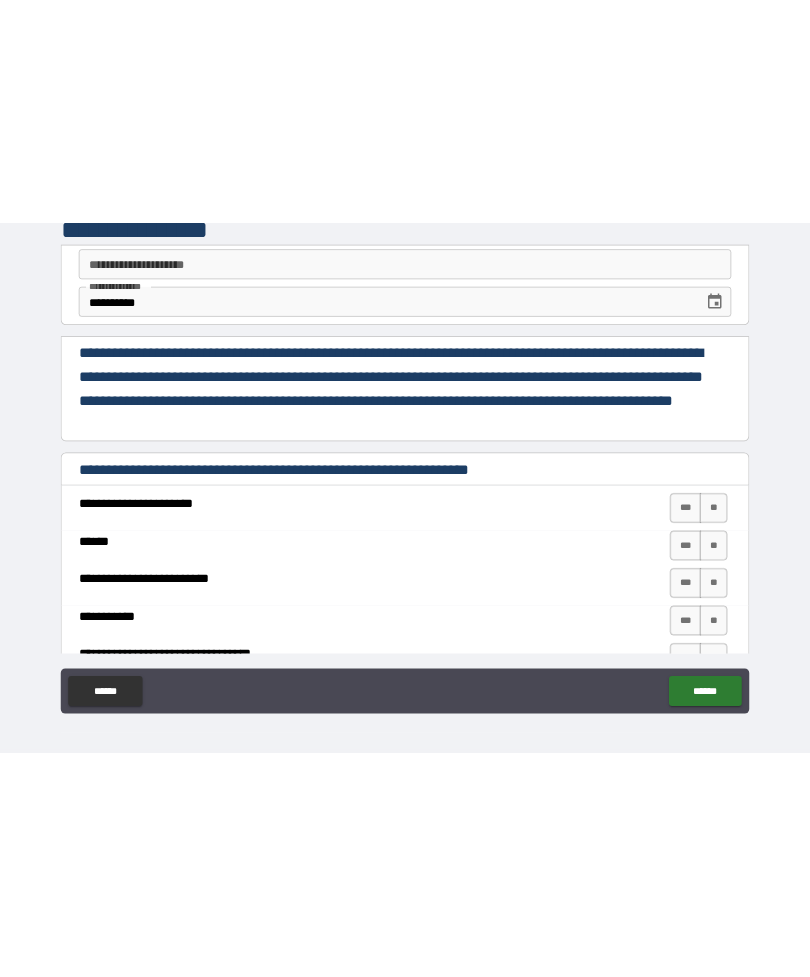 scroll, scrollTop: 0, scrollLeft: 0, axis: both 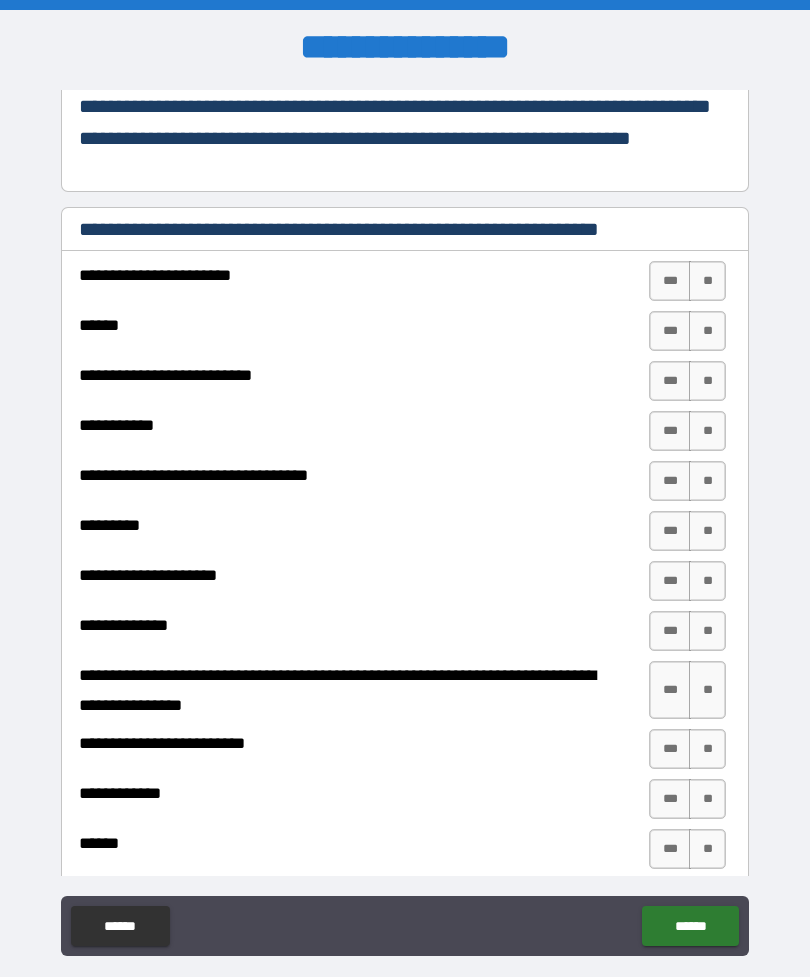 click on "**" at bounding box center (707, 281) 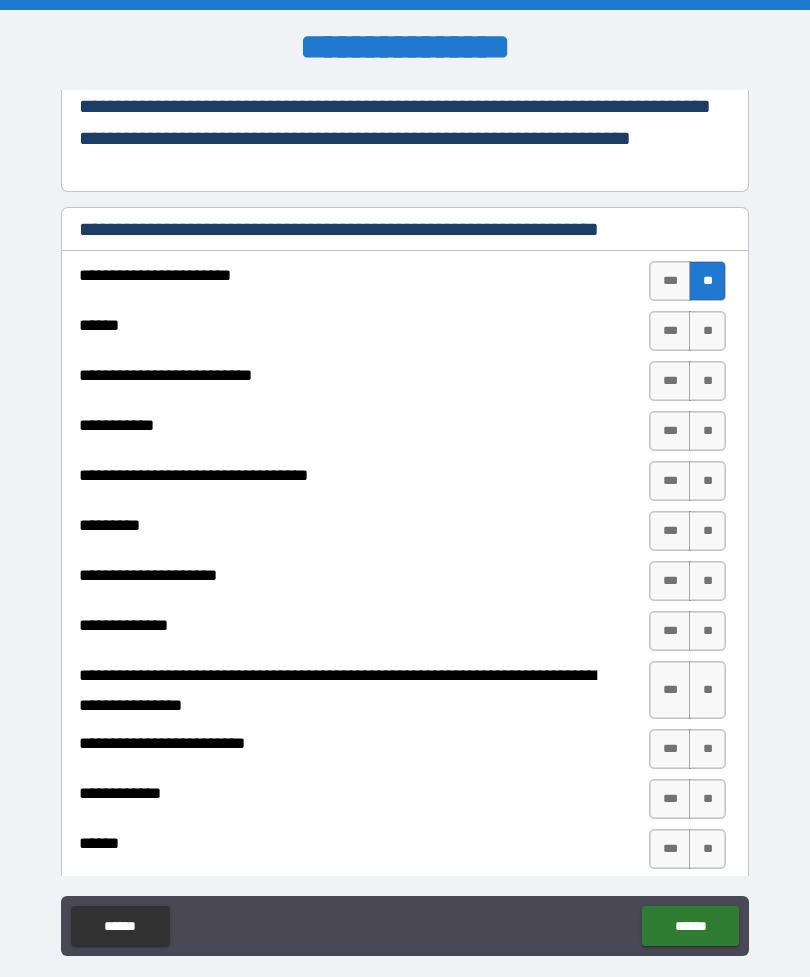click on "**" at bounding box center (707, 331) 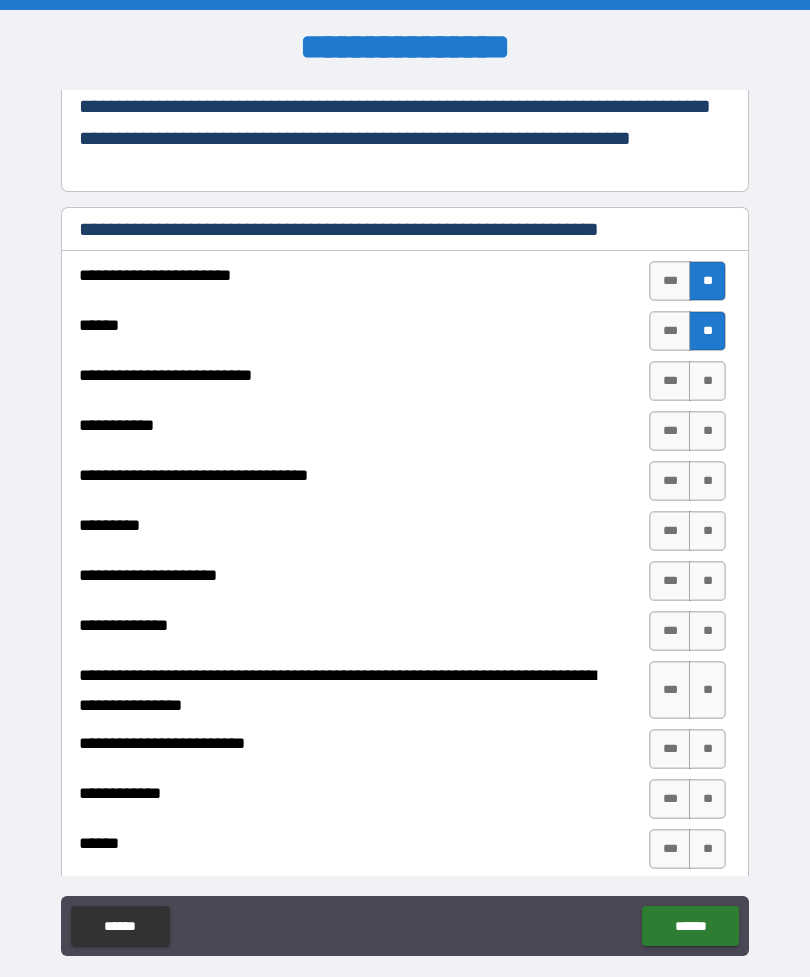 click on "**" at bounding box center (707, 331) 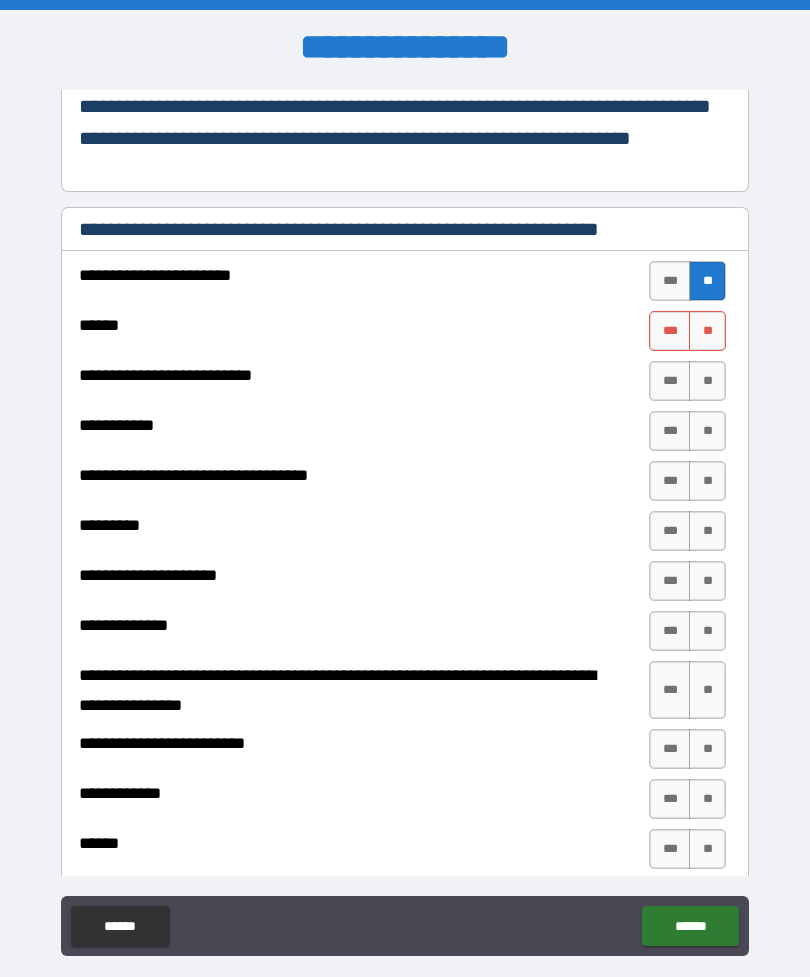 click on "**" at bounding box center [707, 331] 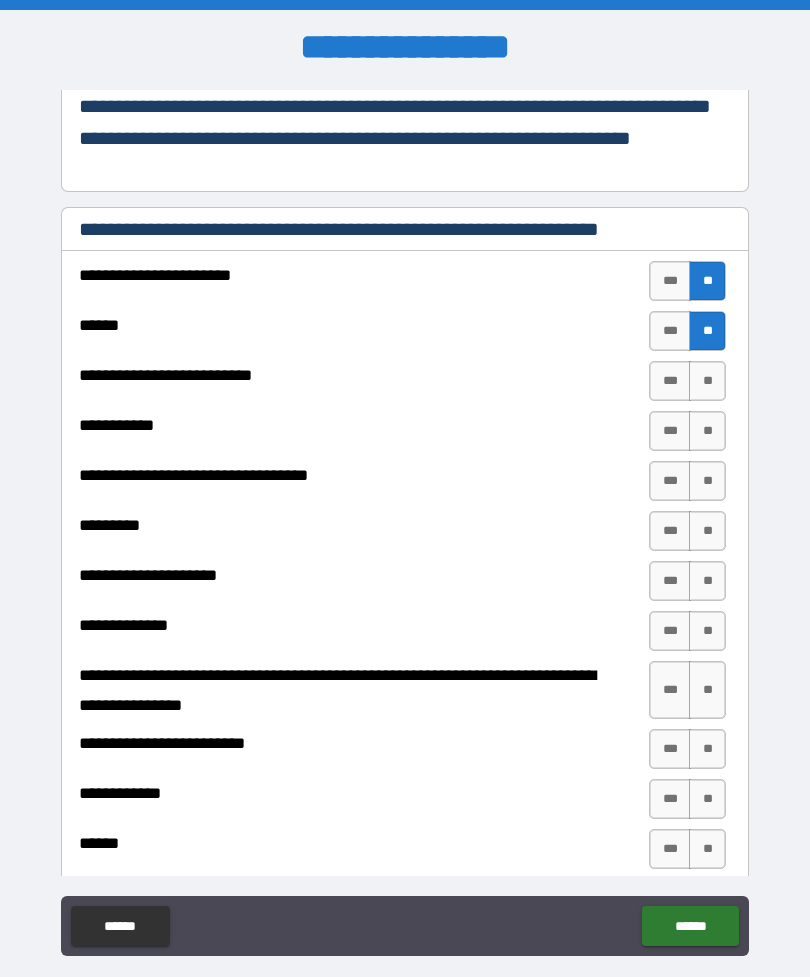 click on "**" at bounding box center [707, 381] 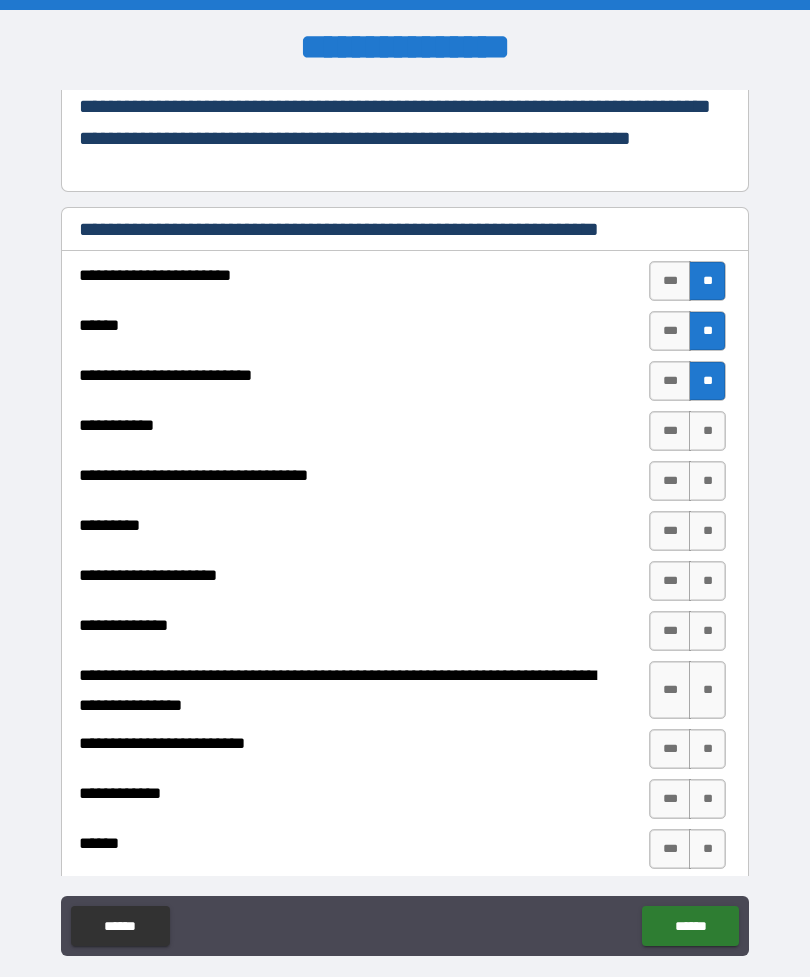 click on "**" at bounding box center (707, 431) 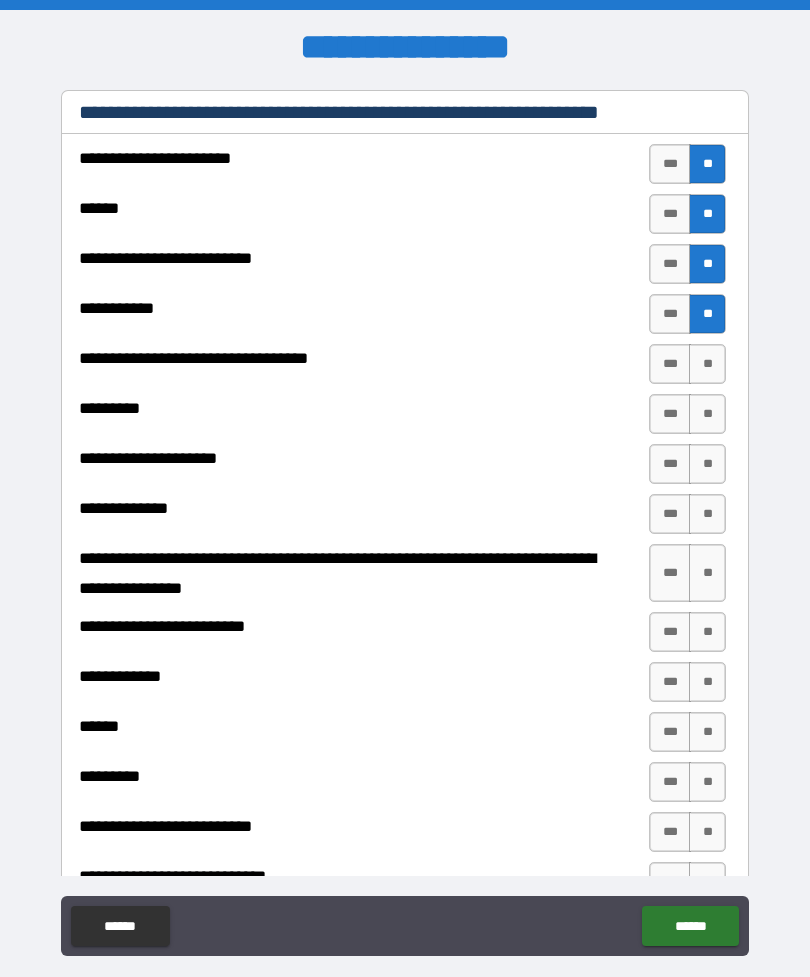 scroll, scrollTop: 351, scrollLeft: 0, axis: vertical 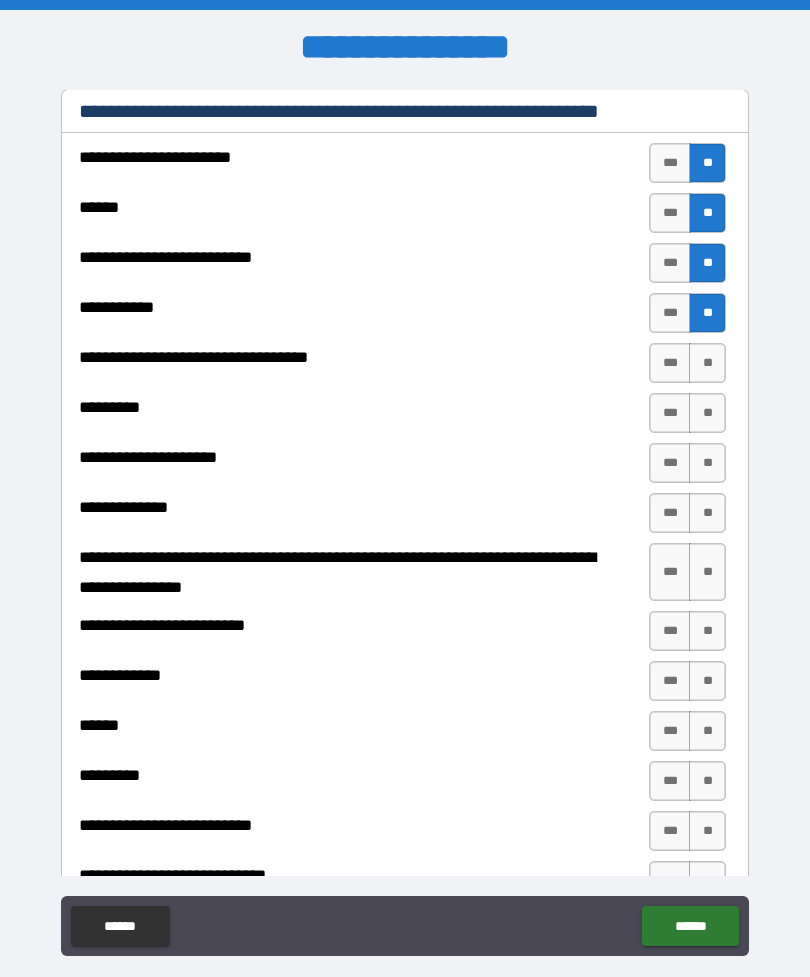 click on "**" at bounding box center [707, 363] 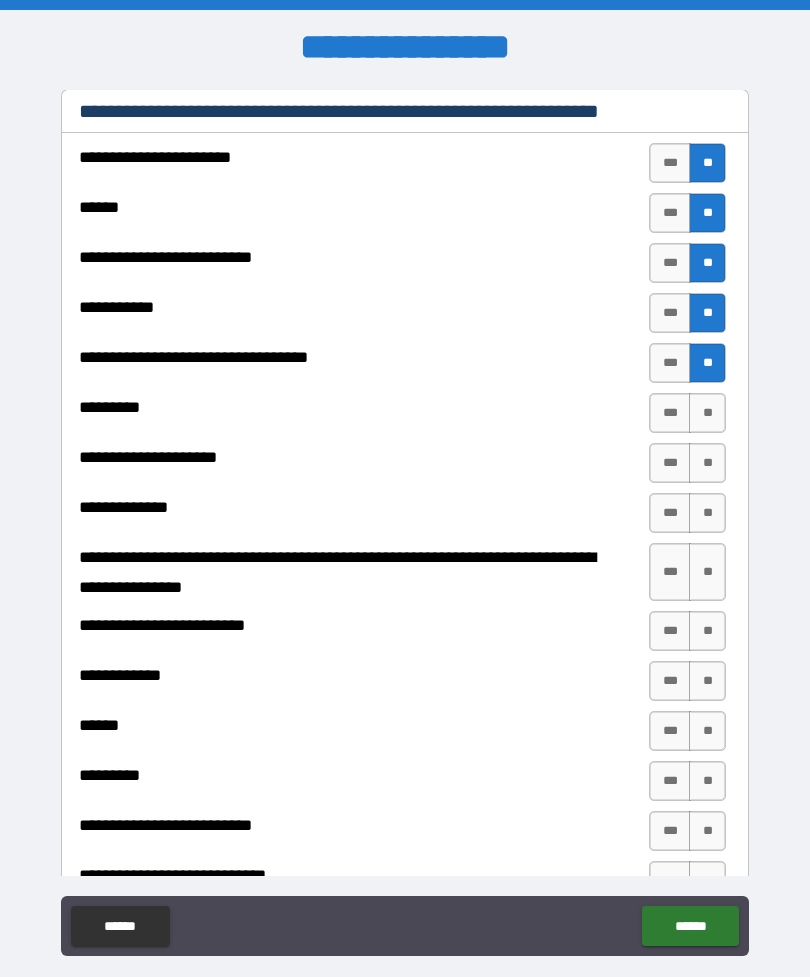 click on "**" at bounding box center [707, 413] 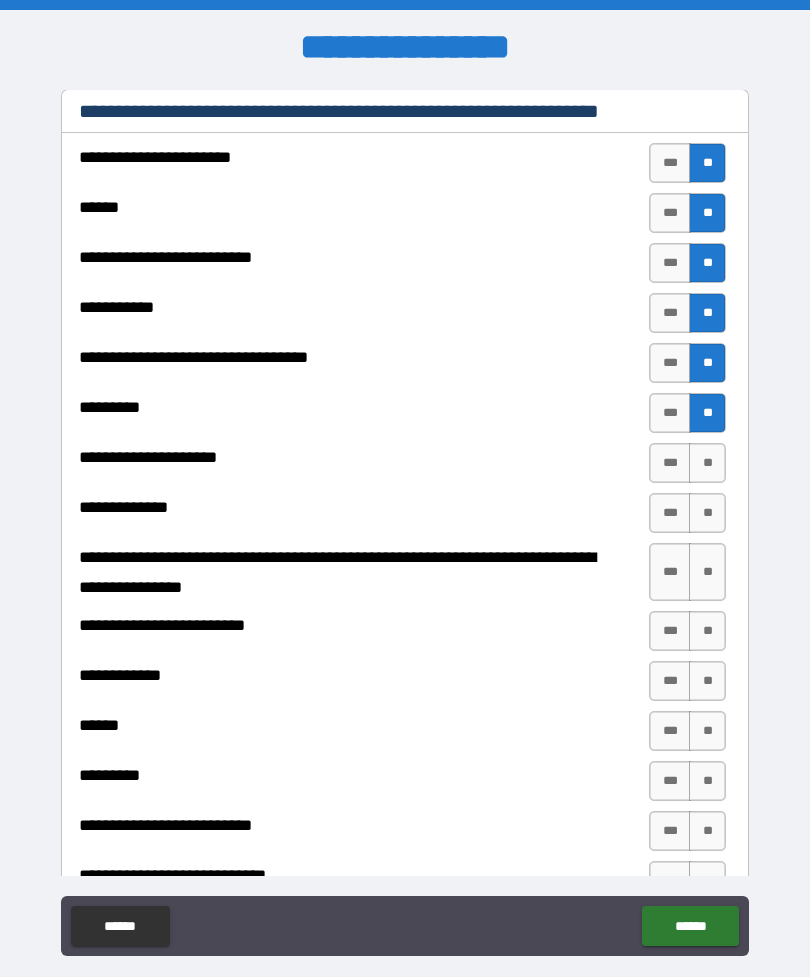 click on "**" at bounding box center [707, 463] 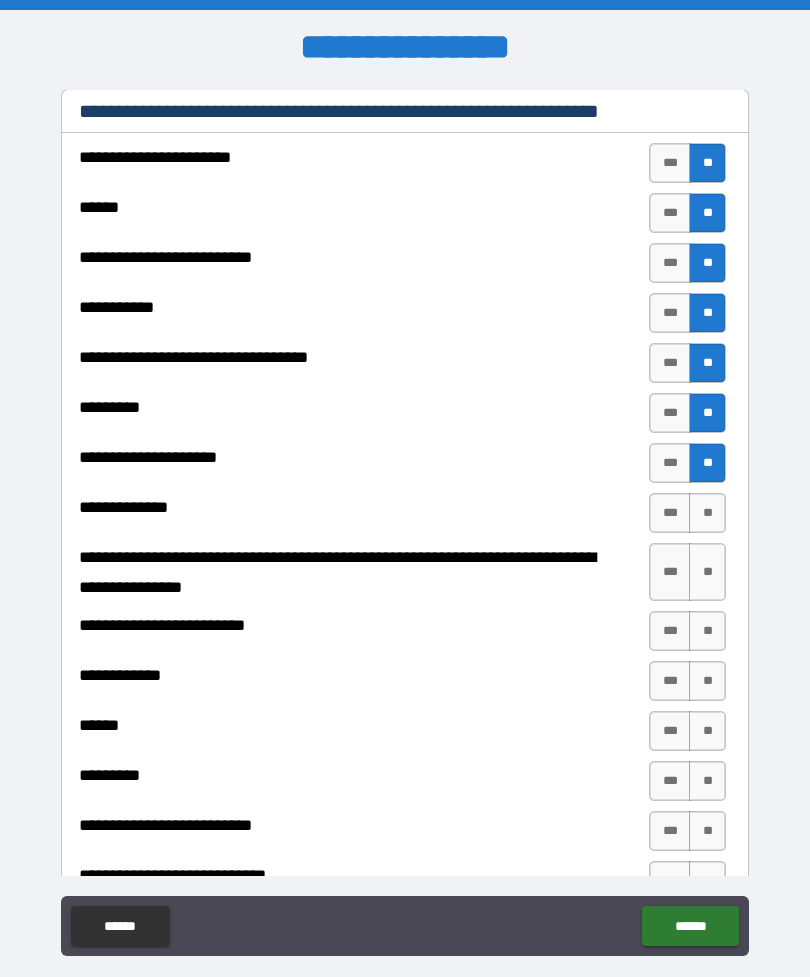 click on "**" at bounding box center [707, 513] 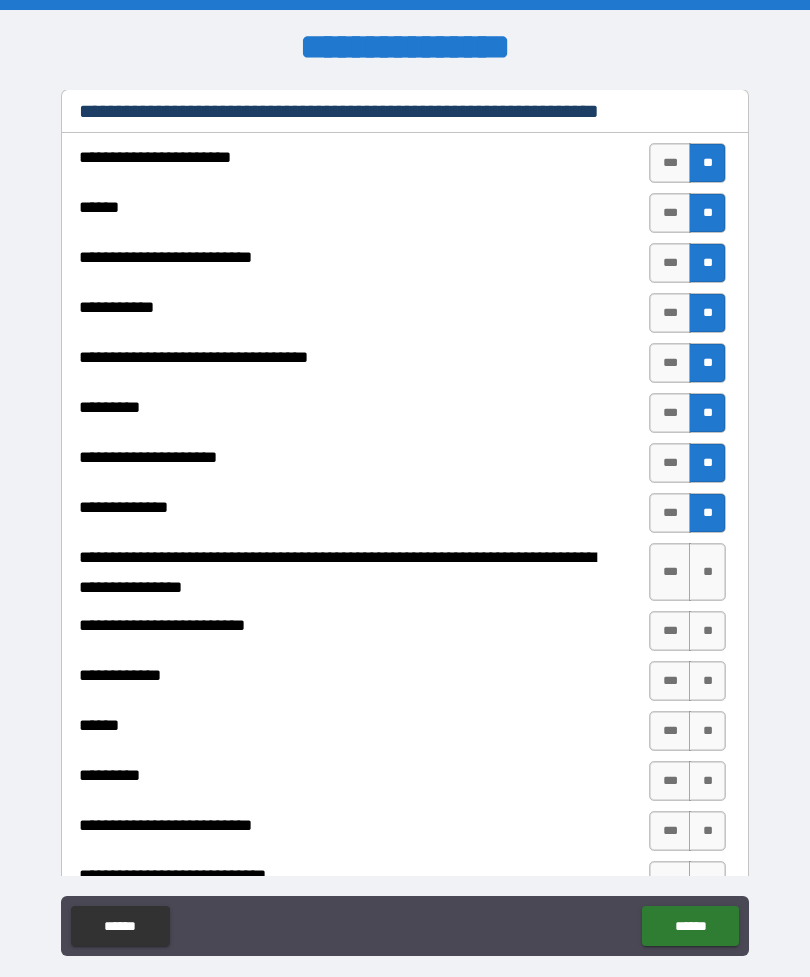 click on "**" at bounding box center (707, 572) 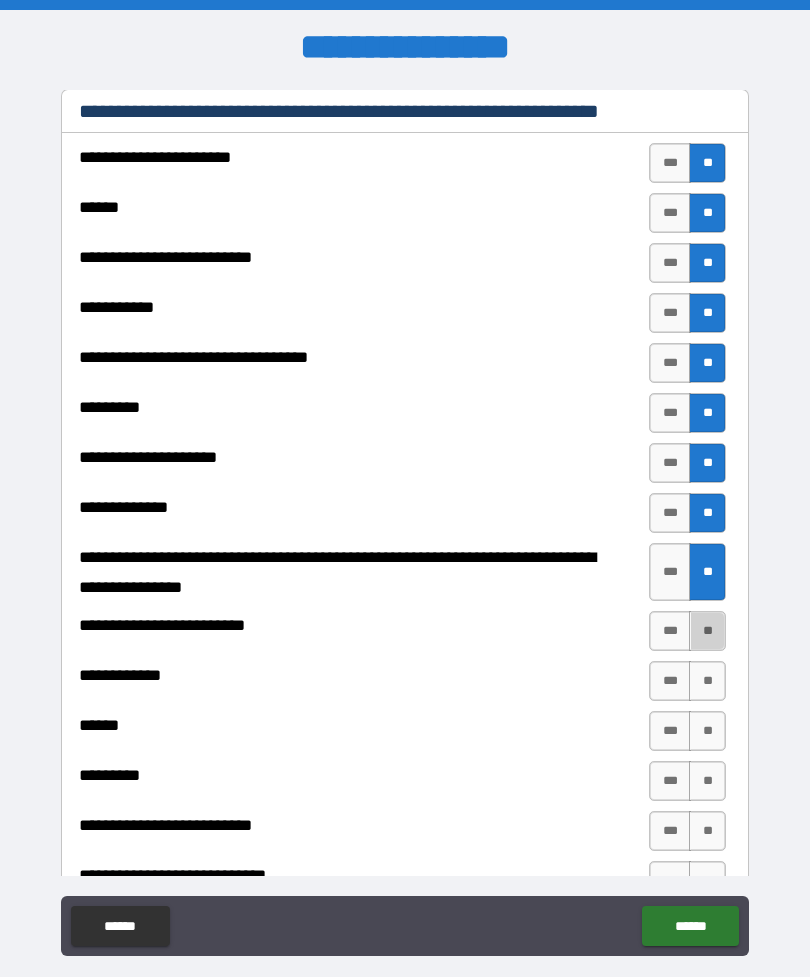 click on "**" at bounding box center (707, 631) 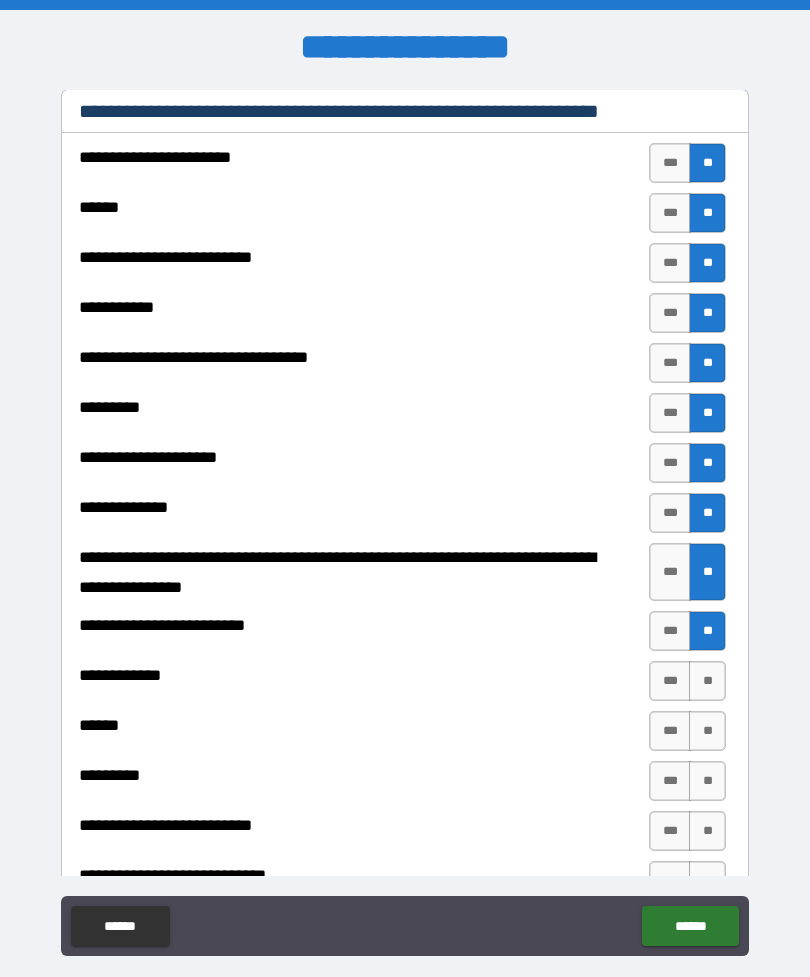 click on "**" at bounding box center [707, 681] 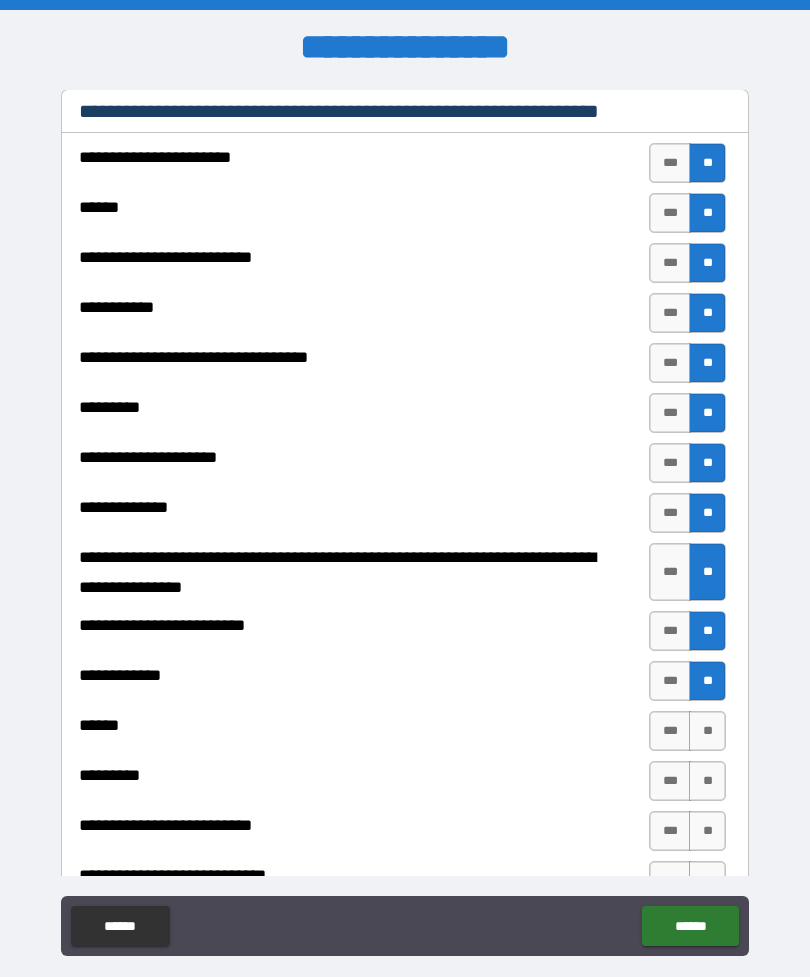 click on "**" at bounding box center (707, 731) 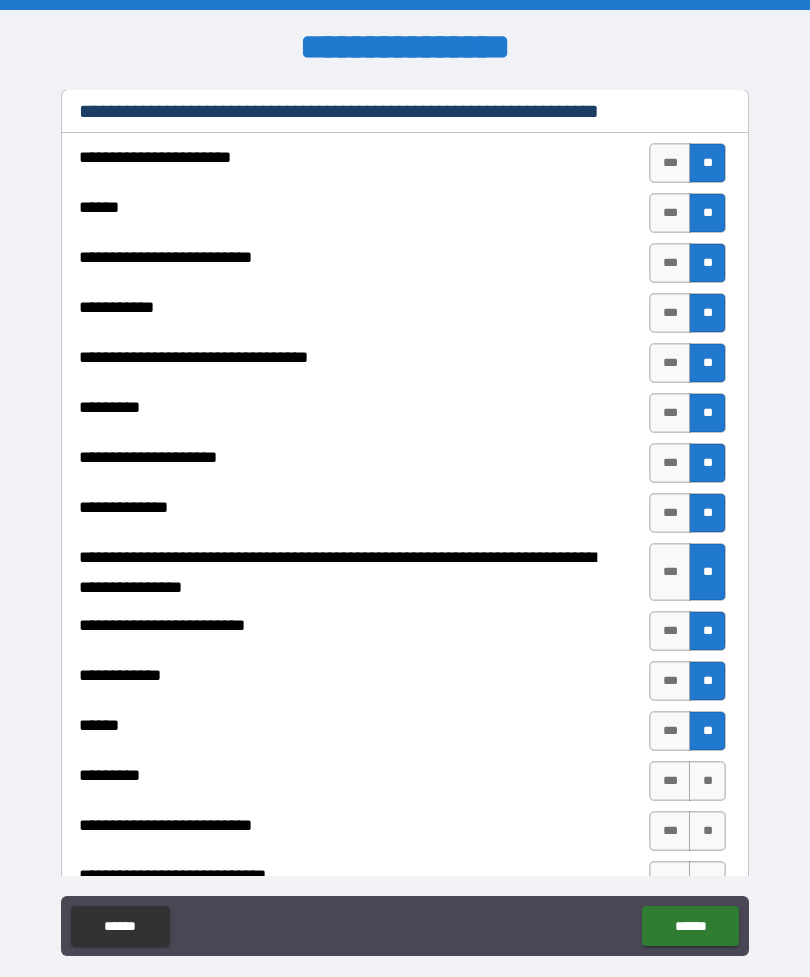 click on "**" at bounding box center (707, 781) 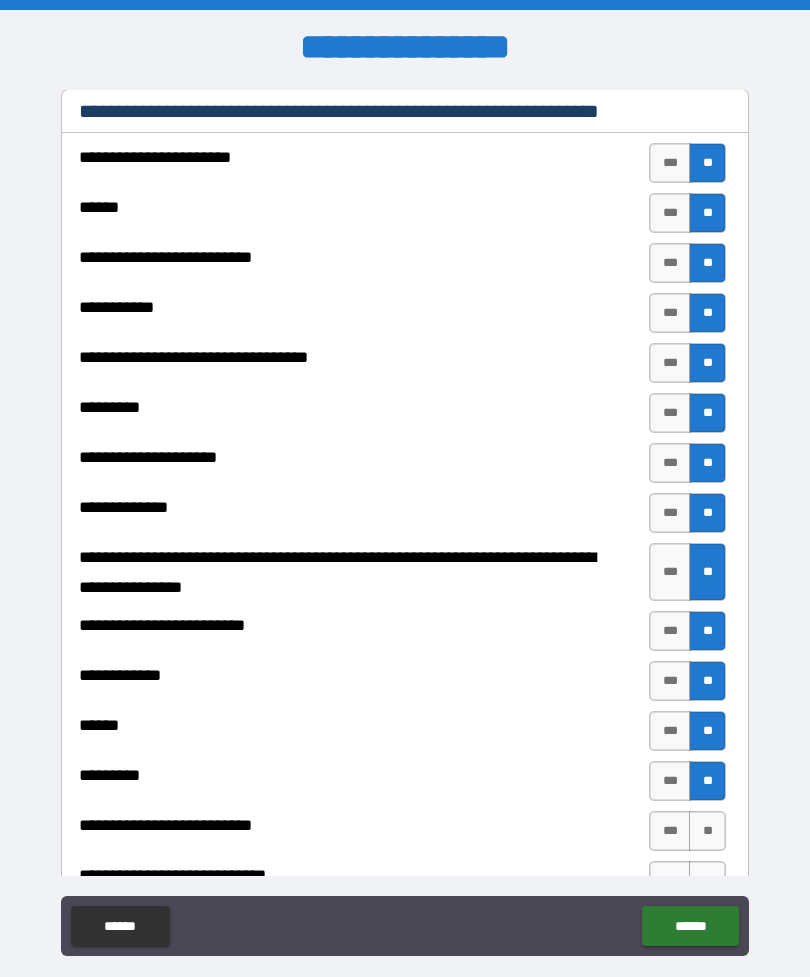 click on "**" at bounding box center [707, 831] 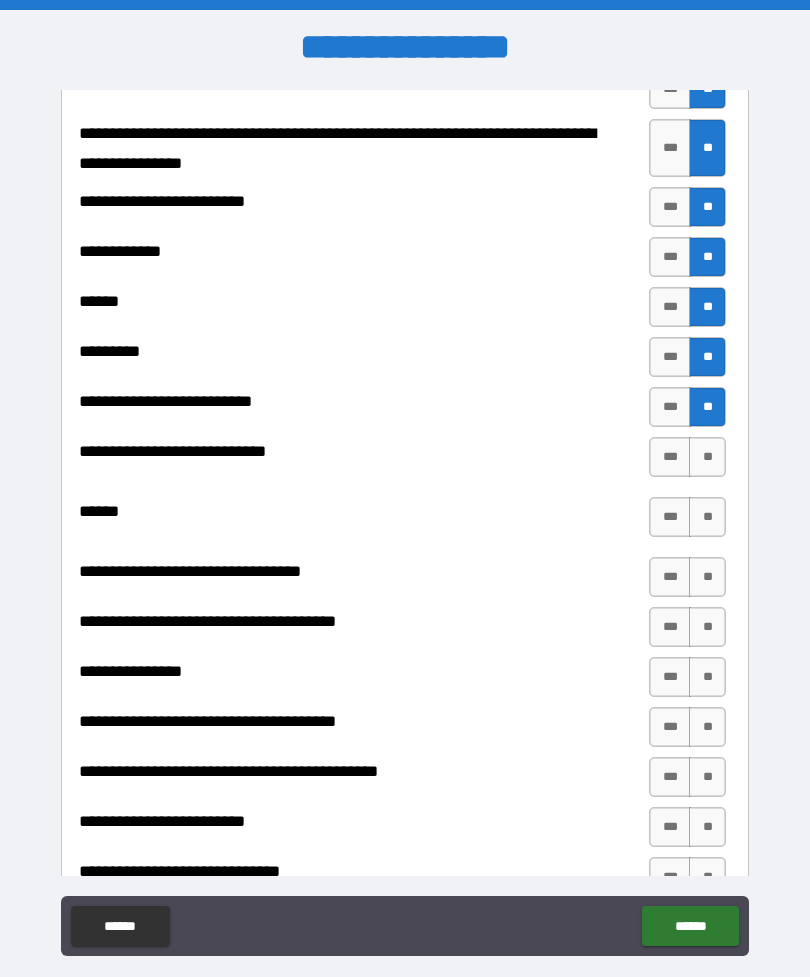 scroll, scrollTop: 795, scrollLeft: 0, axis: vertical 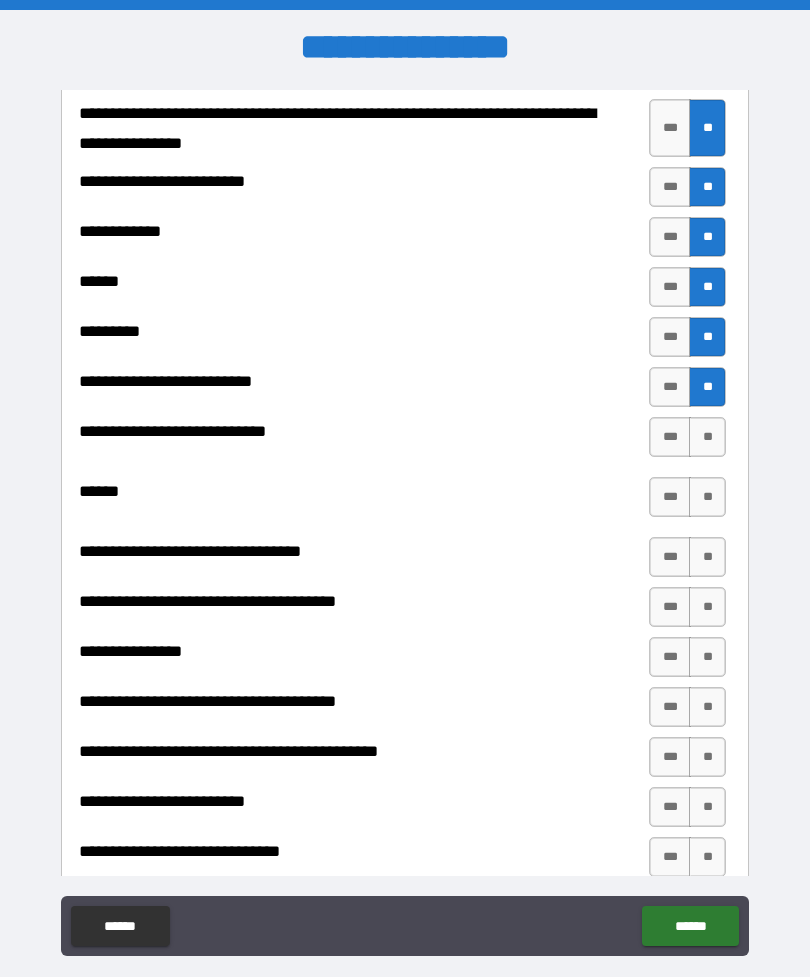 click on "**" at bounding box center (707, 437) 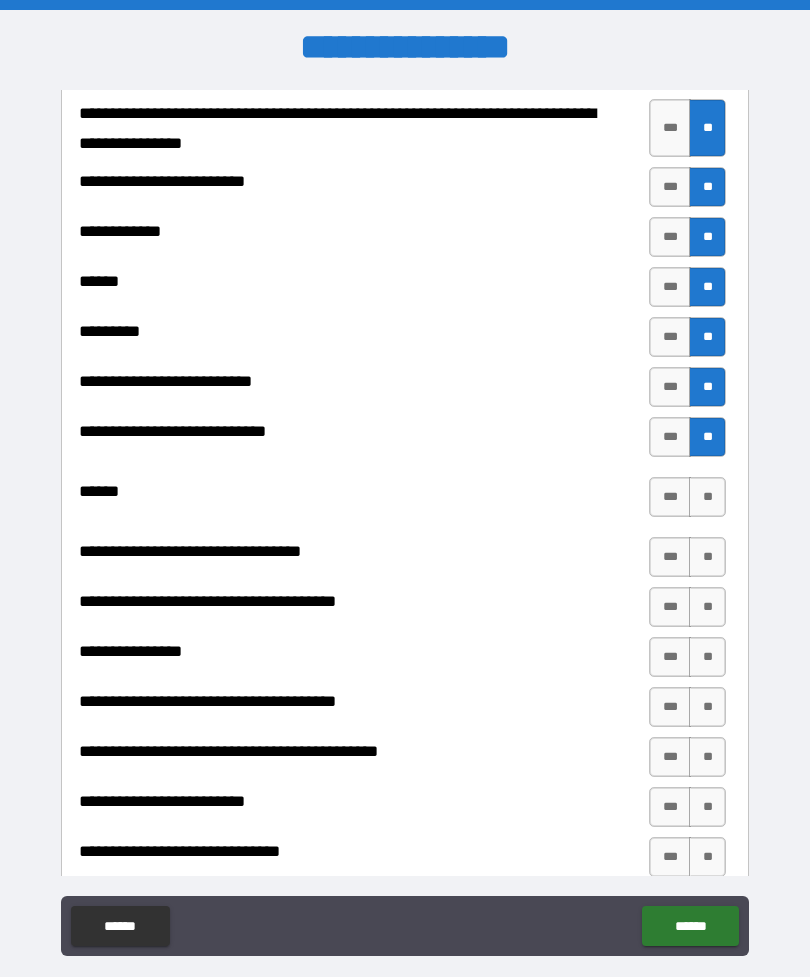 click on "**" at bounding box center (707, 497) 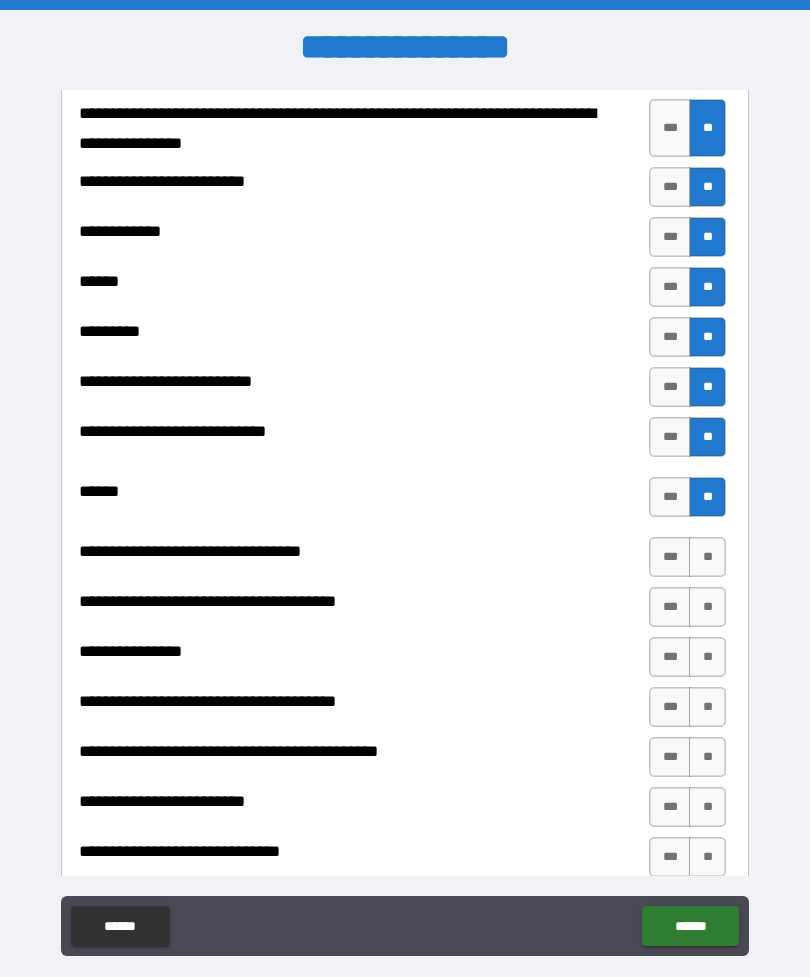 click on "**" at bounding box center (707, 557) 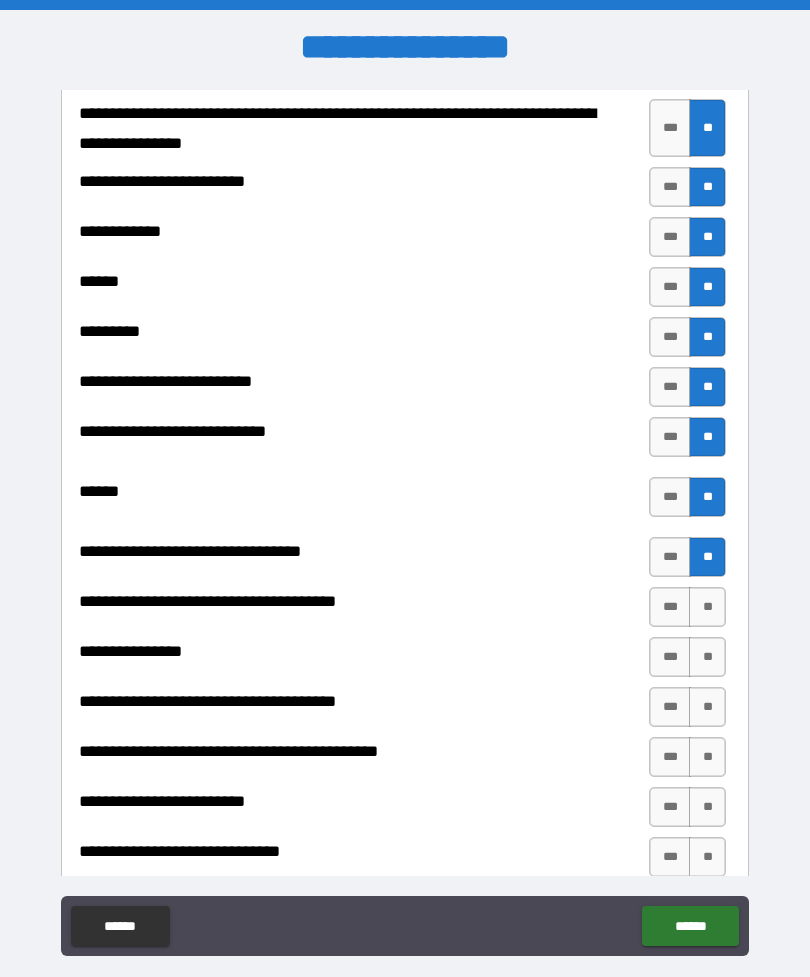 click on "**" at bounding box center [707, 607] 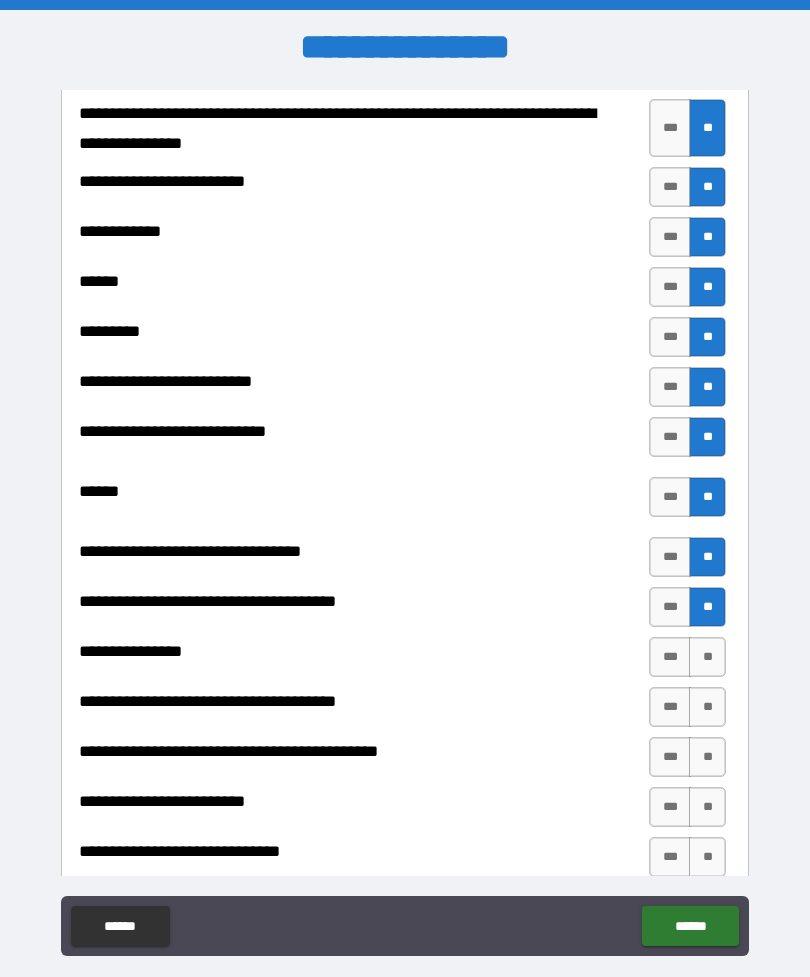 click on "**" at bounding box center [707, 657] 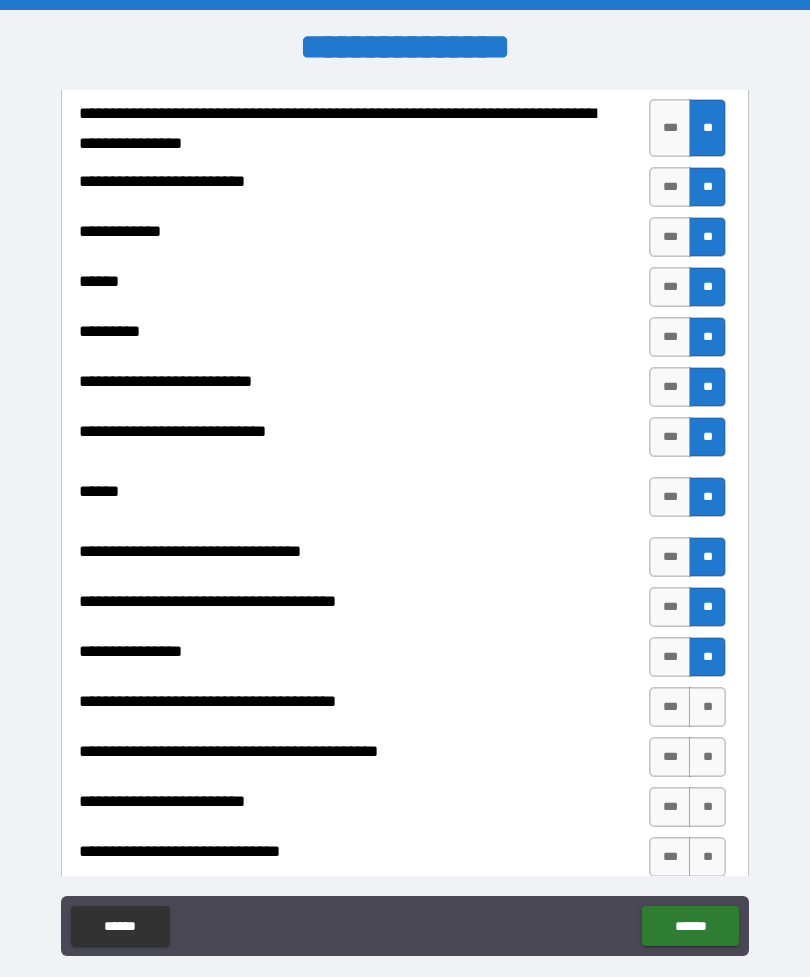 click on "**" at bounding box center (707, 707) 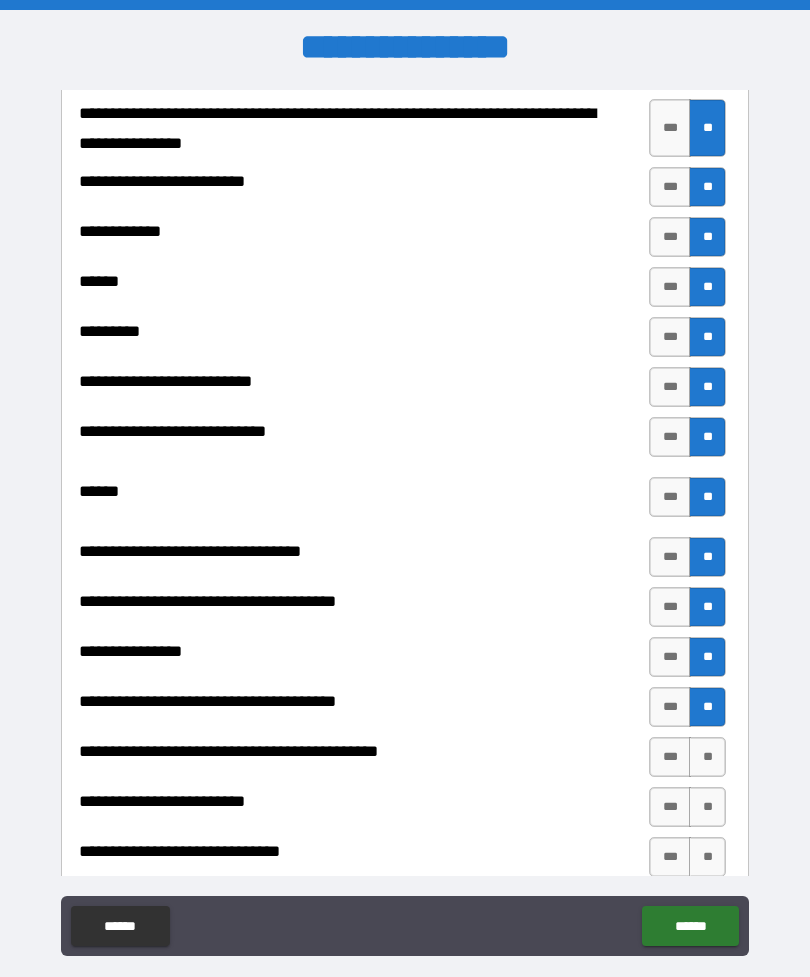 click on "**" at bounding box center [707, 757] 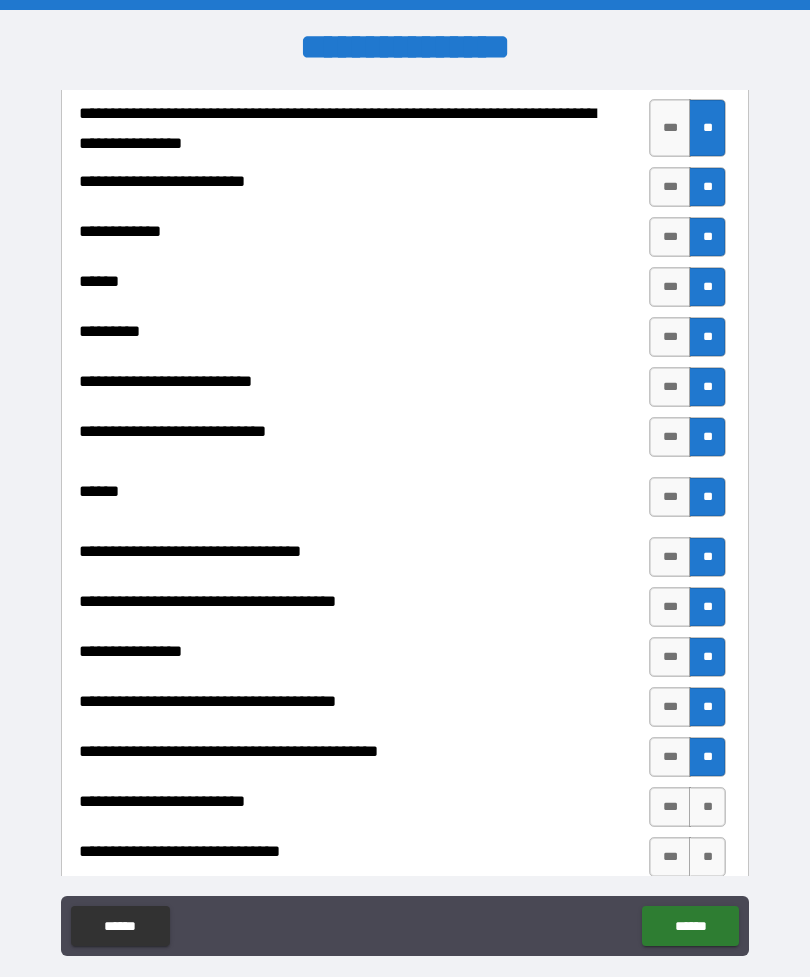 click on "**" at bounding box center [707, 807] 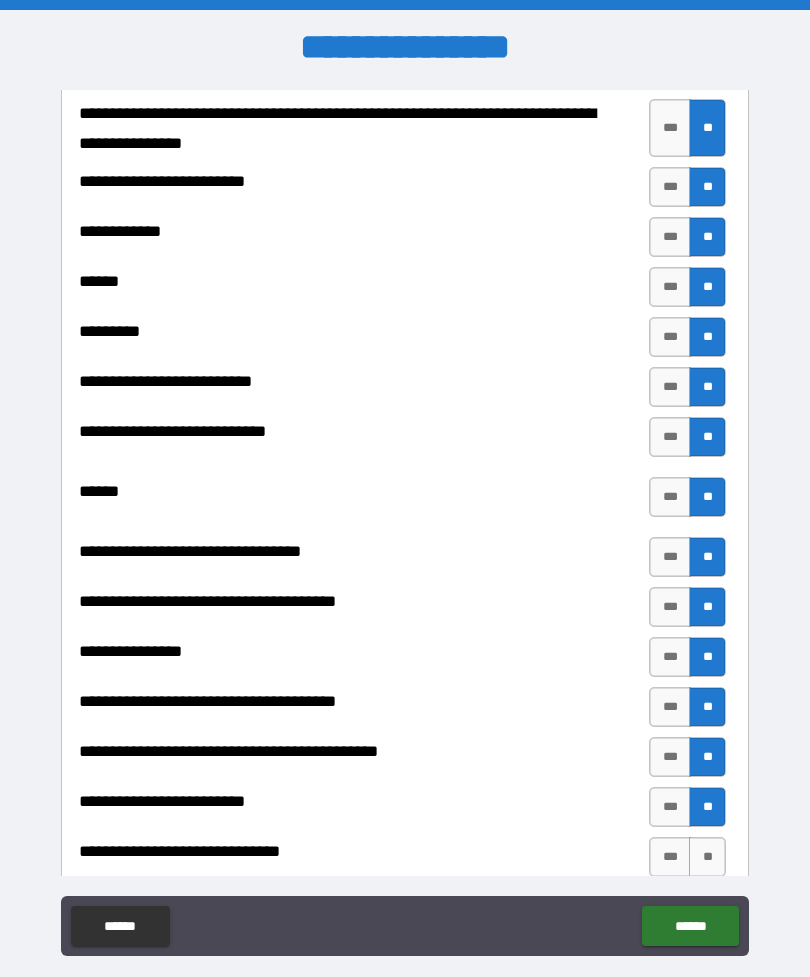 click on "**" at bounding box center [707, 857] 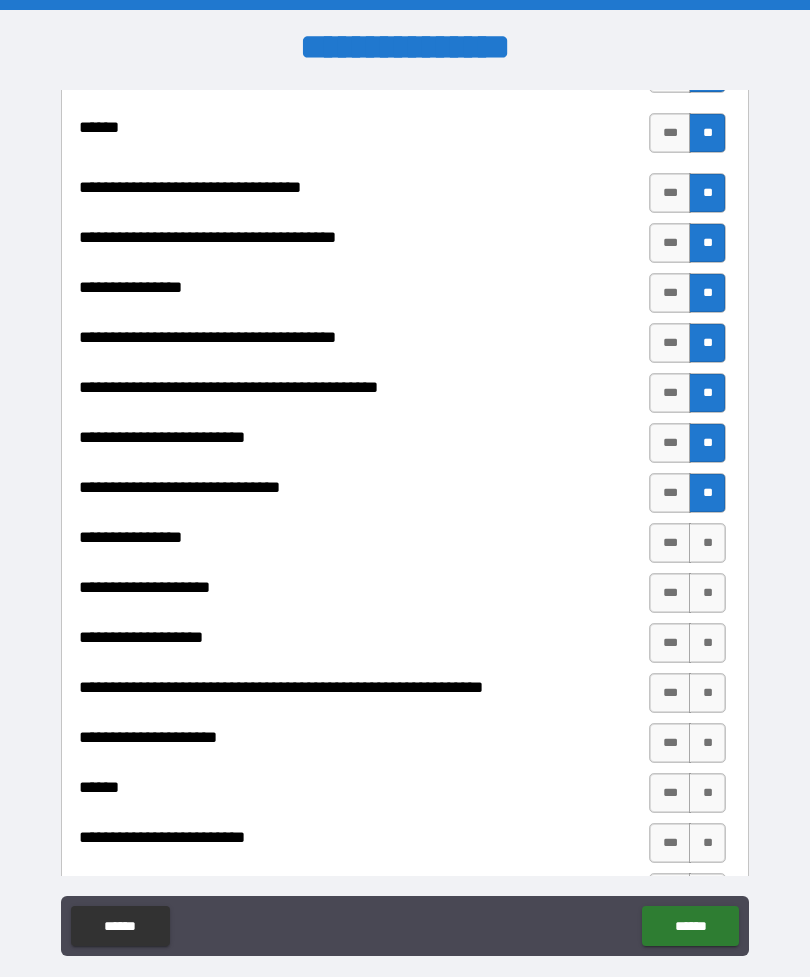 scroll, scrollTop: 1201, scrollLeft: 0, axis: vertical 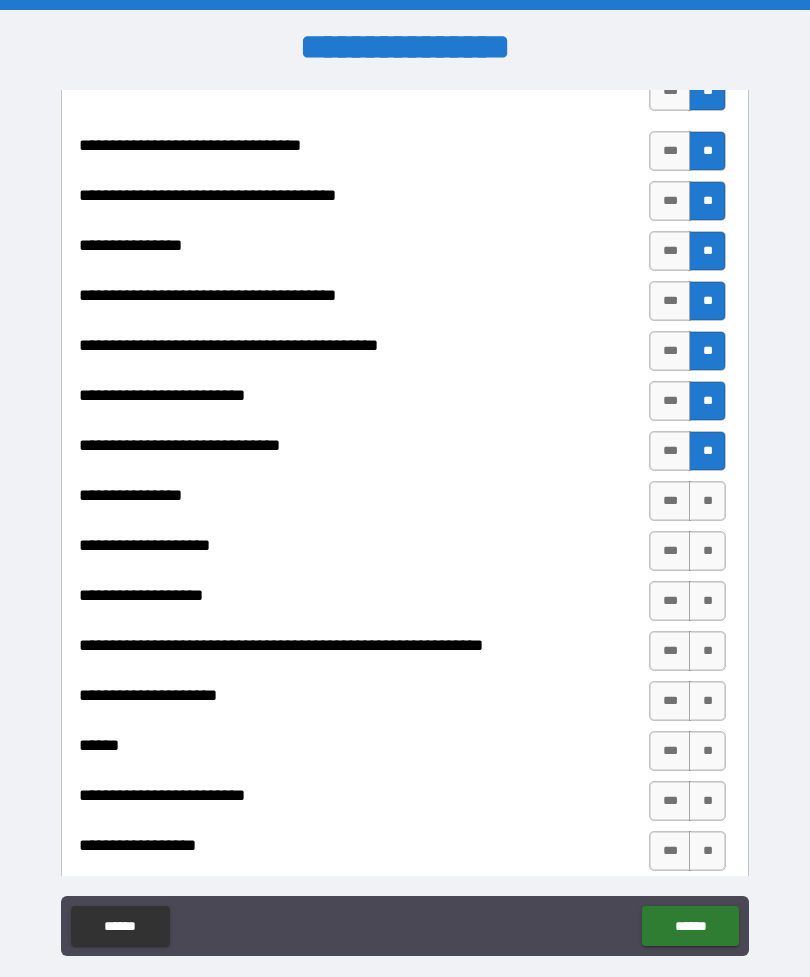 click on "**" at bounding box center [707, 501] 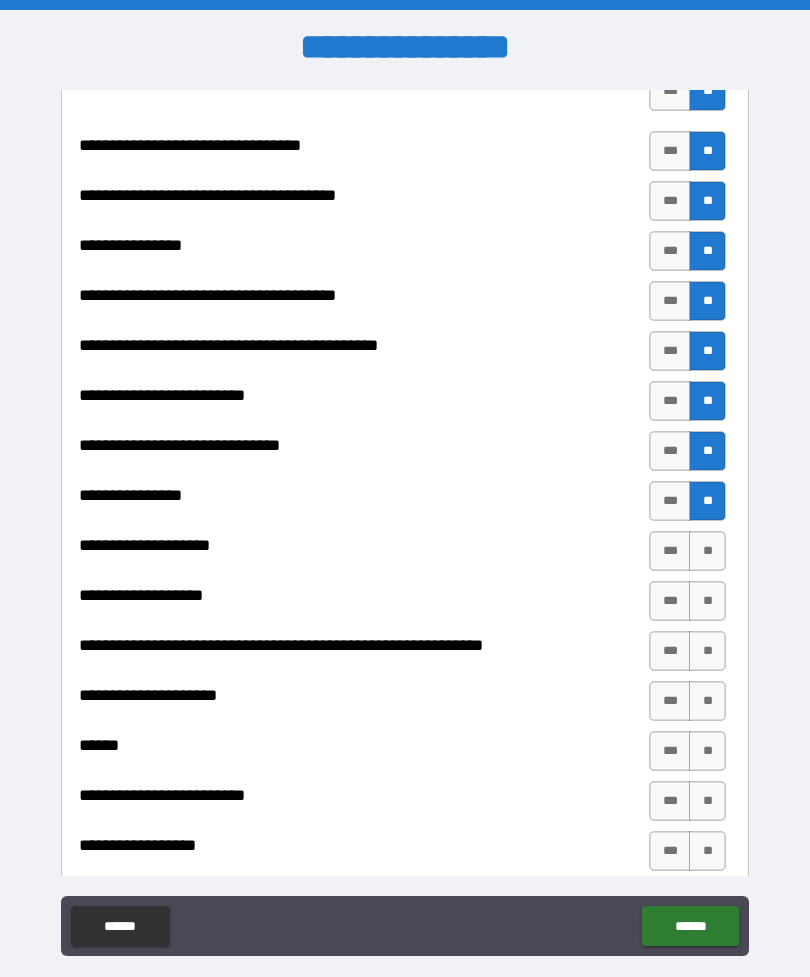 click on "**" at bounding box center (707, 551) 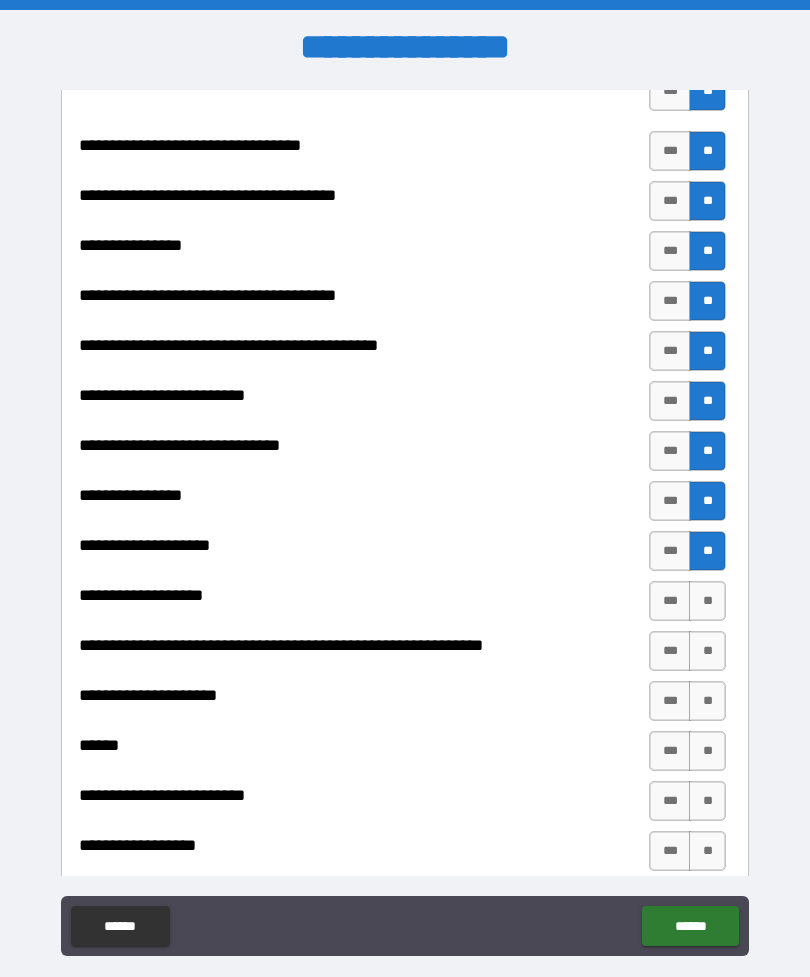 click on "**" at bounding box center (707, 601) 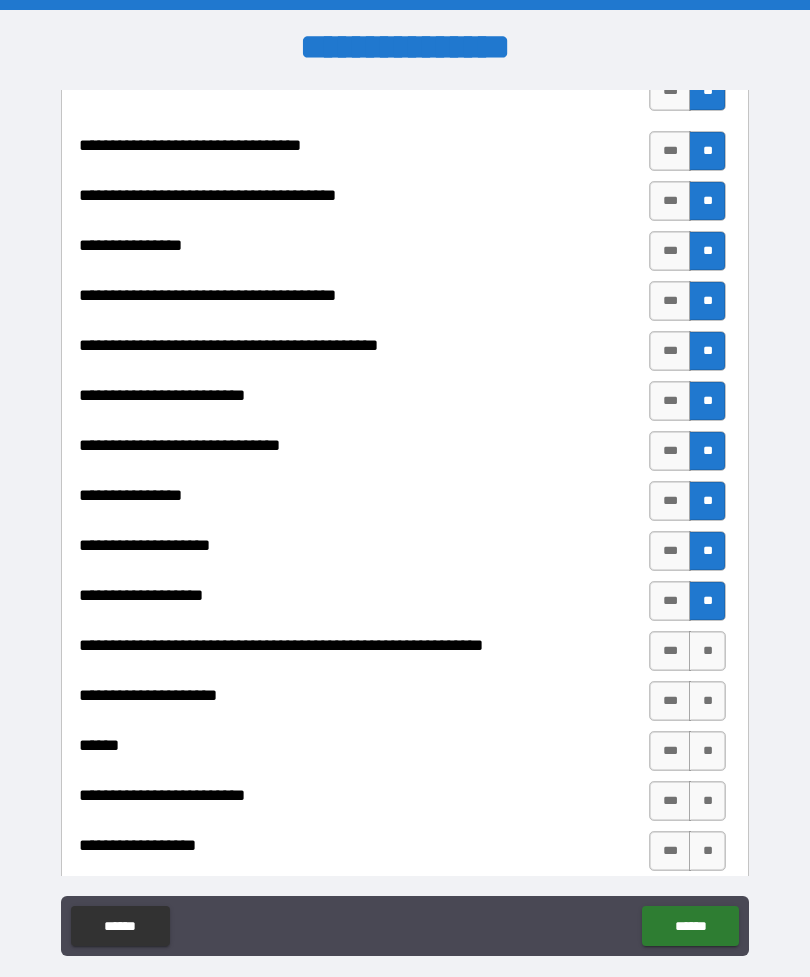 click on "**" at bounding box center [707, 651] 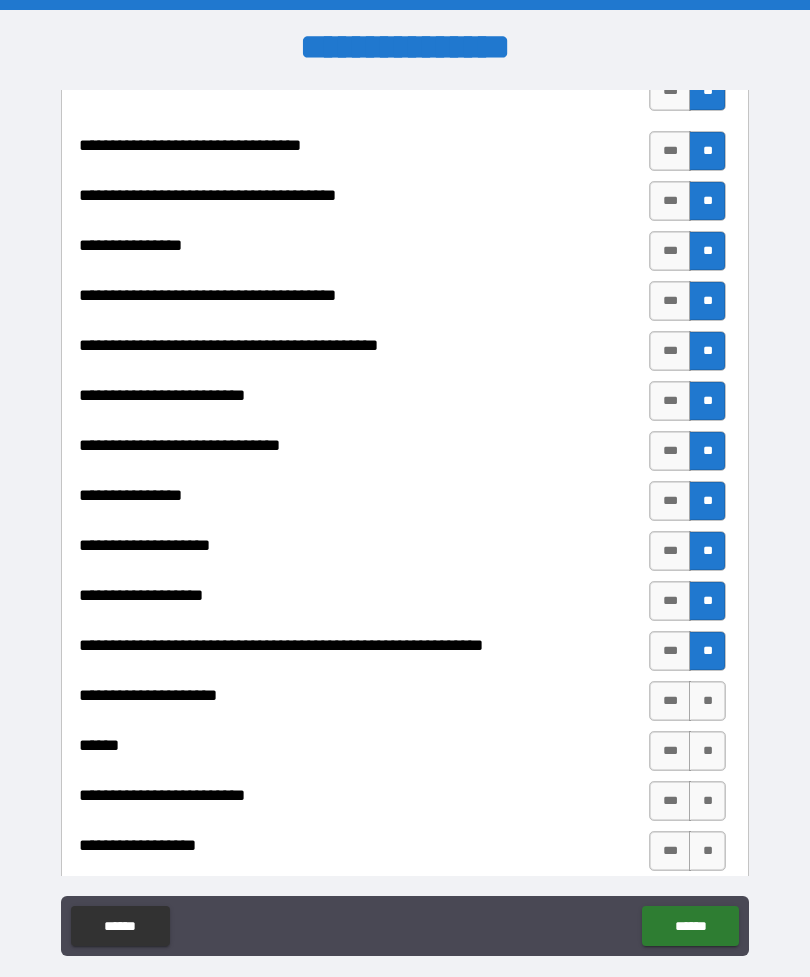click on "**" at bounding box center [707, 701] 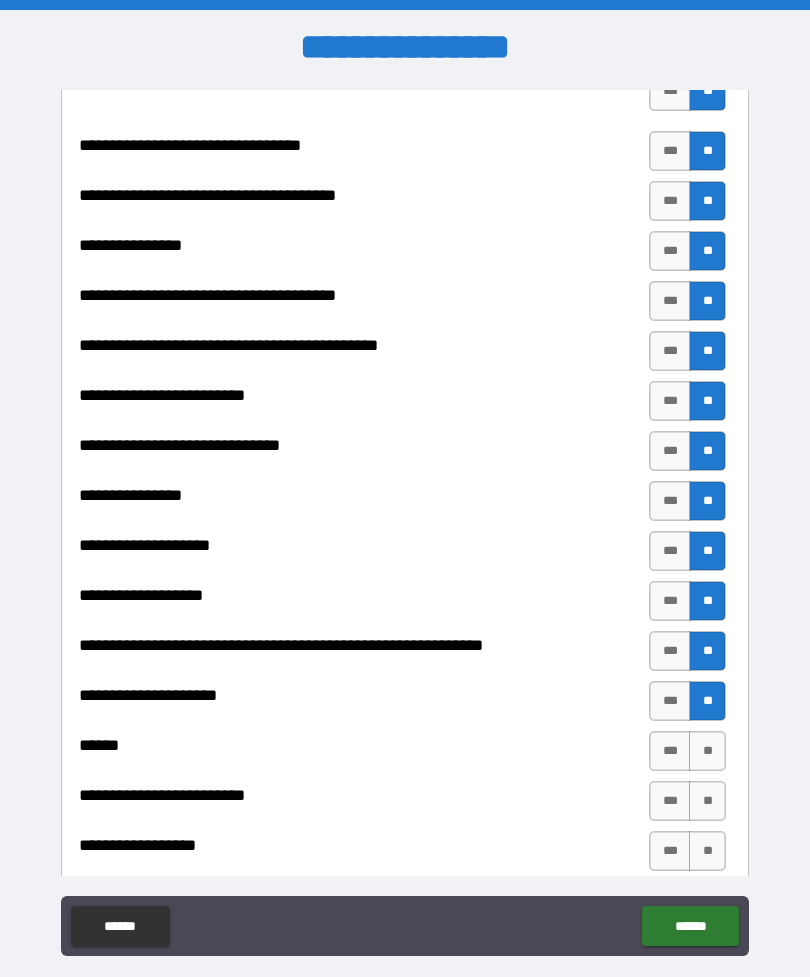 click on "**" at bounding box center [707, 751] 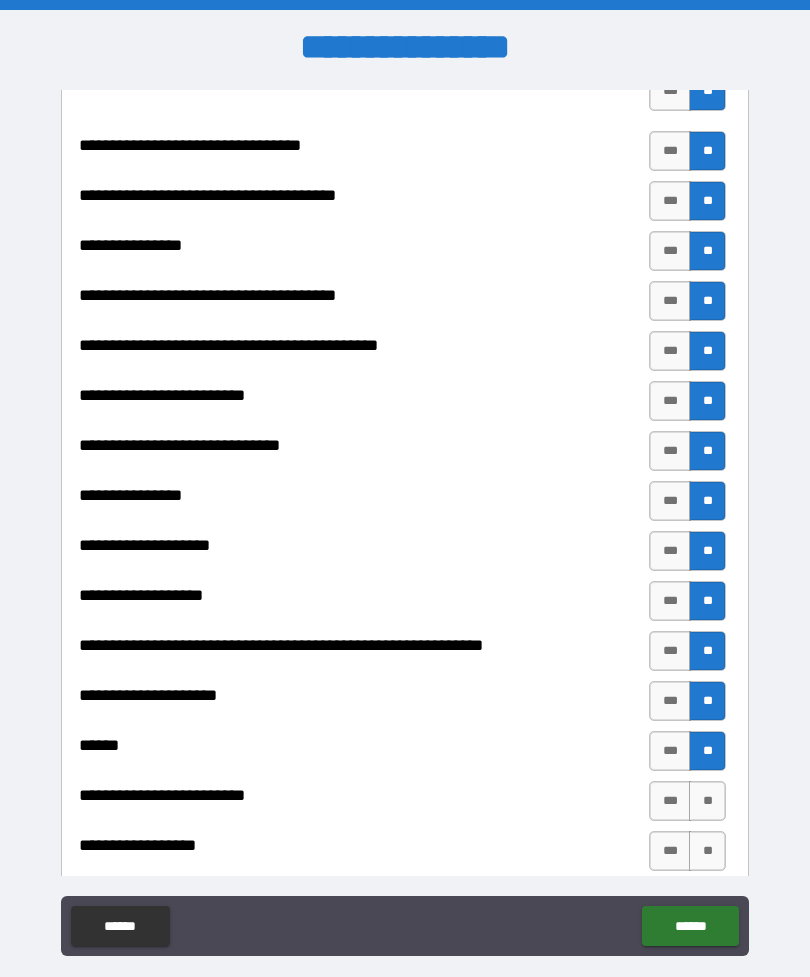click on "**" at bounding box center [707, 801] 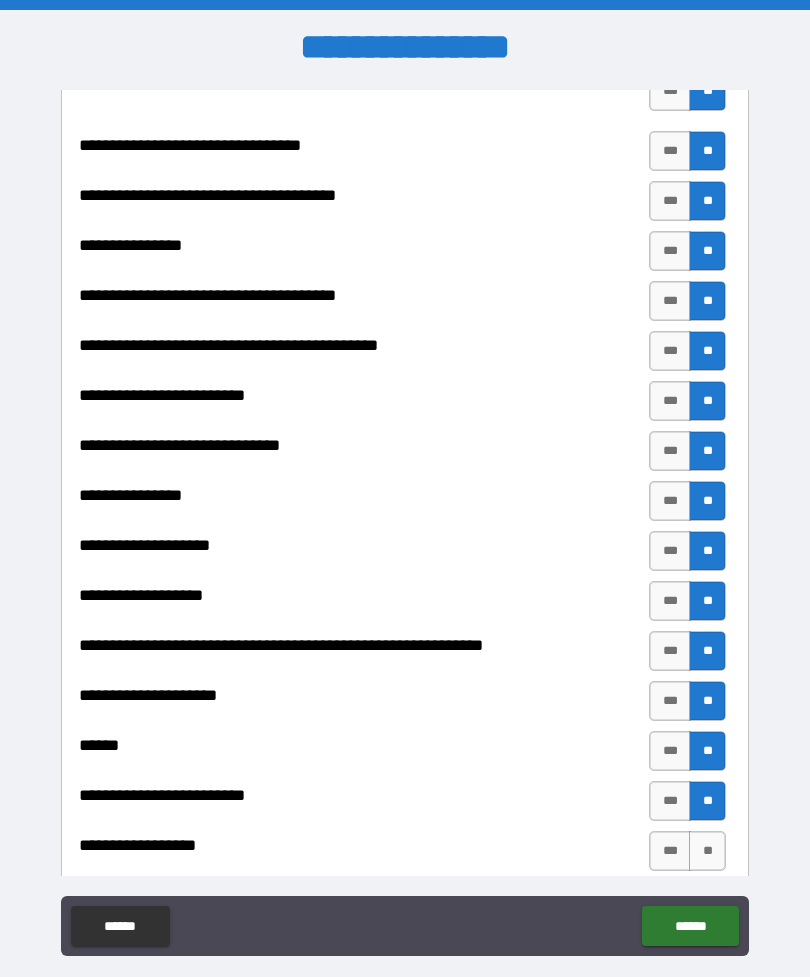 click on "**" at bounding box center (707, 851) 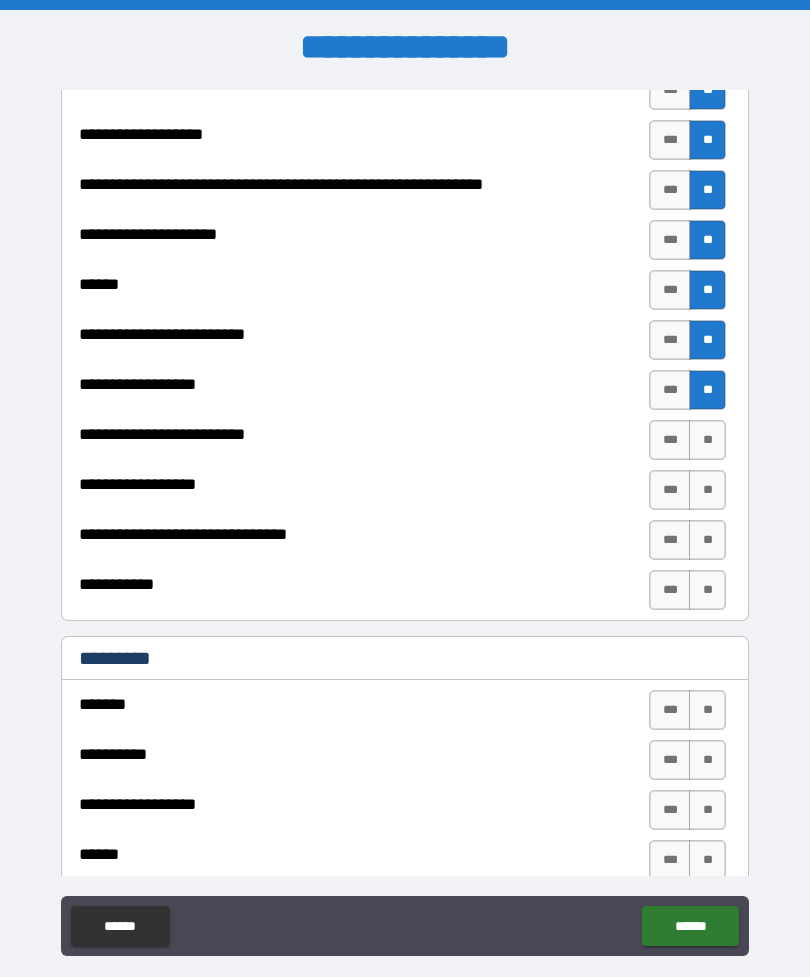 scroll, scrollTop: 1680, scrollLeft: 0, axis: vertical 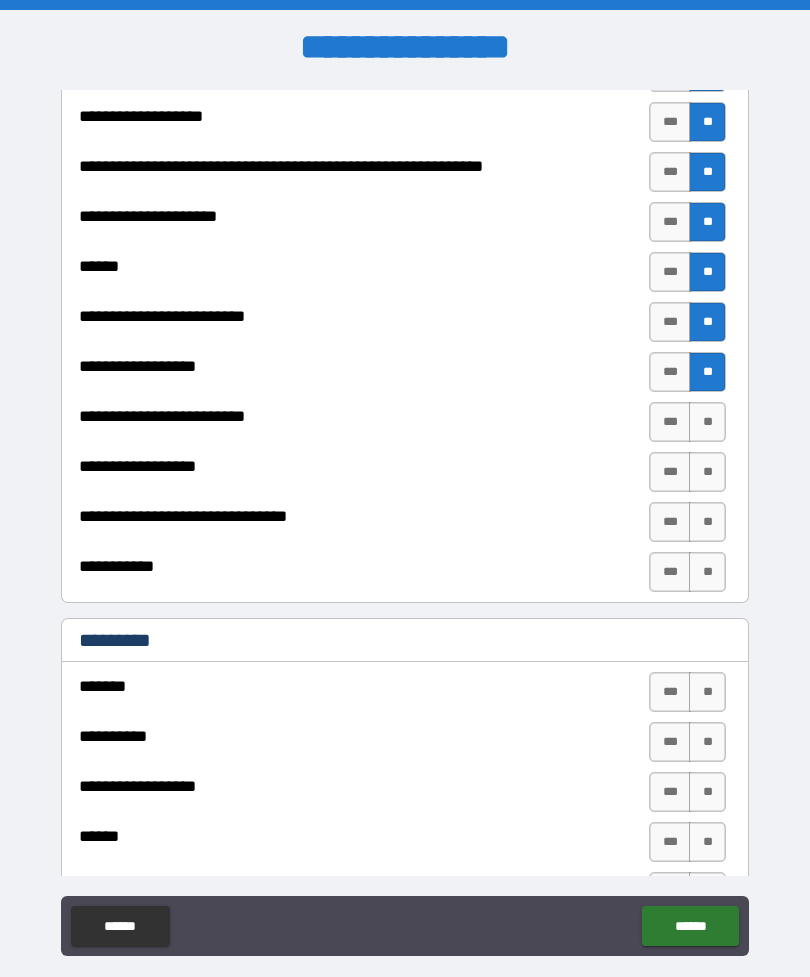click on "**" at bounding box center [707, 422] 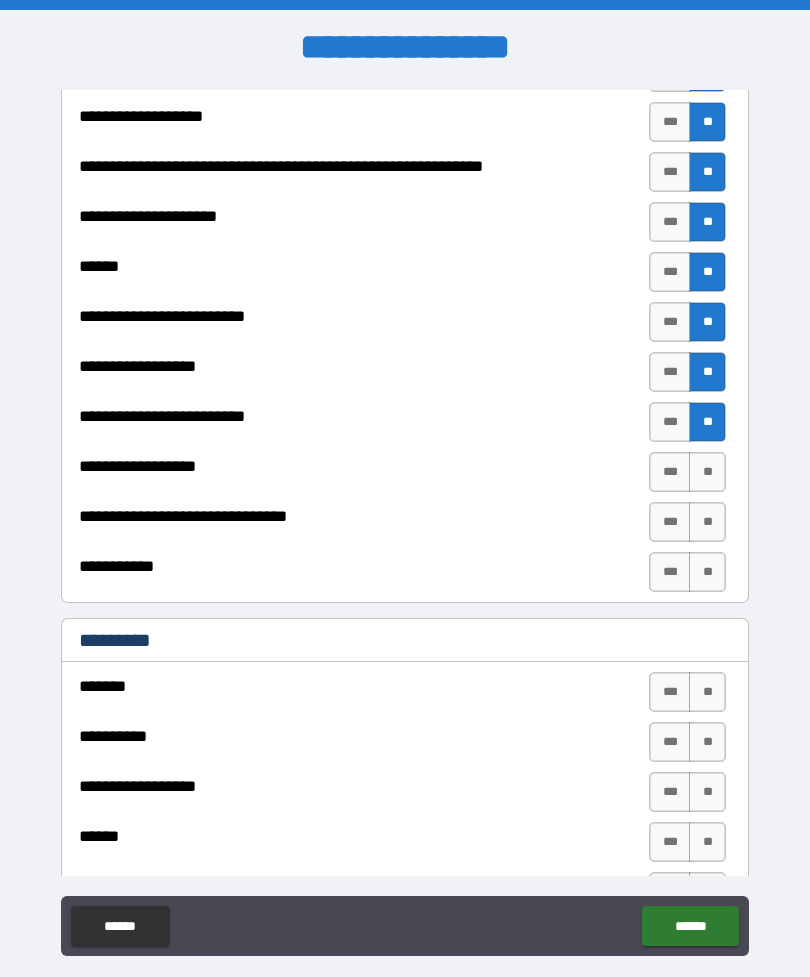 click on "**" at bounding box center [707, 472] 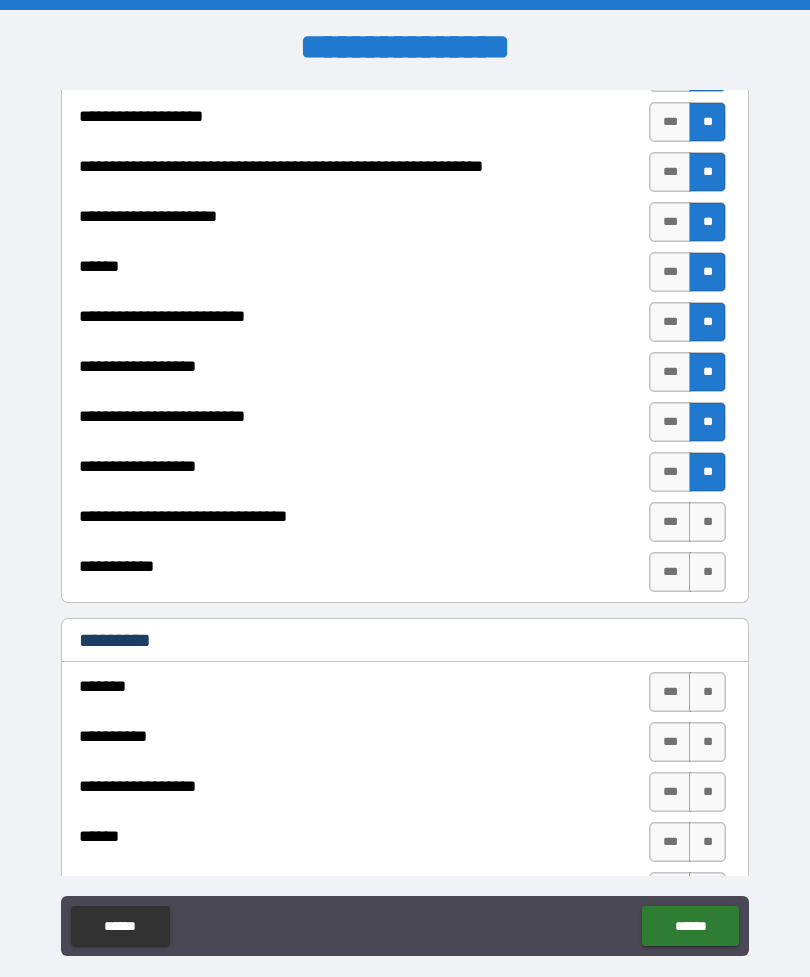 click on "**" at bounding box center [707, 522] 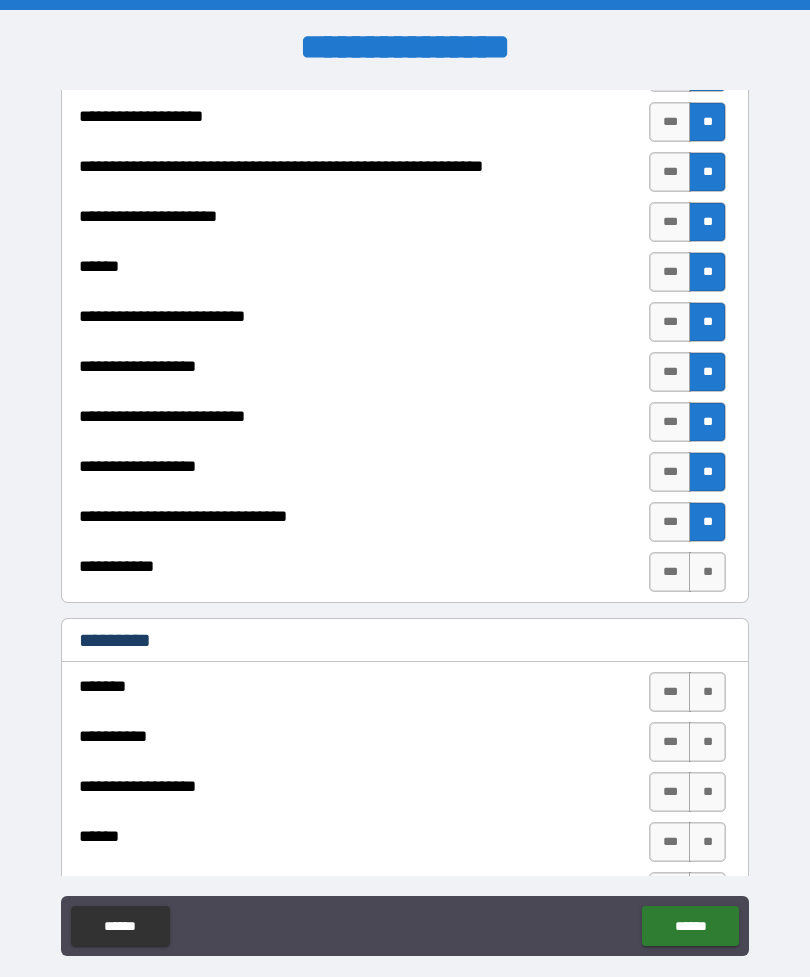 click on "**" at bounding box center (707, 572) 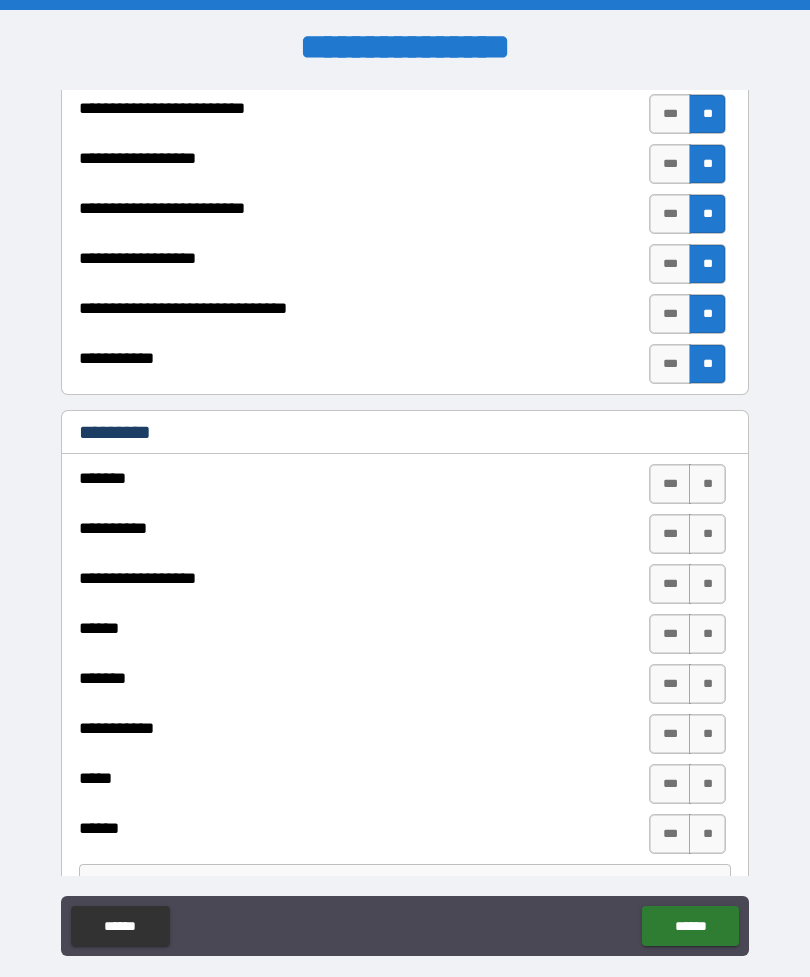 scroll, scrollTop: 1918, scrollLeft: 0, axis: vertical 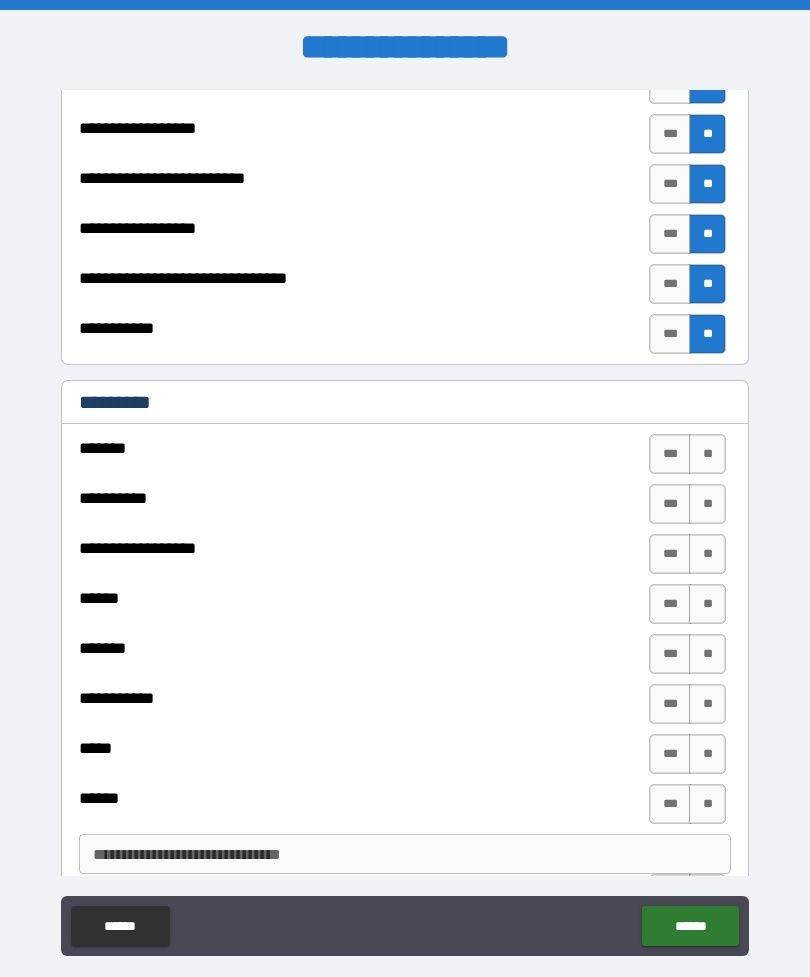 click on "**" at bounding box center (707, 454) 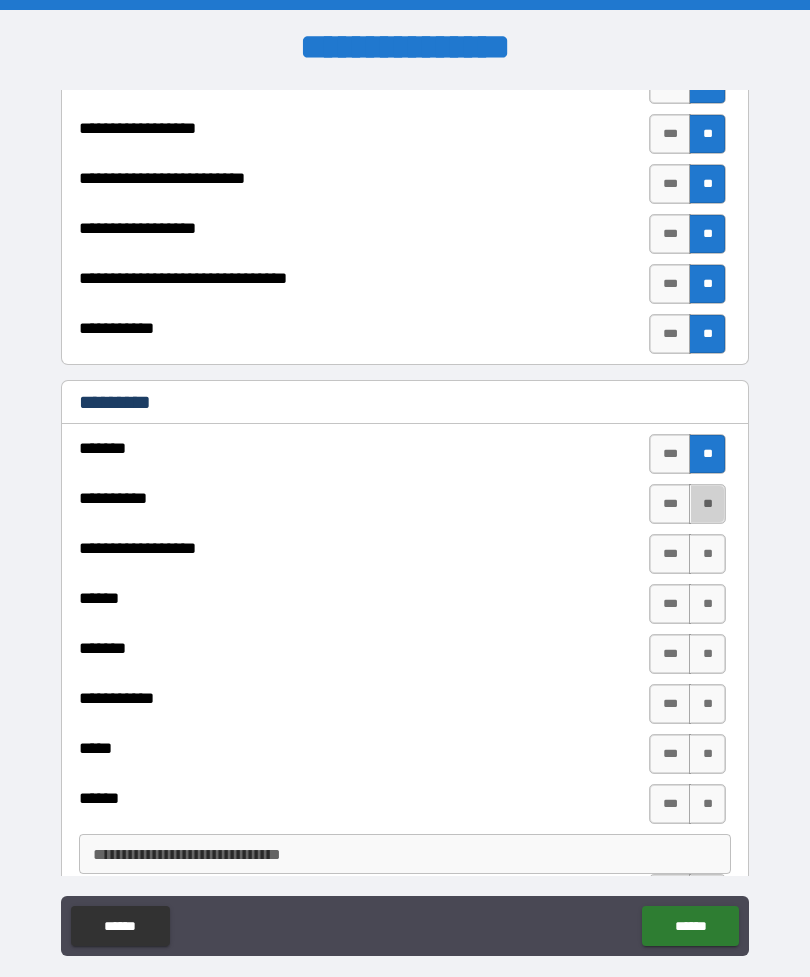 click on "**" at bounding box center [707, 504] 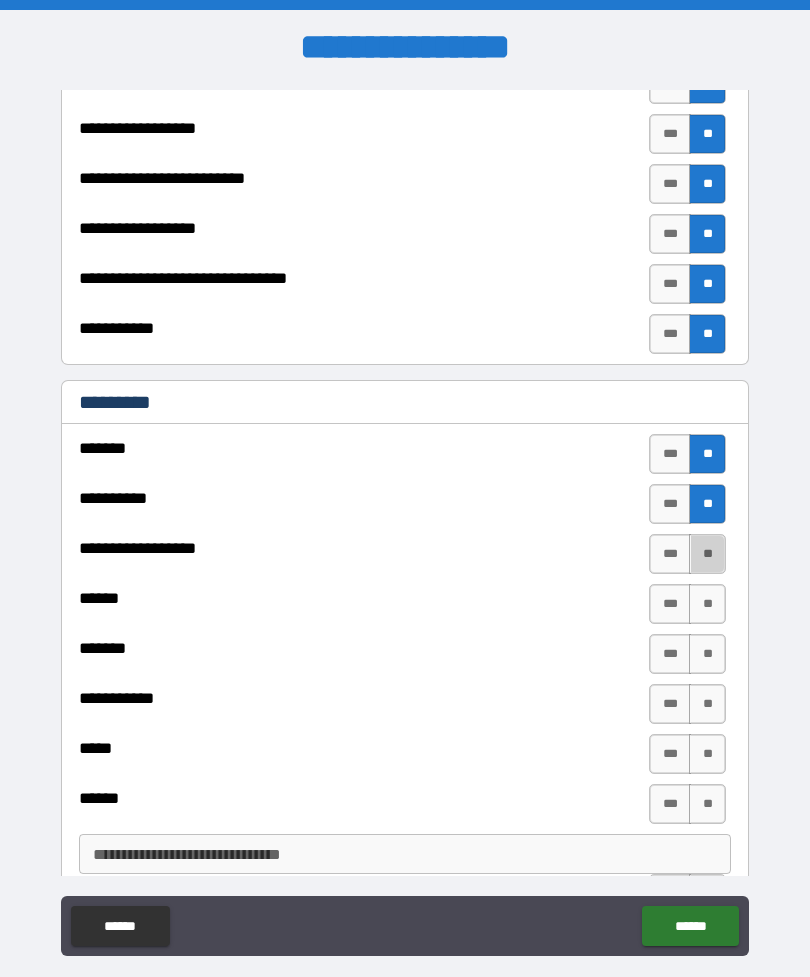 click on "**" at bounding box center (707, 554) 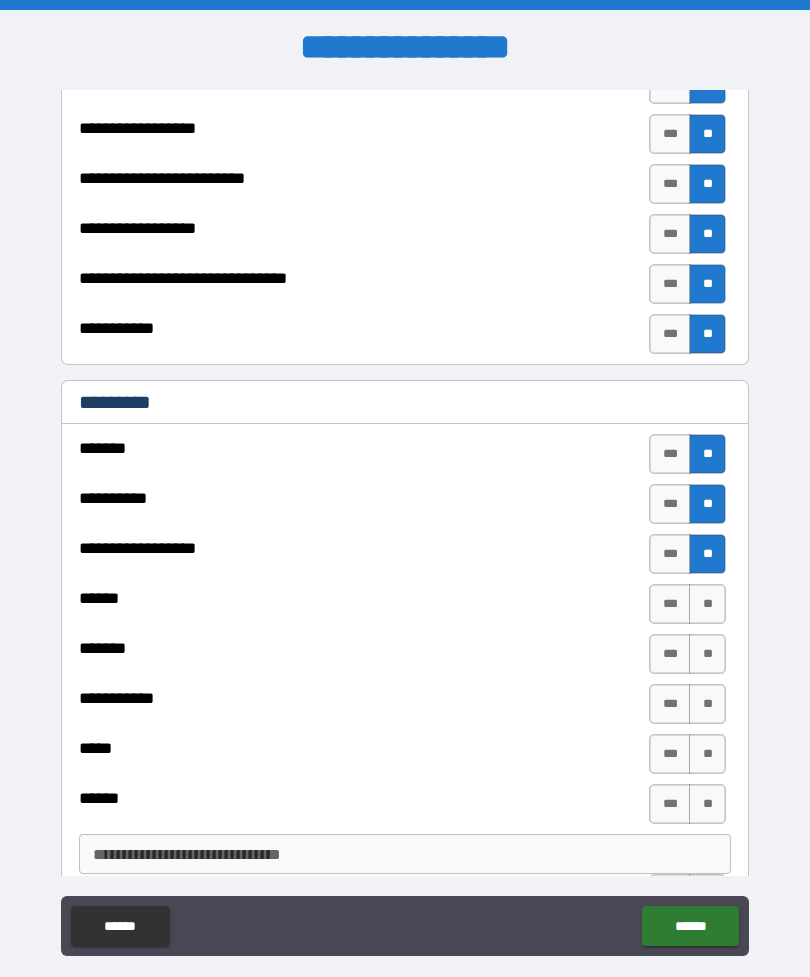 click on "**" at bounding box center [707, 604] 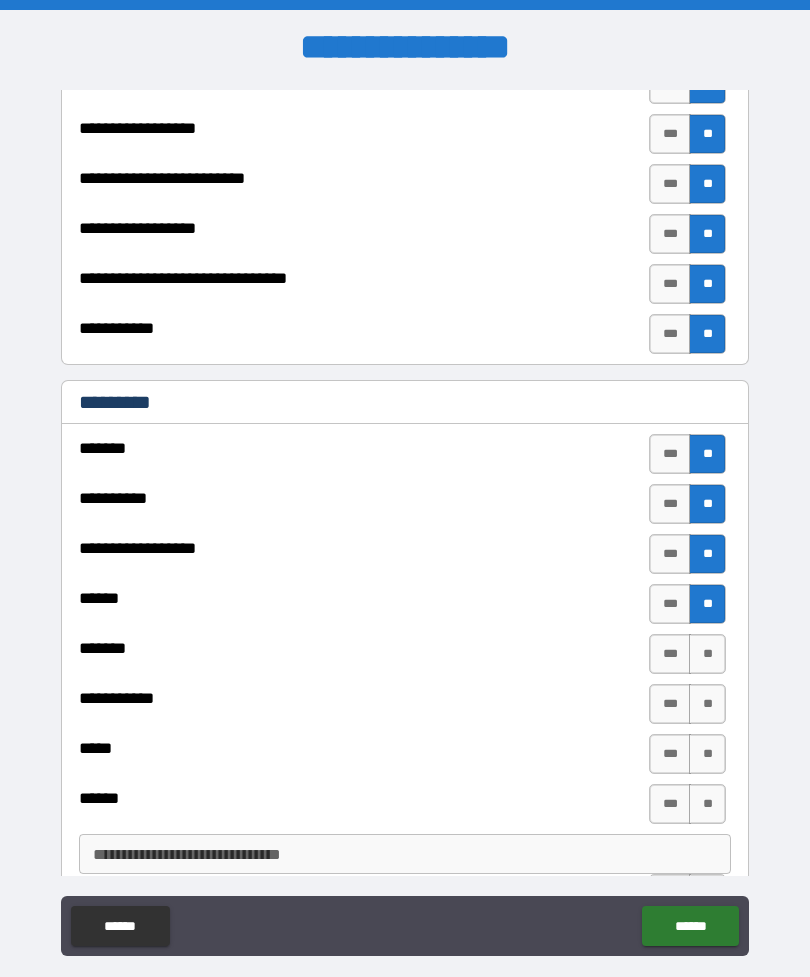 click on "**" at bounding box center (707, 654) 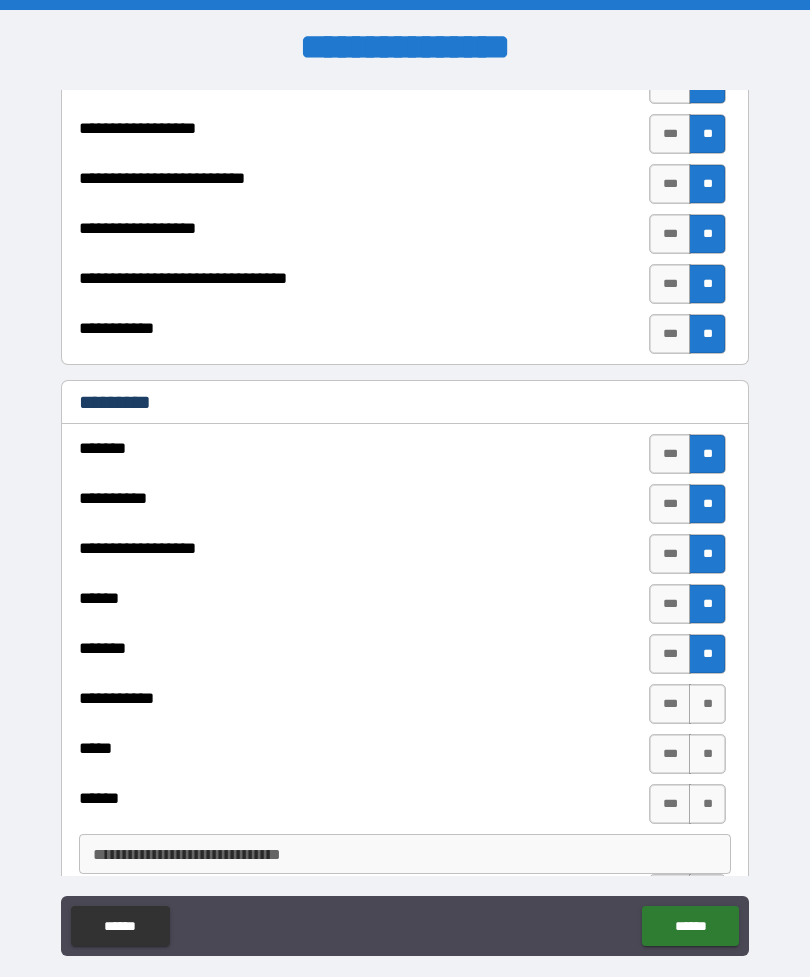 click on "**" at bounding box center (707, 704) 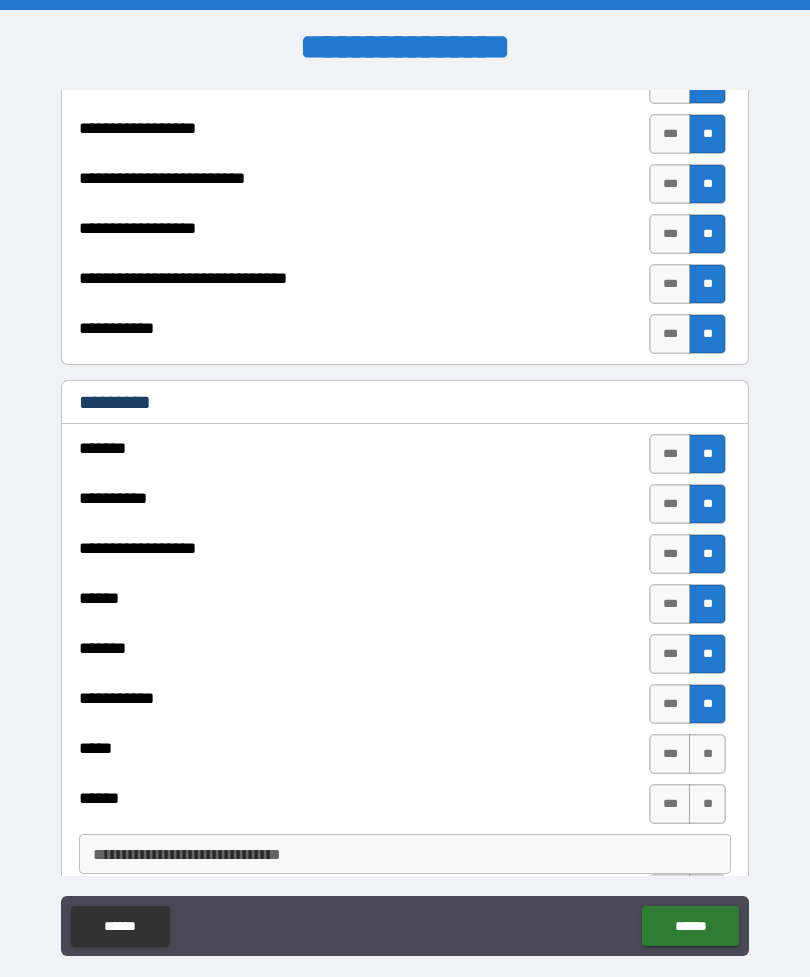 click on "**" at bounding box center [707, 754] 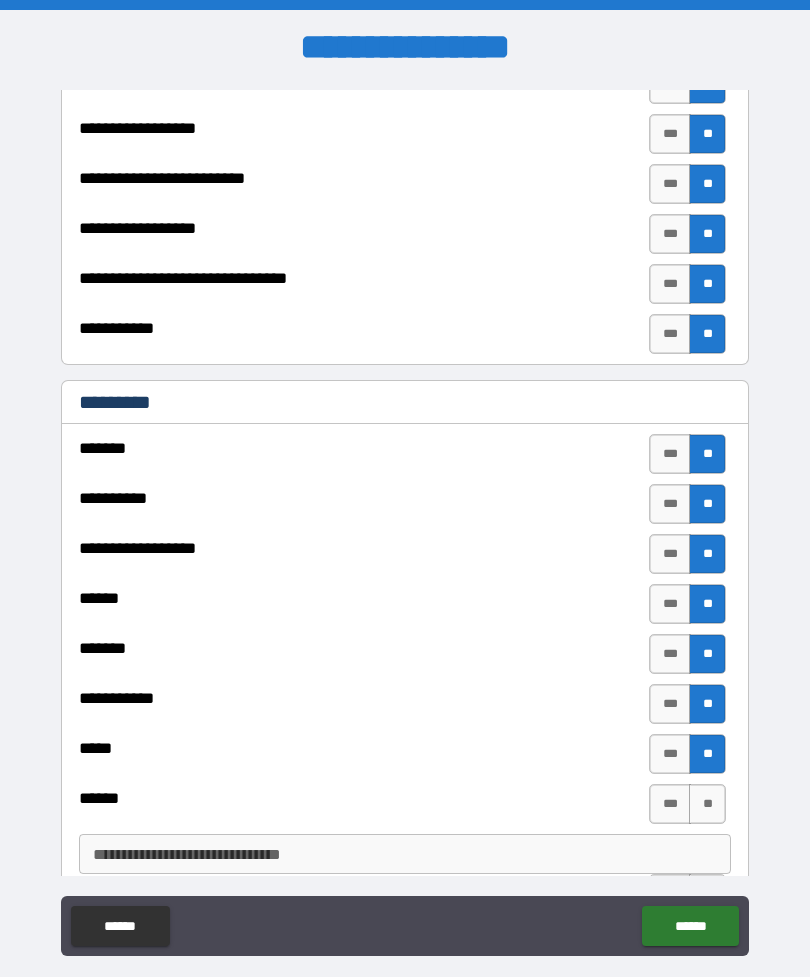 click on "**" at bounding box center (707, 804) 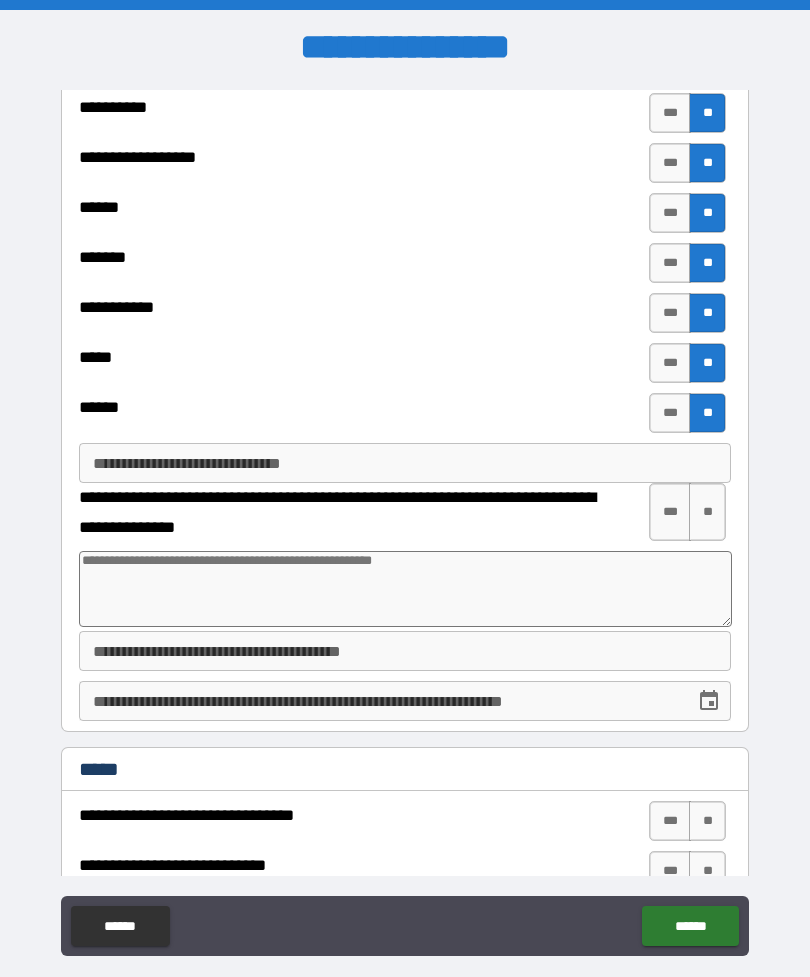 scroll, scrollTop: 2313, scrollLeft: 0, axis: vertical 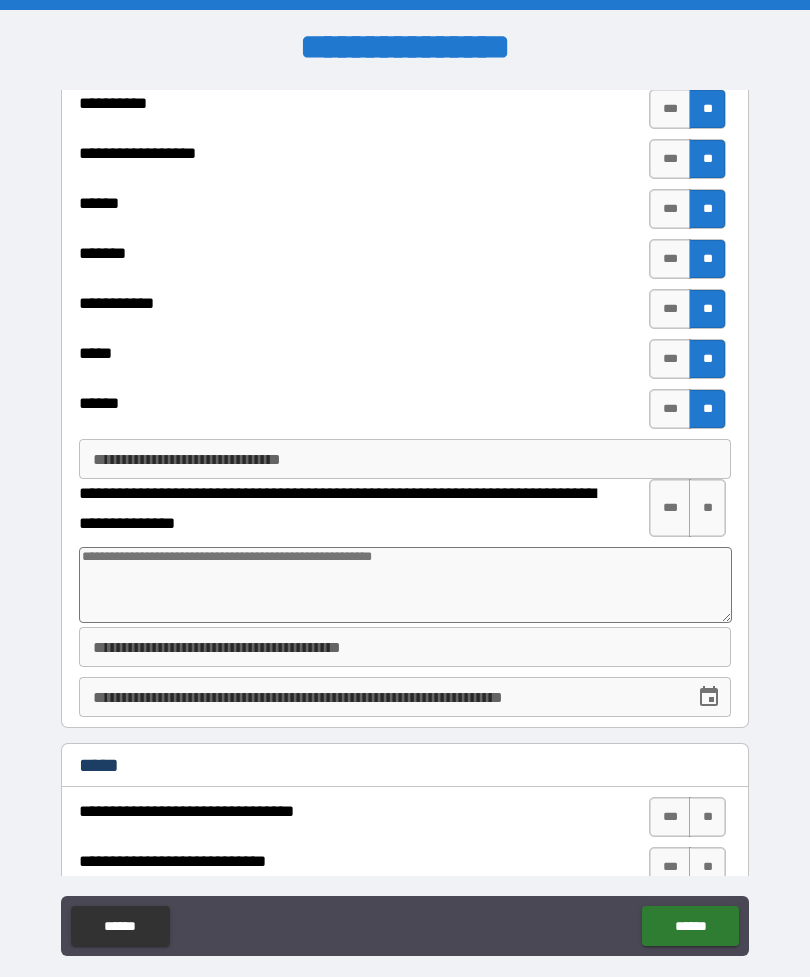 click on "**" at bounding box center (707, 508) 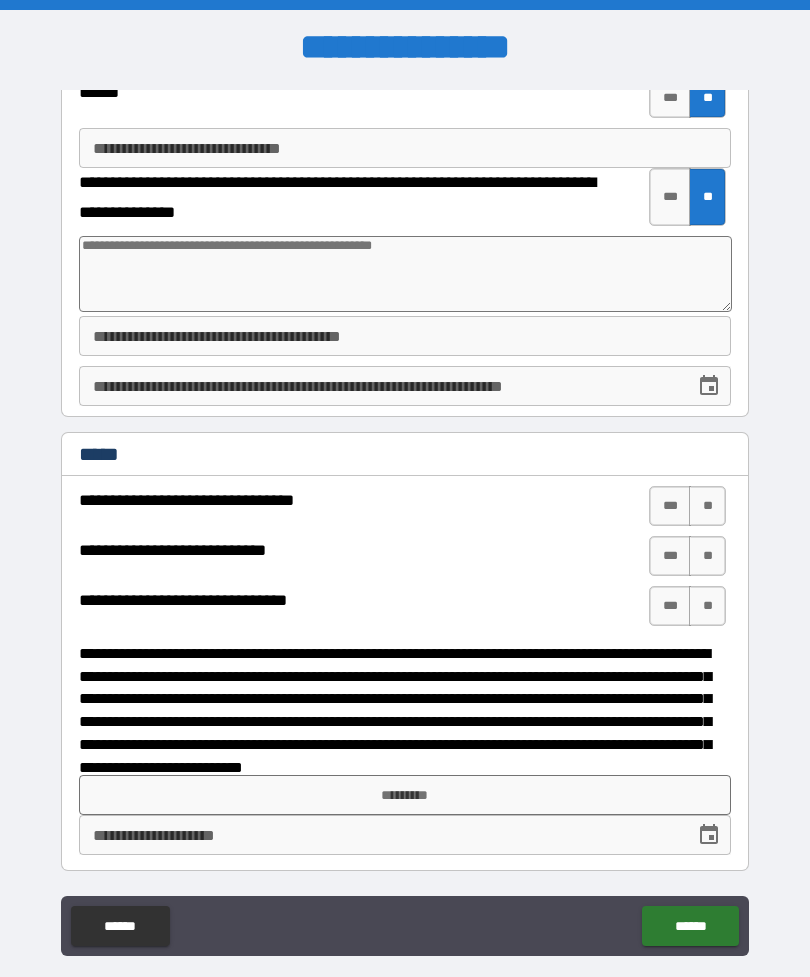 scroll, scrollTop: 2624, scrollLeft: 0, axis: vertical 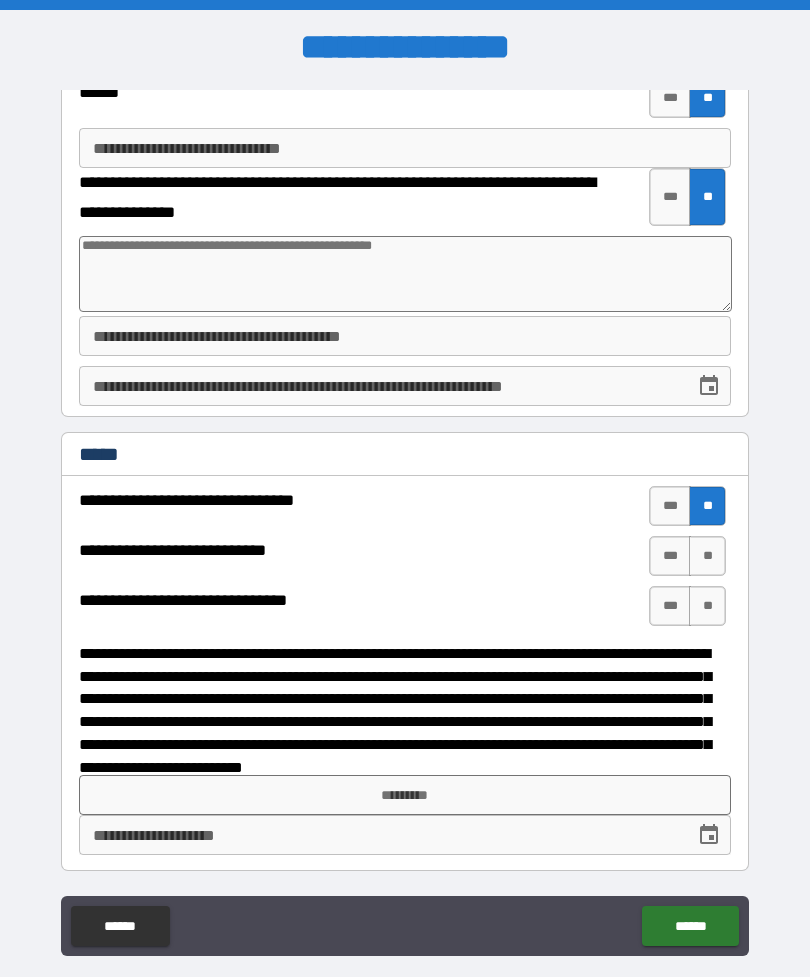 click on "**" at bounding box center (707, 556) 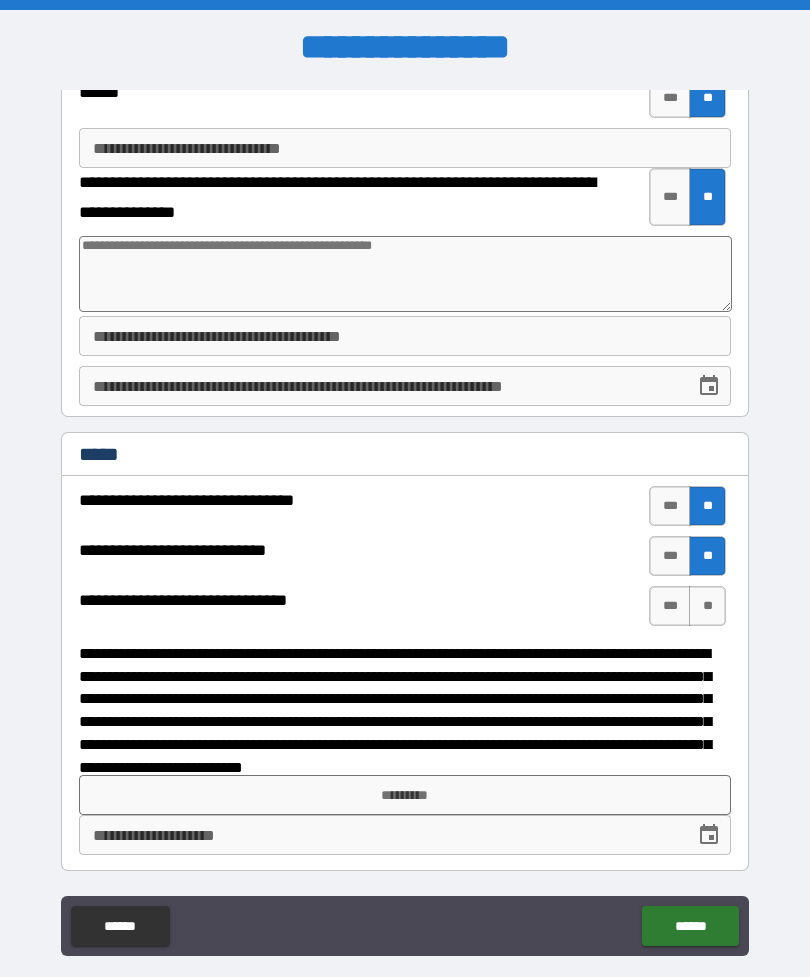 click on "**" at bounding box center [707, 606] 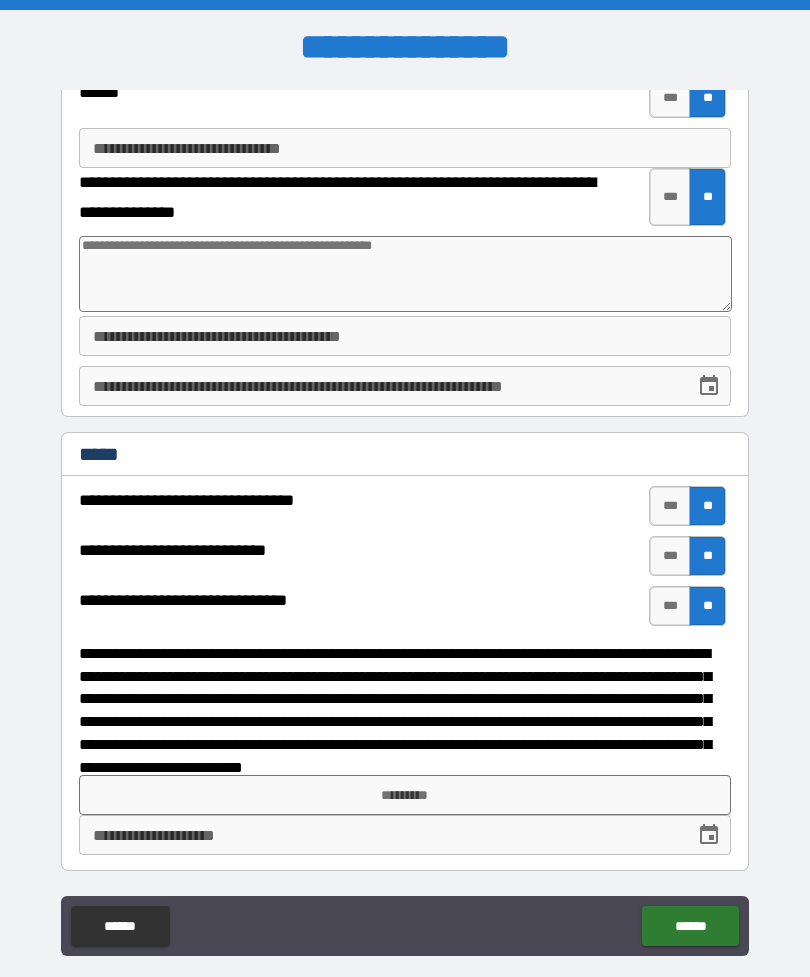 scroll, scrollTop: 2624, scrollLeft: 0, axis: vertical 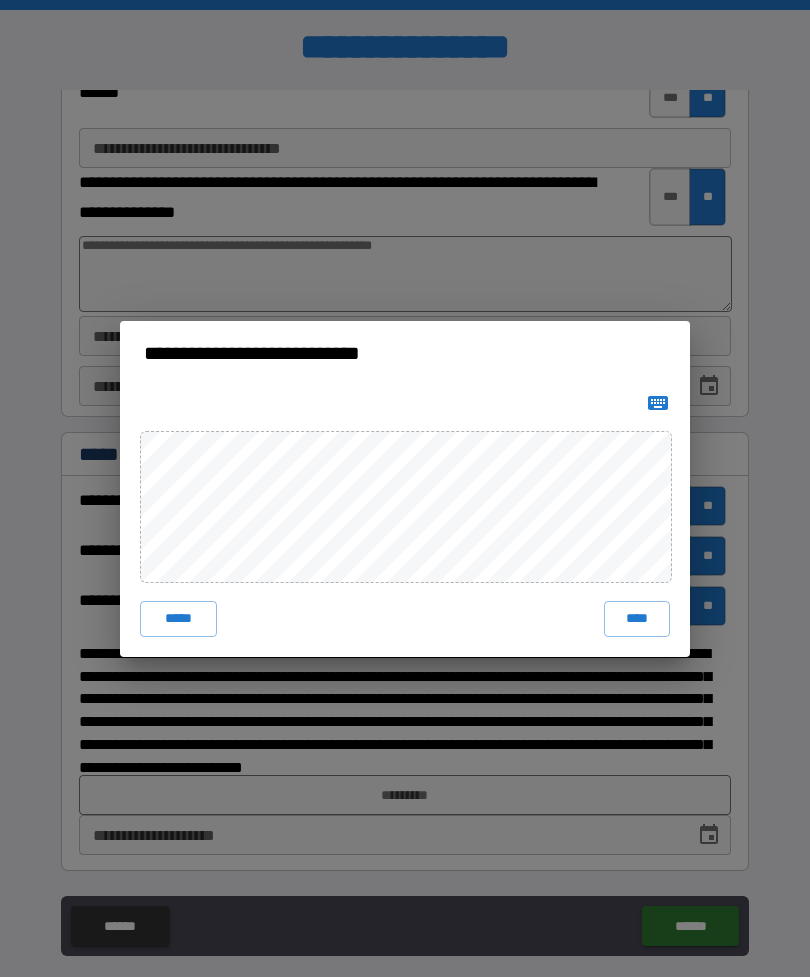 click on "****" at bounding box center [637, 619] 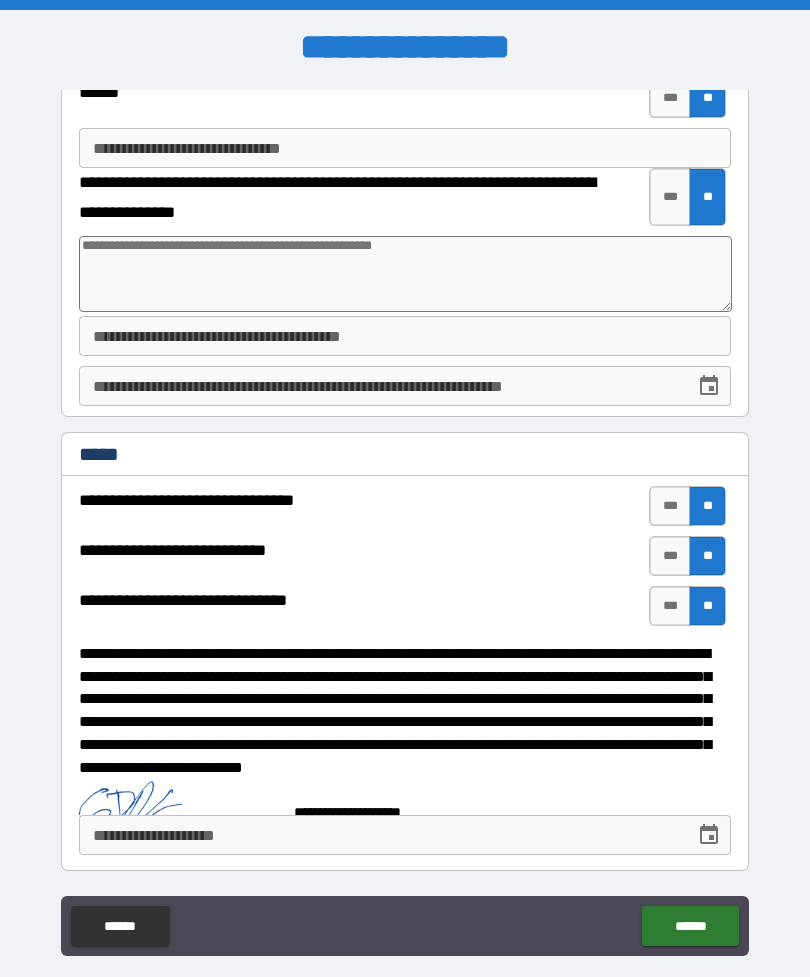 scroll, scrollTop: 2614, scrollLeft: 0, axis: vertical 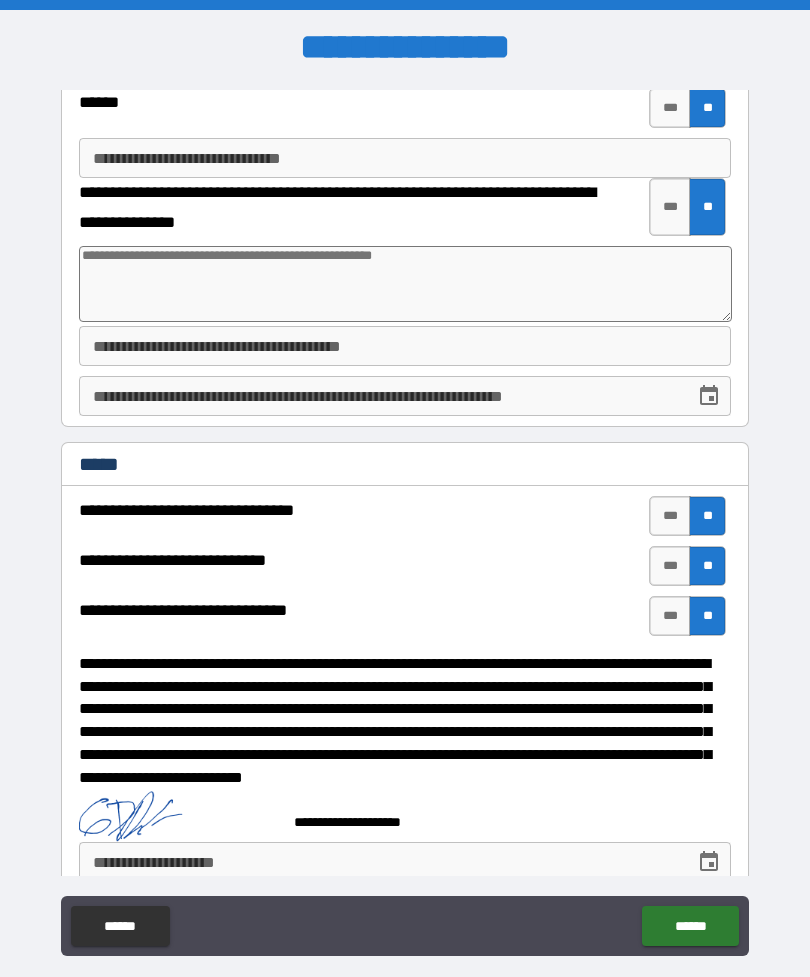 click on "**********" at bounding box center [405, 862] 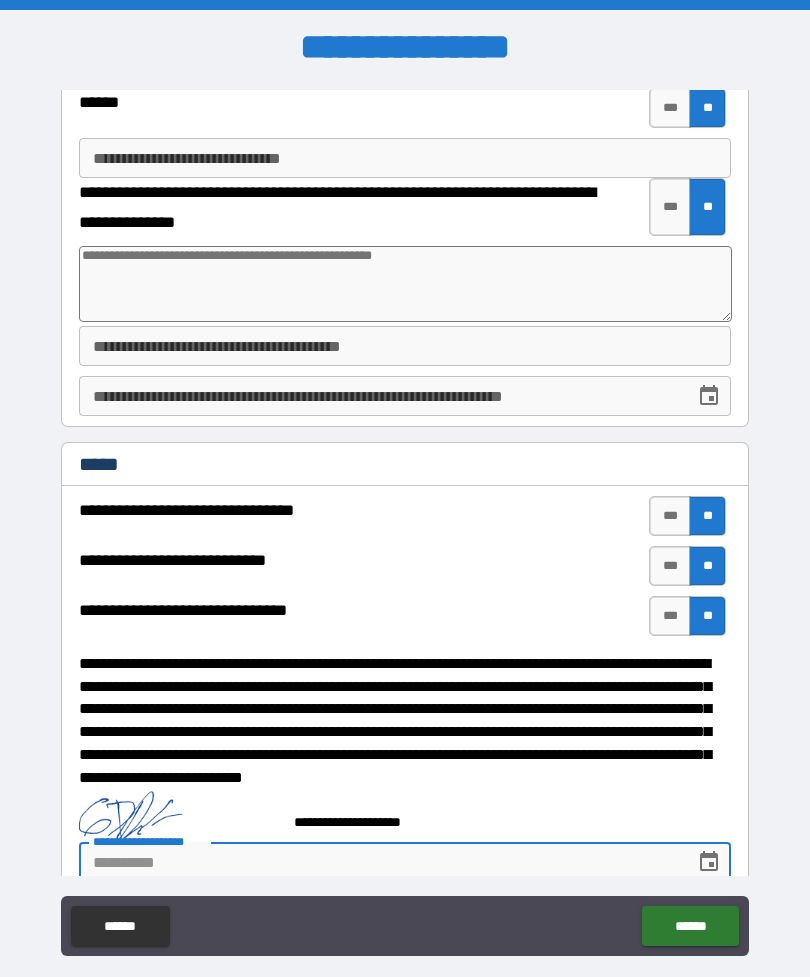 scroll, scrollTop: 64, scrollLeft: 0, axis: vertical 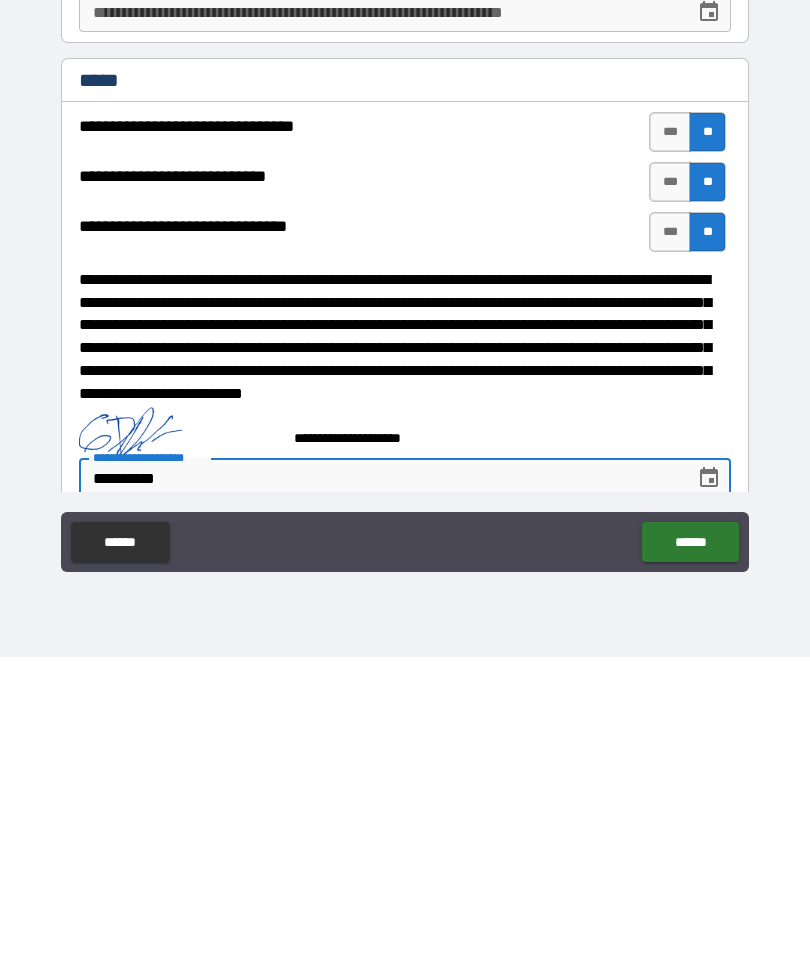 click on "******" at bounding box center (690, 862) 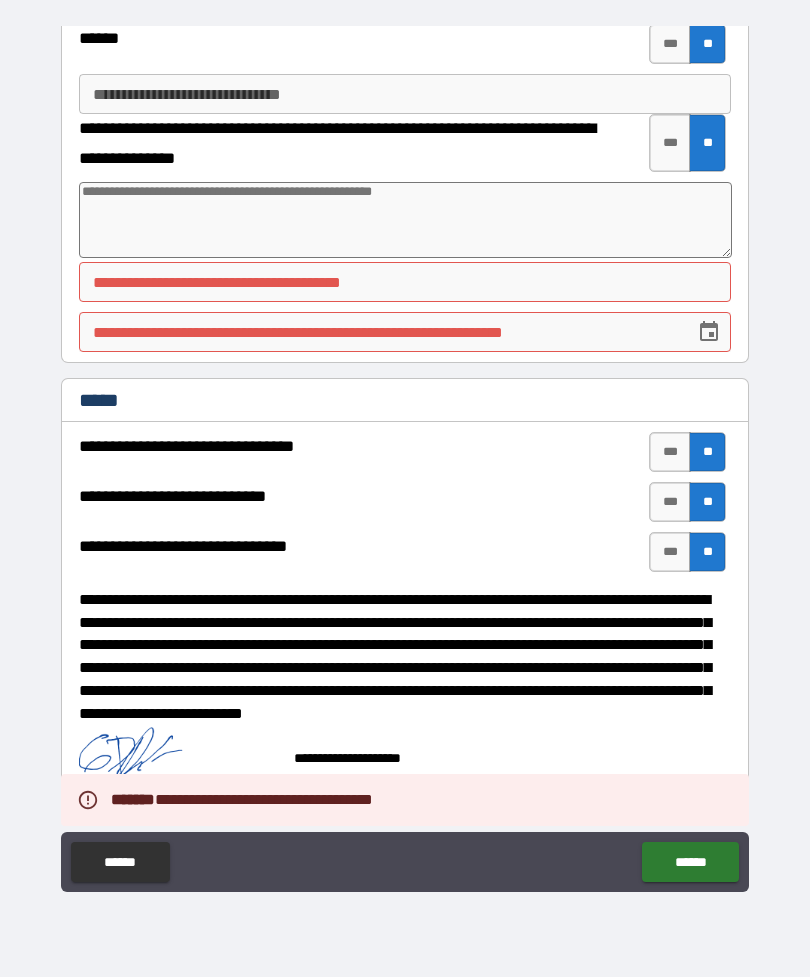 click on "******" at bounding box center [690, 862] 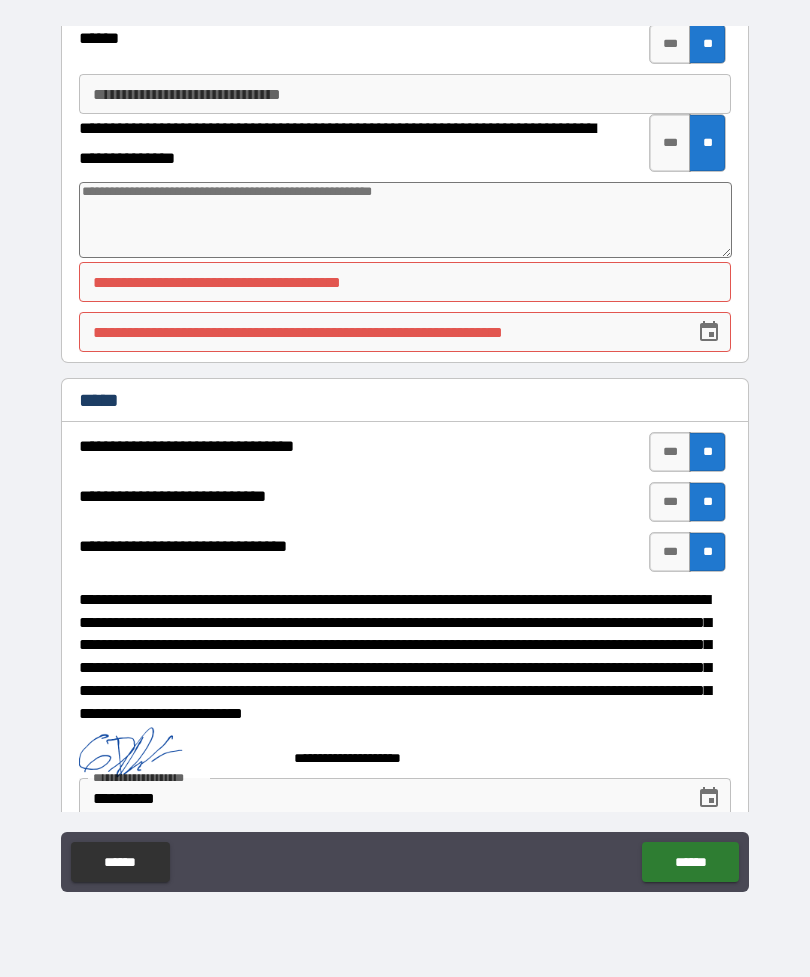 click on "**********" at bounding box center (405, 282) 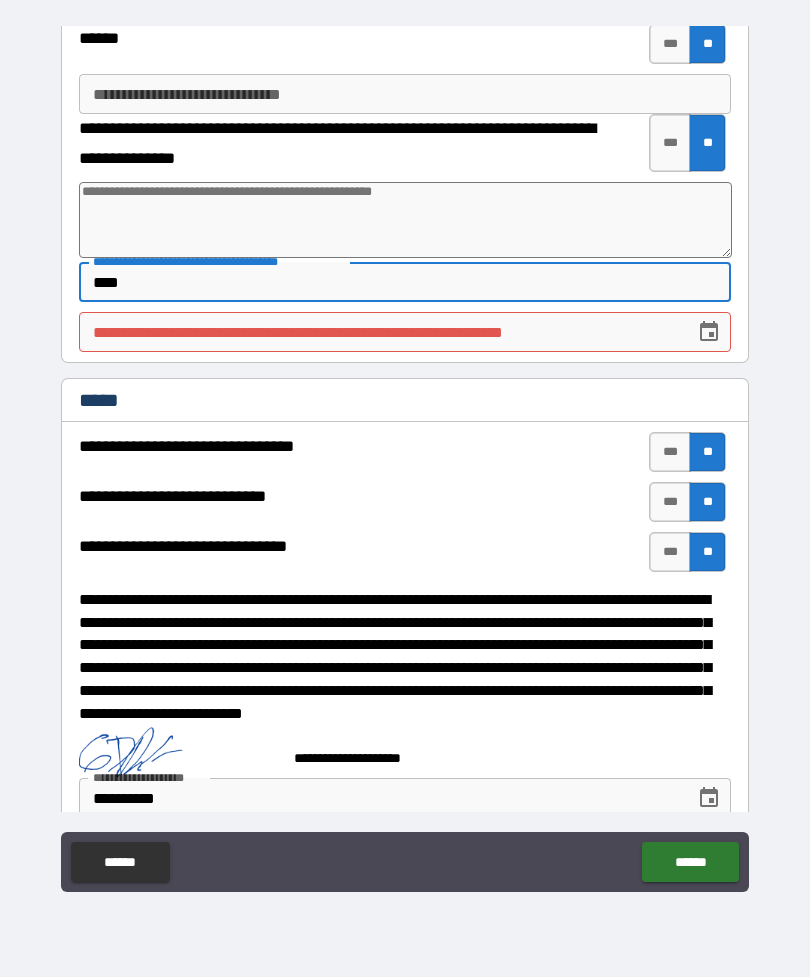 click on "**********" at bounding box center (405, 332) 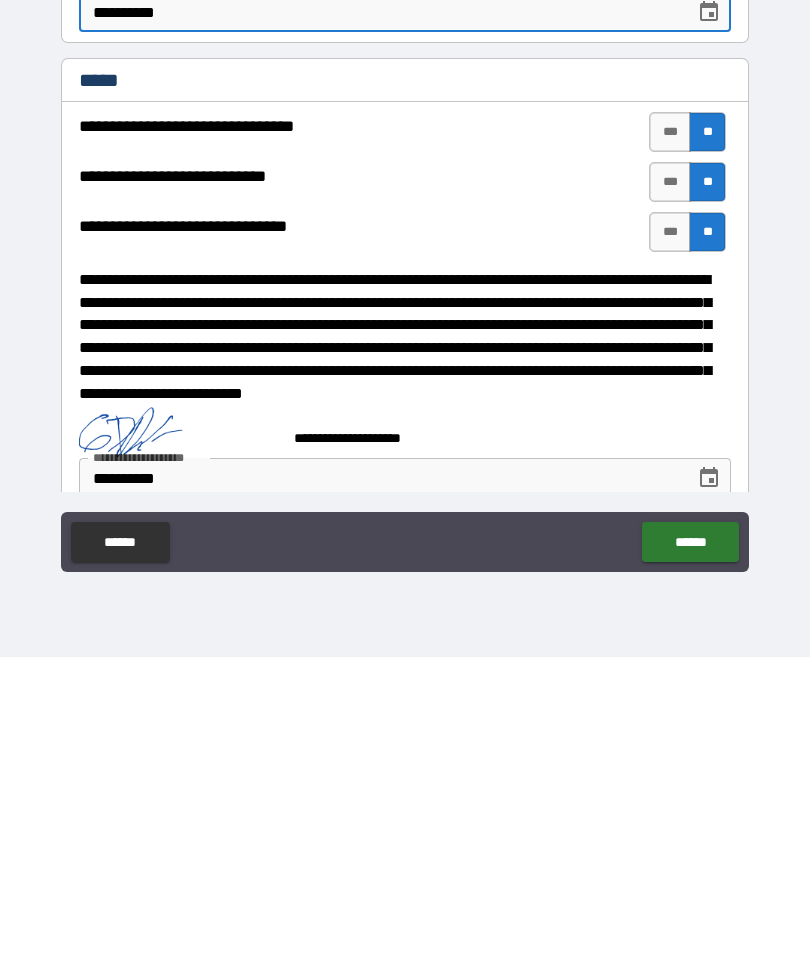 click on "******" at bounding box center [690, 862] 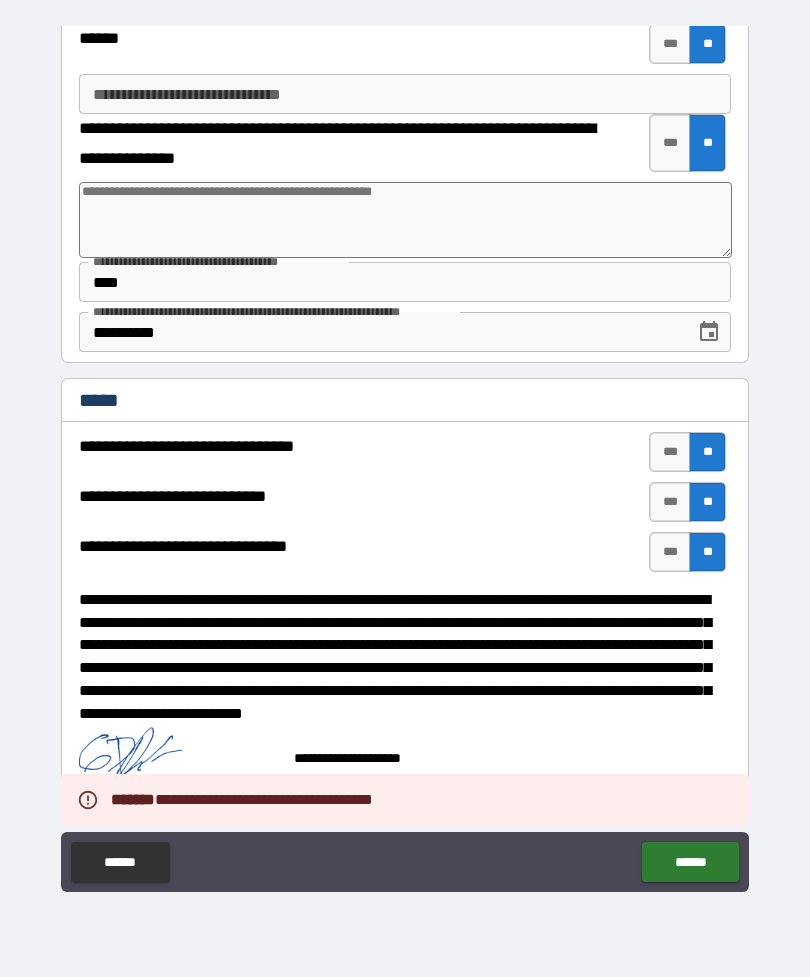 click on "******" at bounding box center [690, 862] 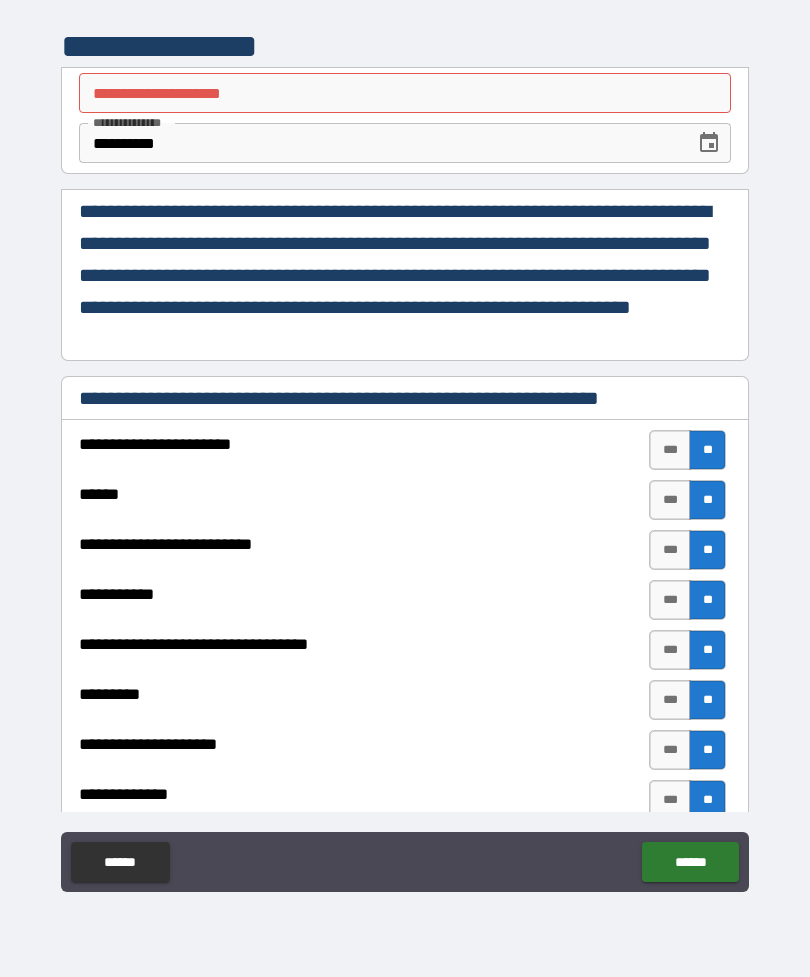 scroll, scrollTop: 0, scrollLeft: 0, axis: both 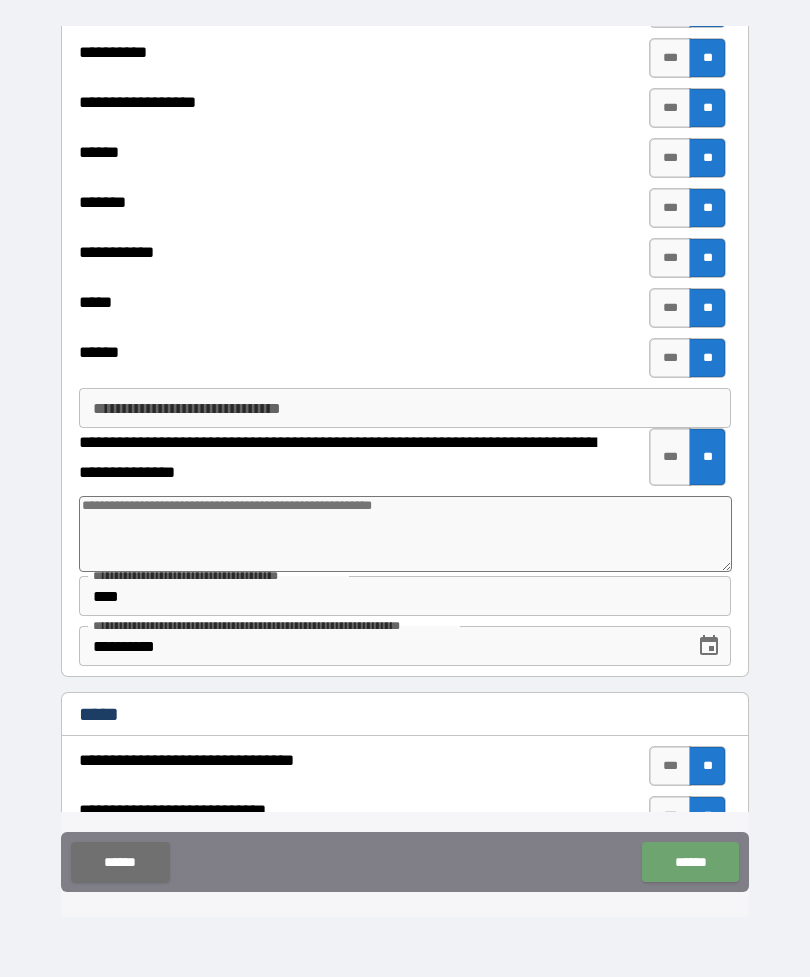 click on "******" at bounding box center (690, 862) 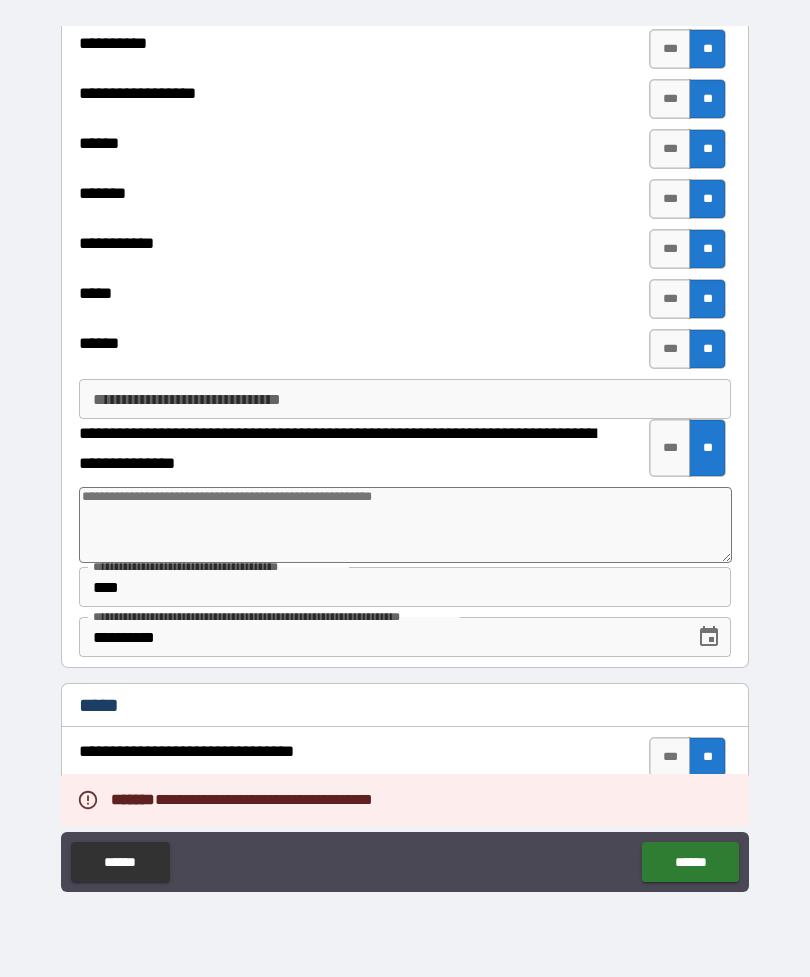 scroll, scrollTop: 2310, scrollLeft: 0, axis: vertical 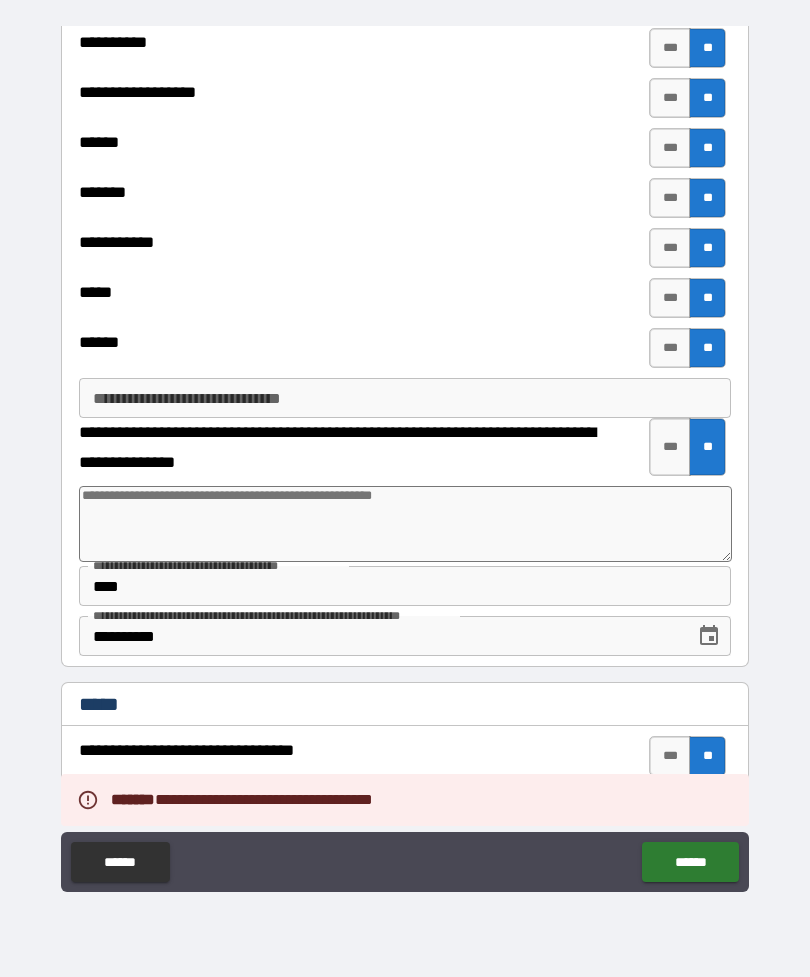 click on "******" at bounding box center (690, 862) 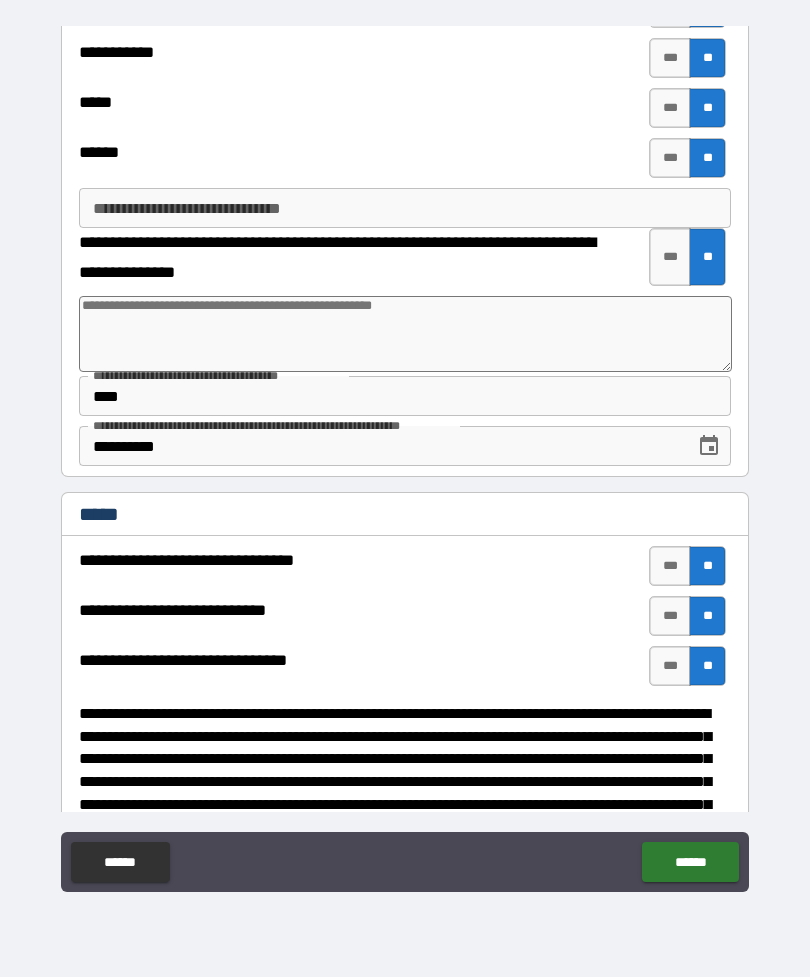 scroll, scrollTop: 2481, scrollLeft: 0, axis: vertical 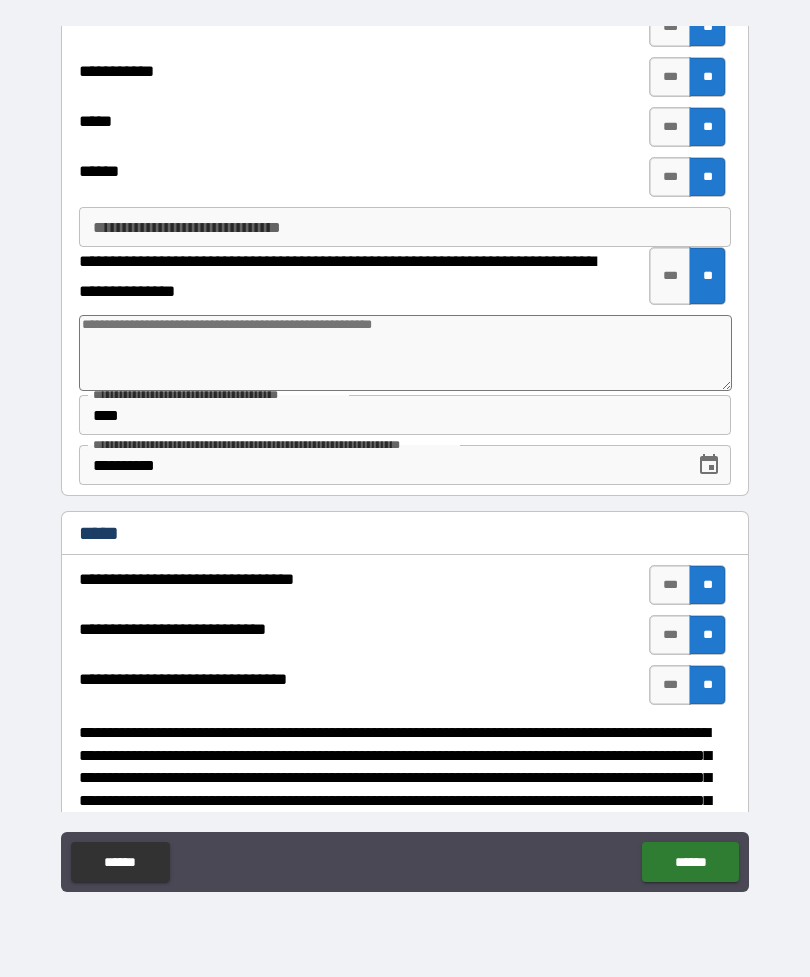 click at bounding box center [405, 353] 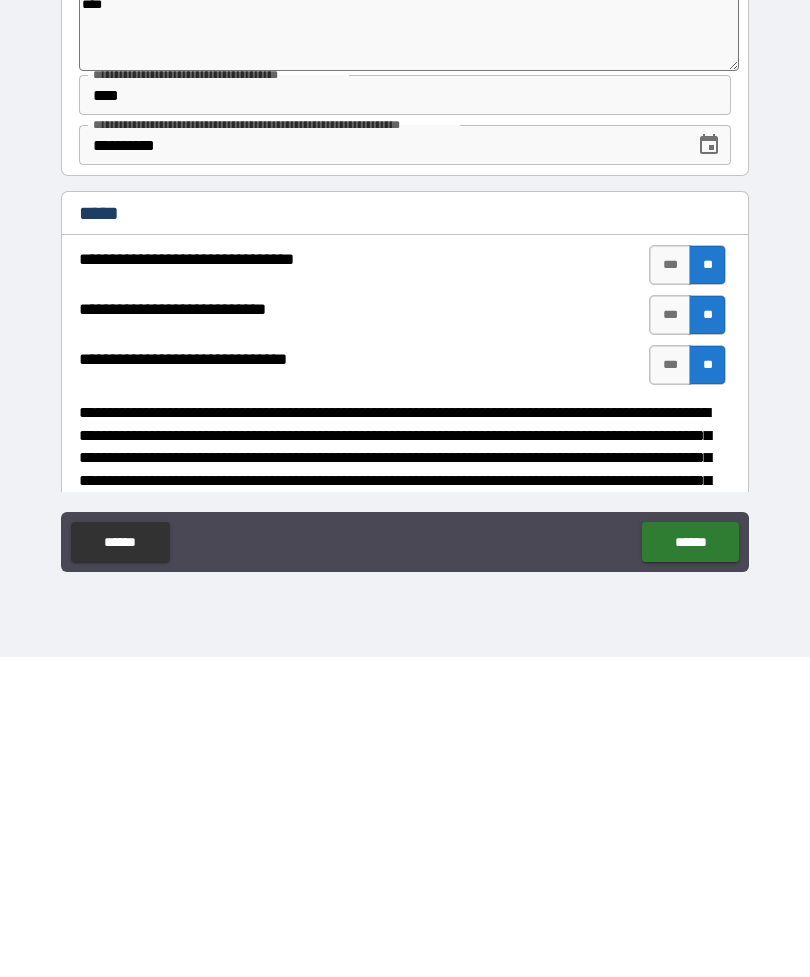 click on "******" at bounding box center [690, 862] 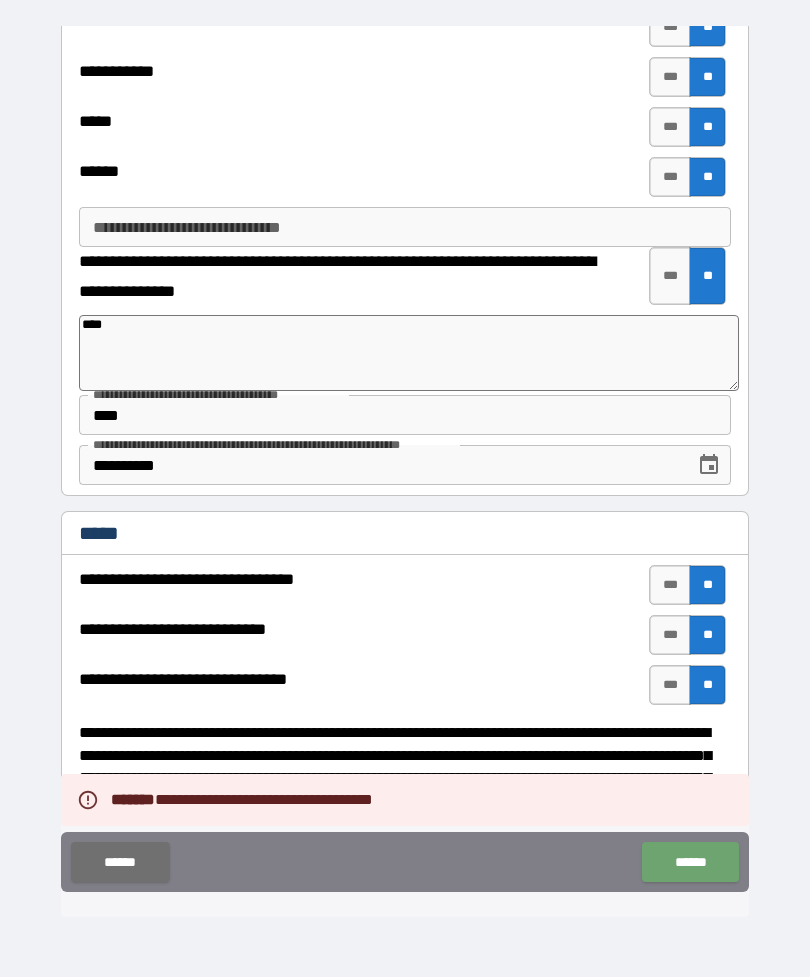 click on "******" at bounding box center (690, 862) 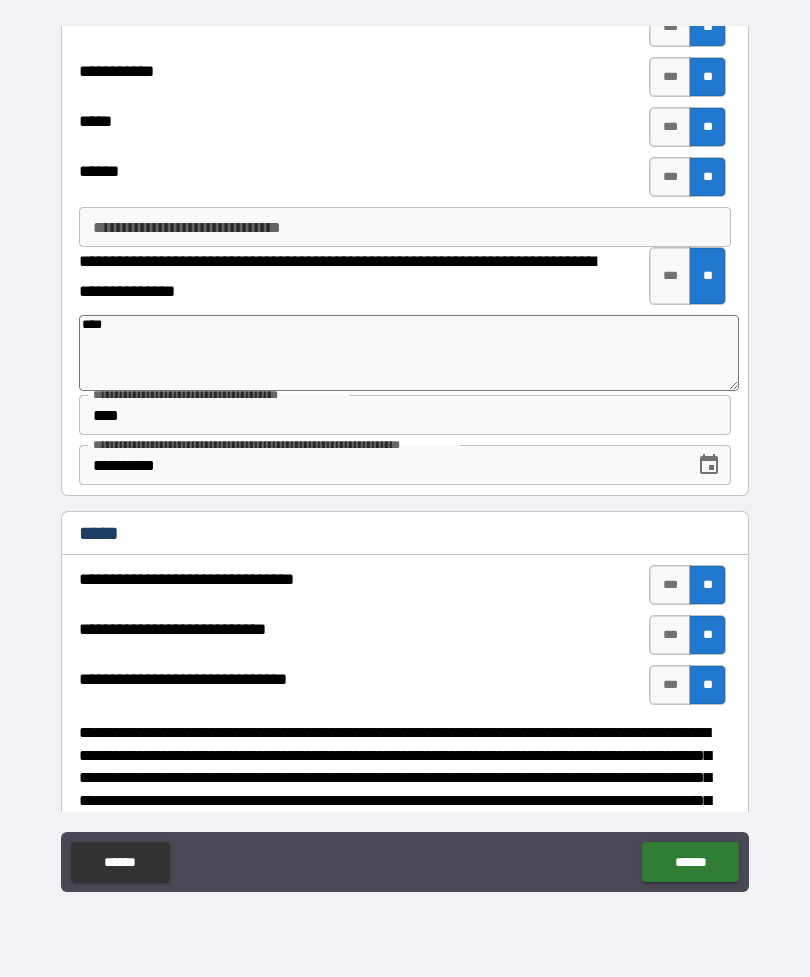 click on "****" at bounding box center (405, 415) 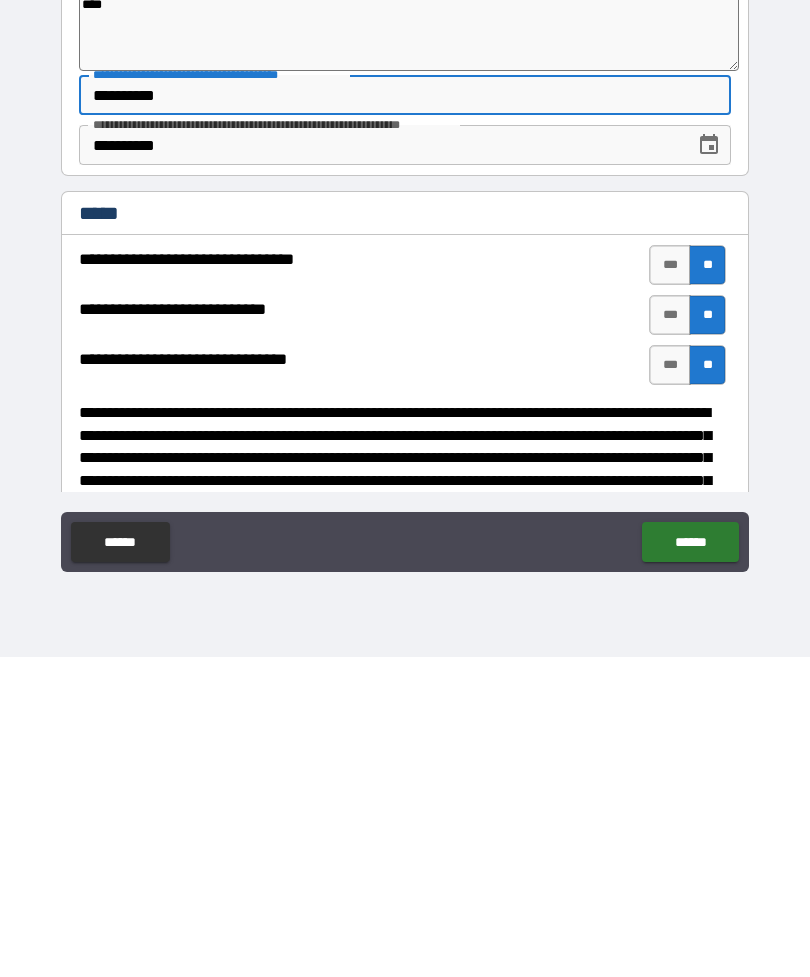 click on "******" at bounding box center (690, 862) 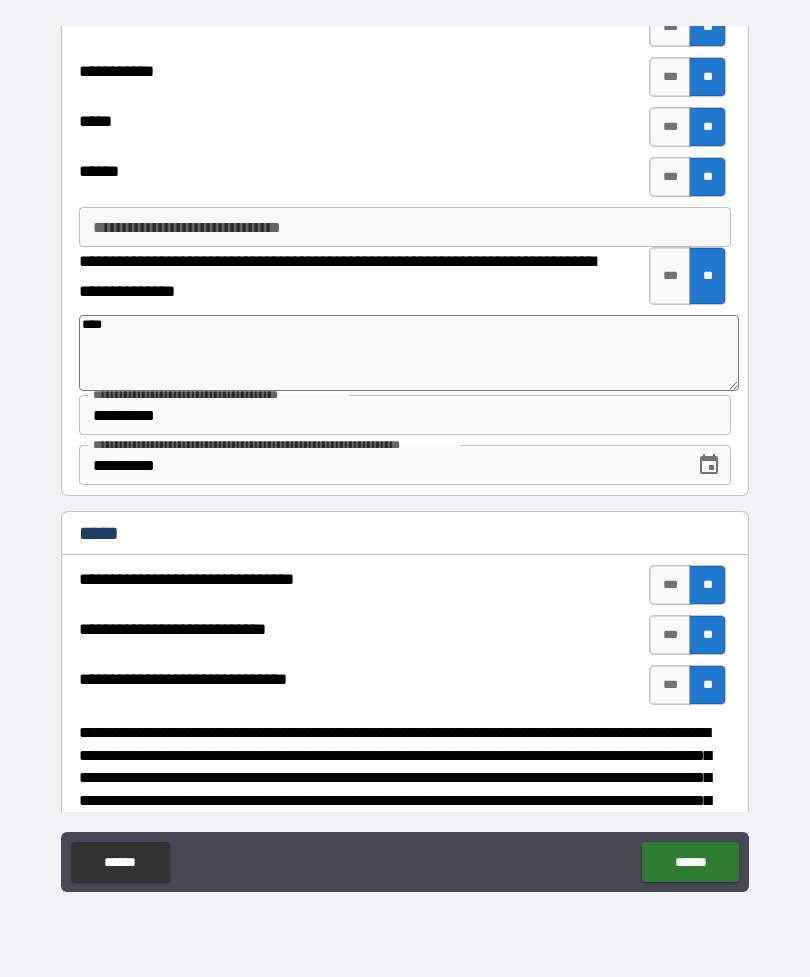 click on "**********" at bounding box center [405, 415] 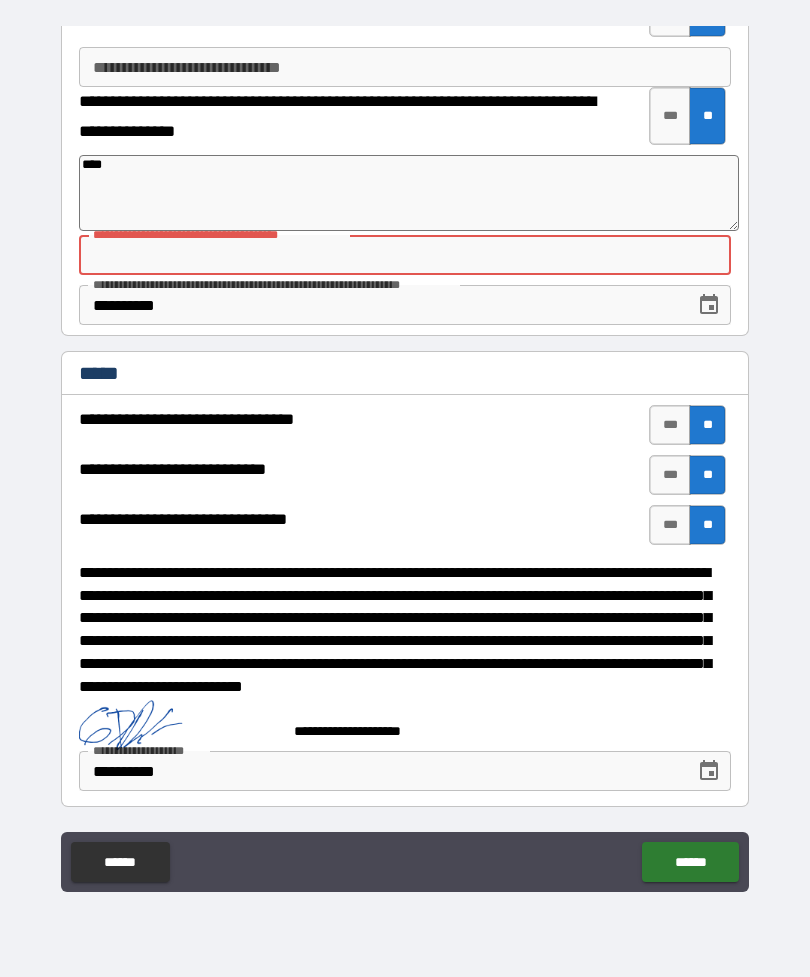 scroll, scrollTop: 2641, scrollLeft: 0, axis: vertical 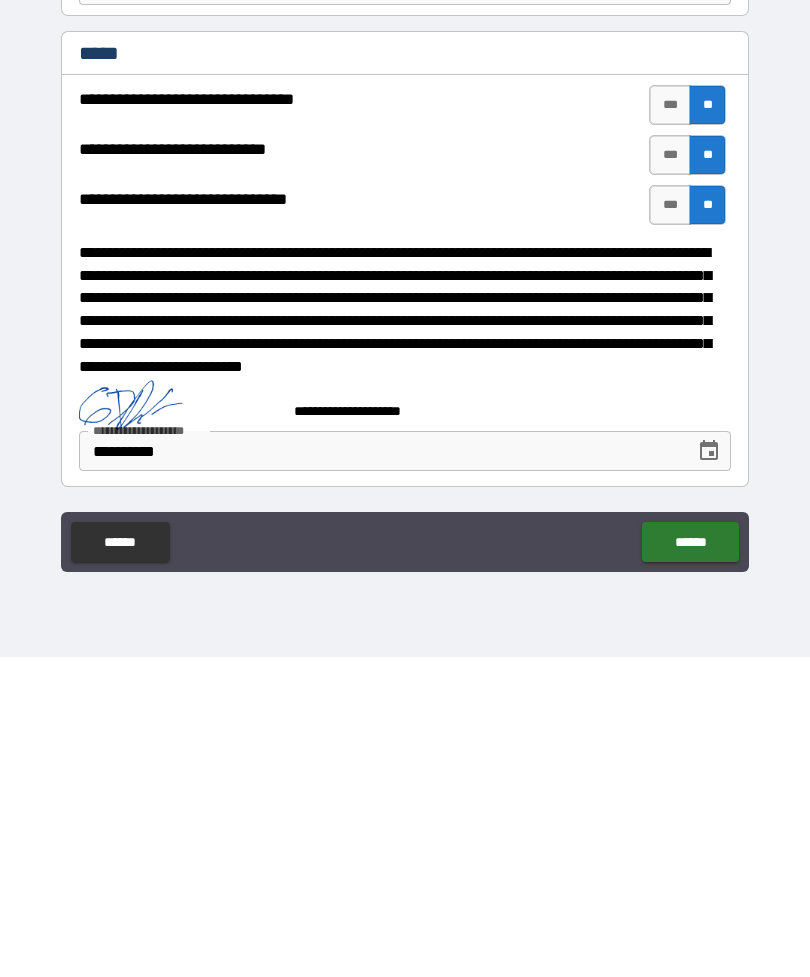 click on "******" at bounding box center (690, 862) 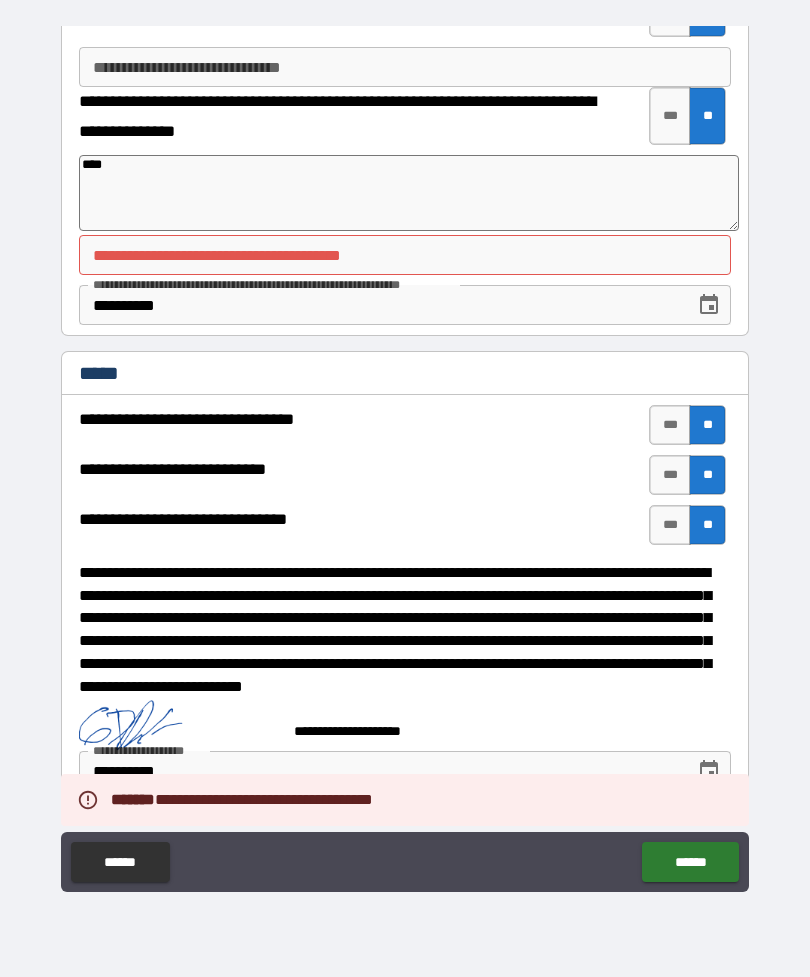 click on "**********" at bounding box center (405, 255) 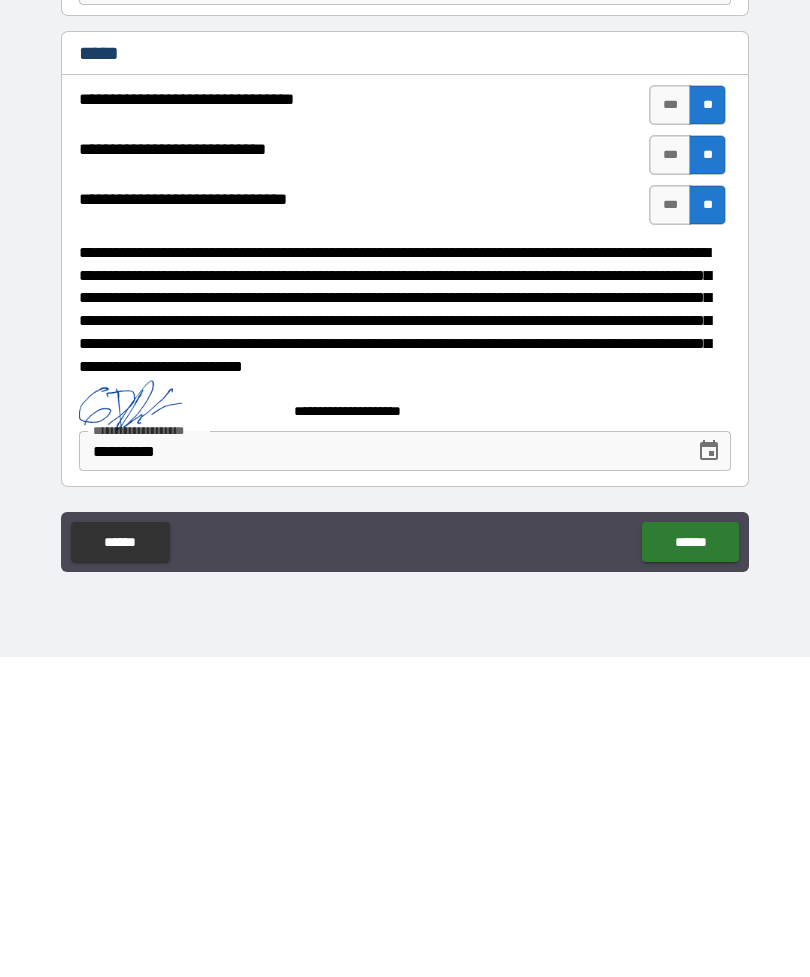 click on "******" at bounding box center (690, 862) 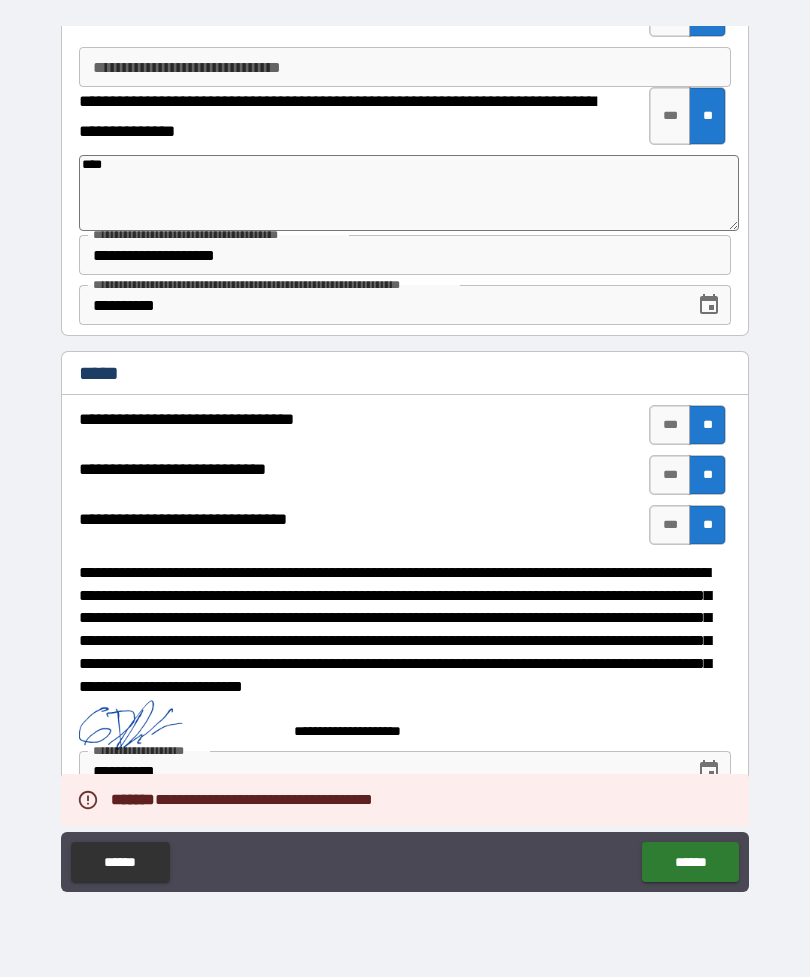 click on "******" at bounding box center (690, 862) 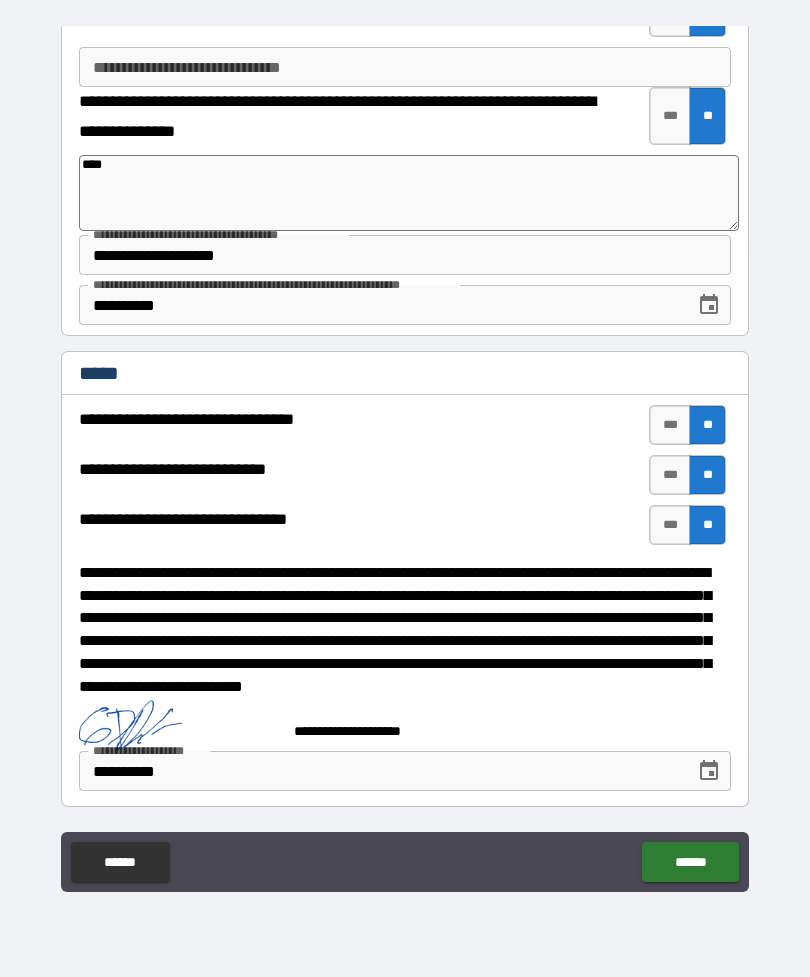 click on "**********" at bounding box center (405, 255) 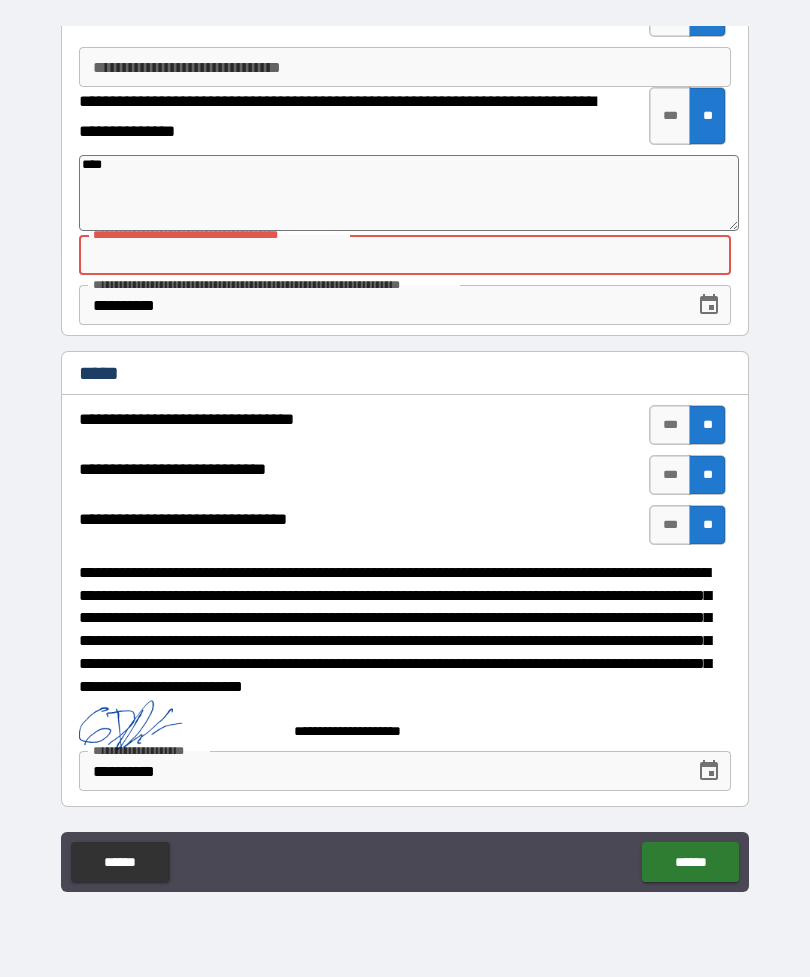 click on "**********" at bounding box center [380, 305] 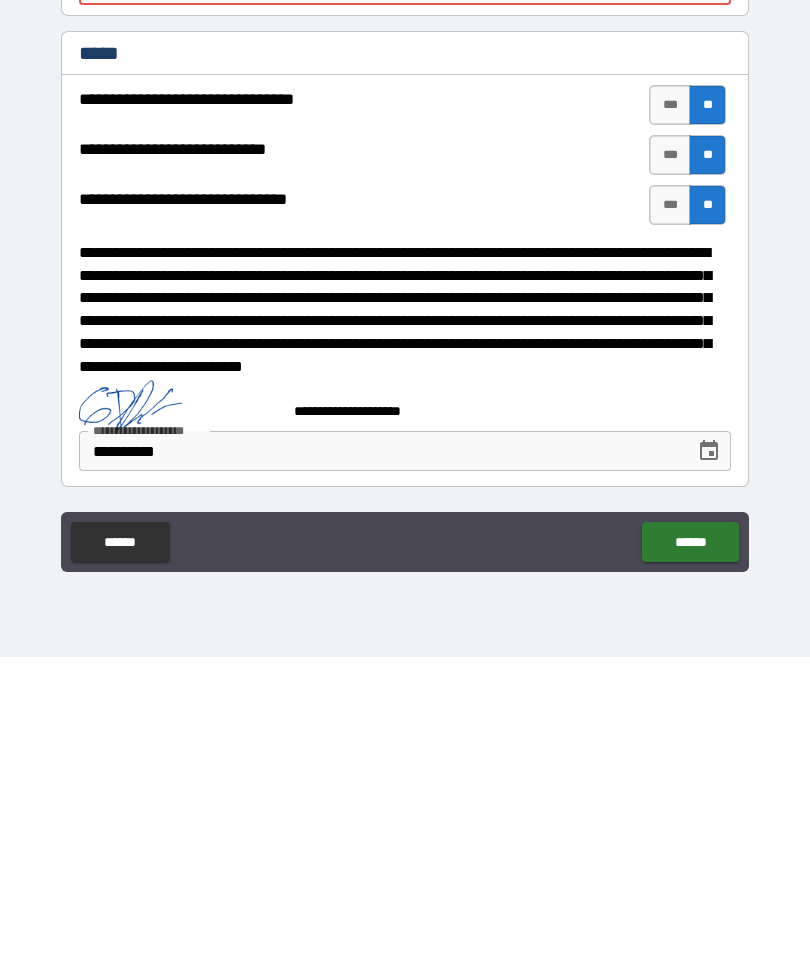 click on "******" at bounding box center (690, 862) 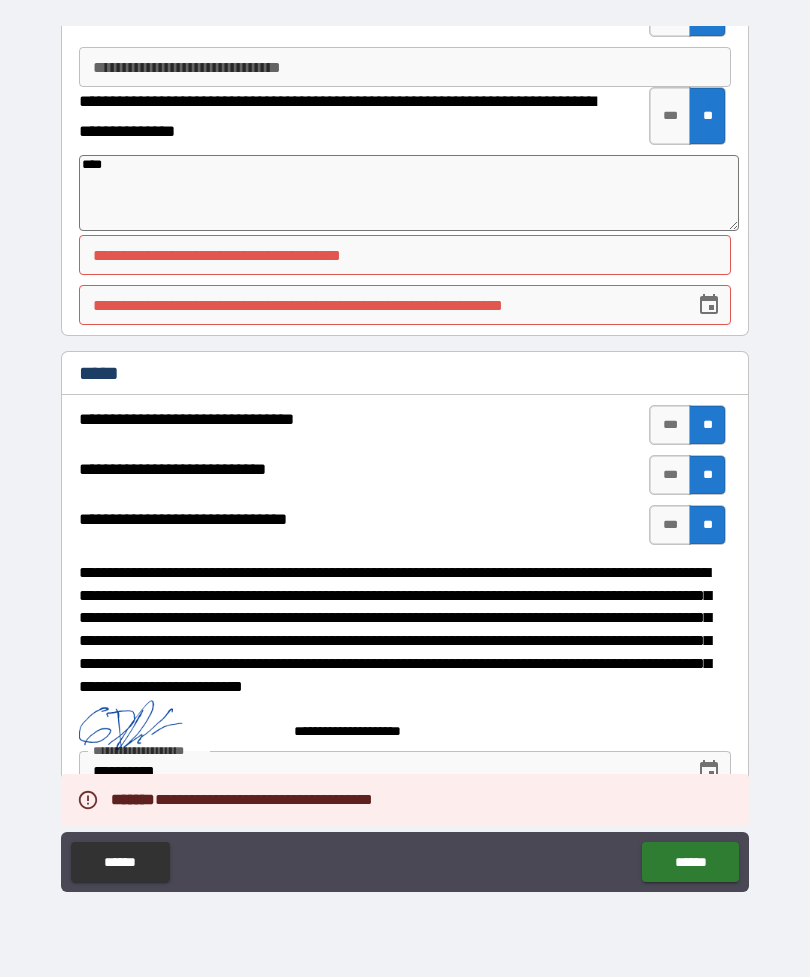 click on "****" at bounding box center (409, 193) 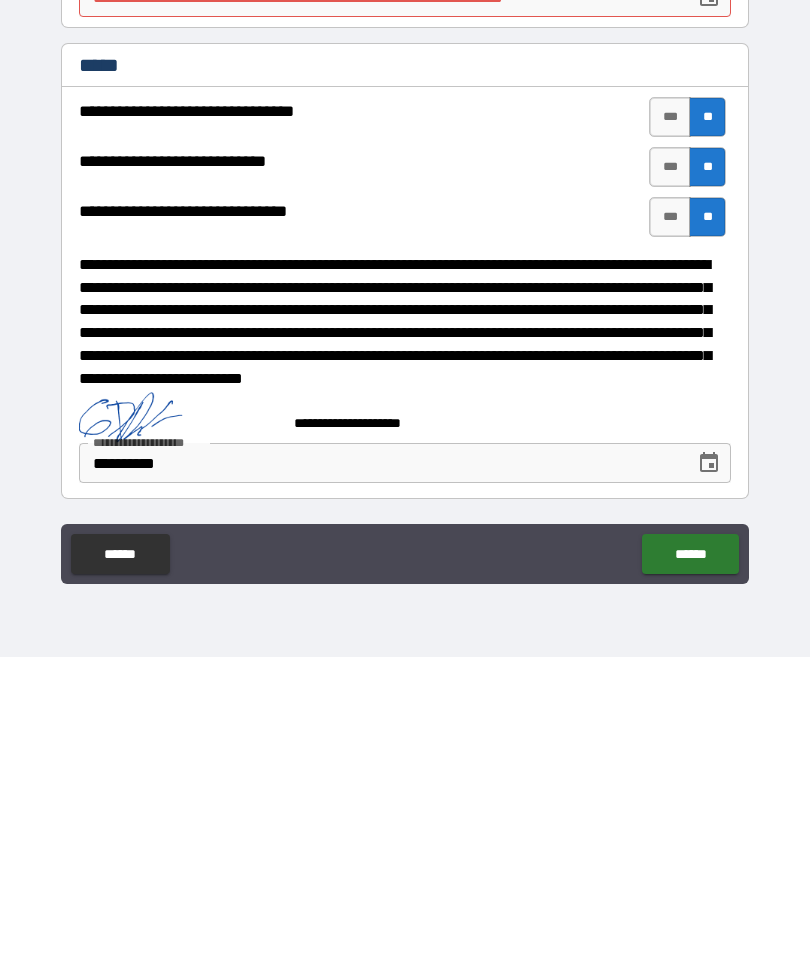 scroll, scrollTop: 64, scrollLeft: 0, axis: vertical 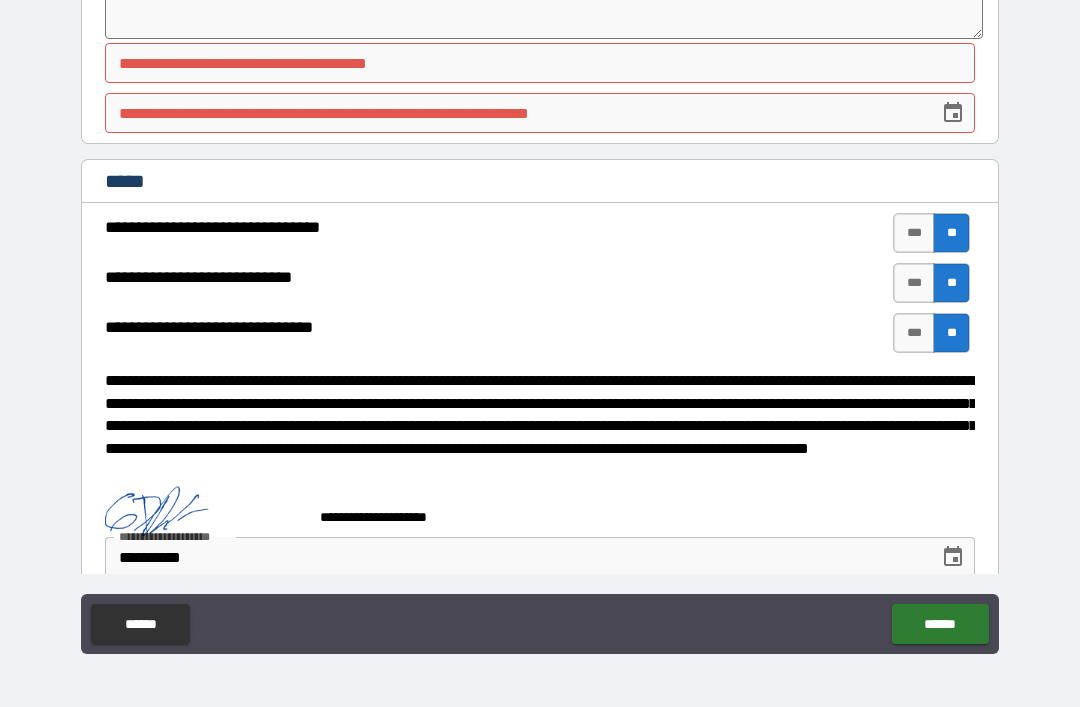 click on "**********" at bounding box center [540, 63] 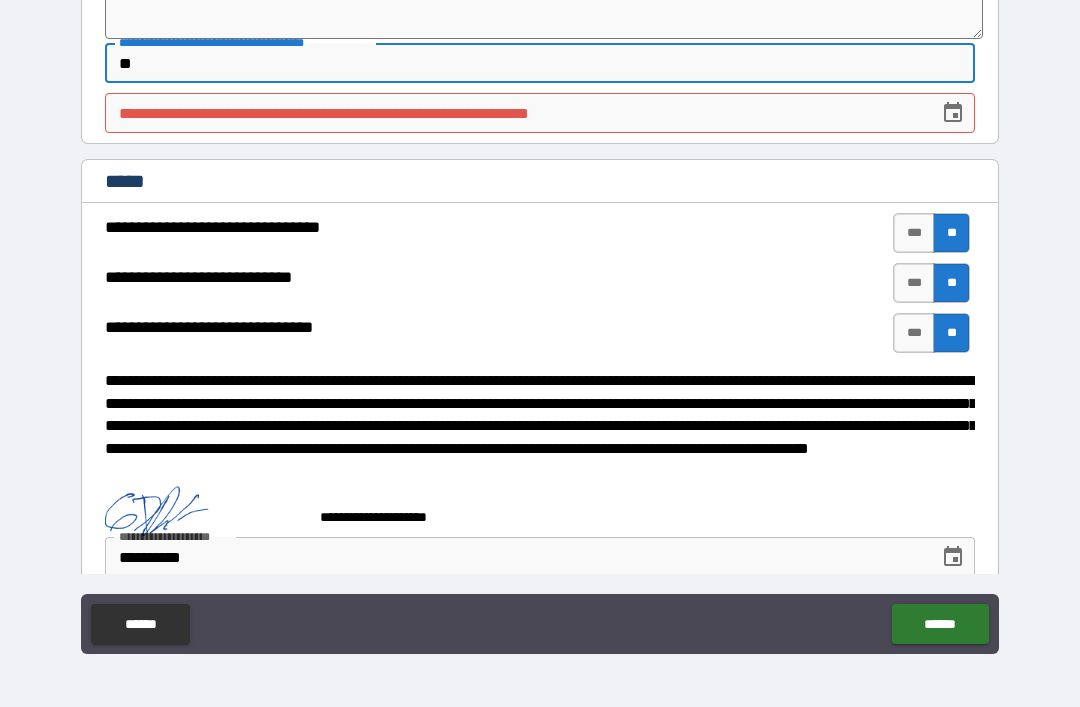 click on "**********" at bounding box center [540, 113] 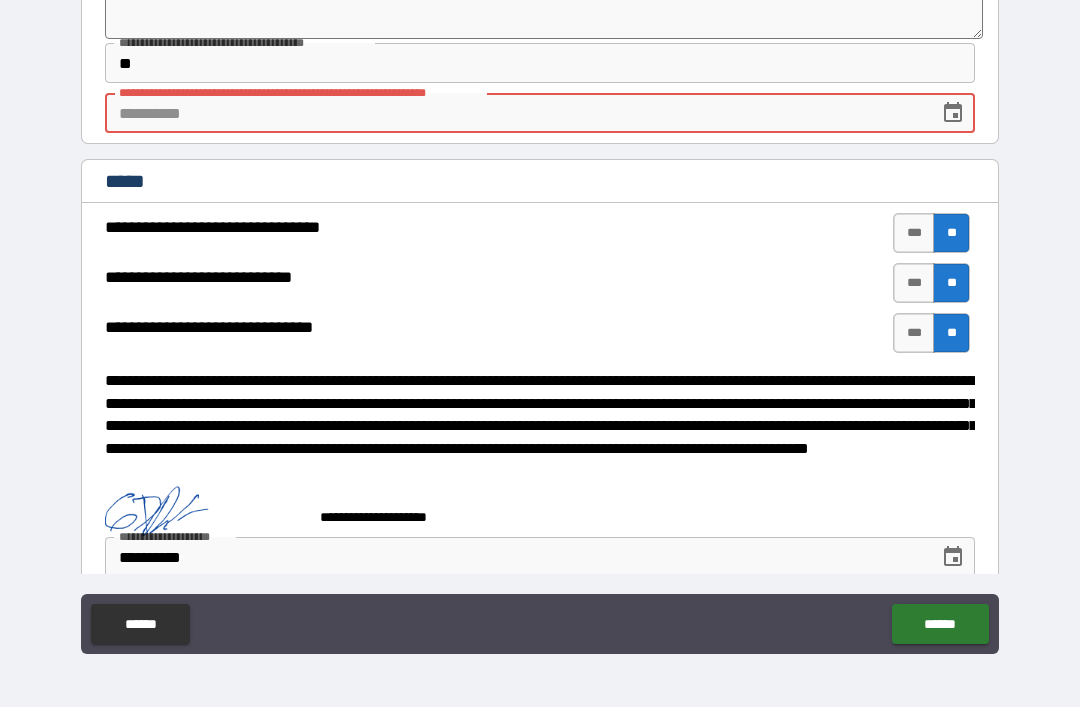 click on "**" at bounding box center [540, 63] 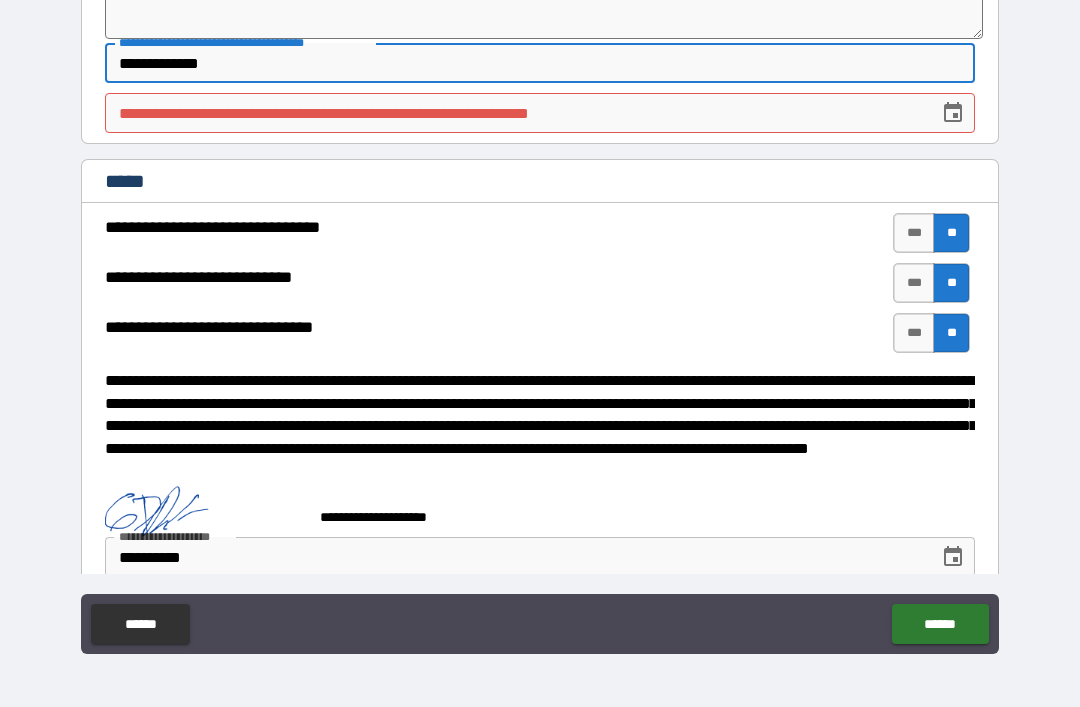 click on "**********" at bounding box center [540, 113] 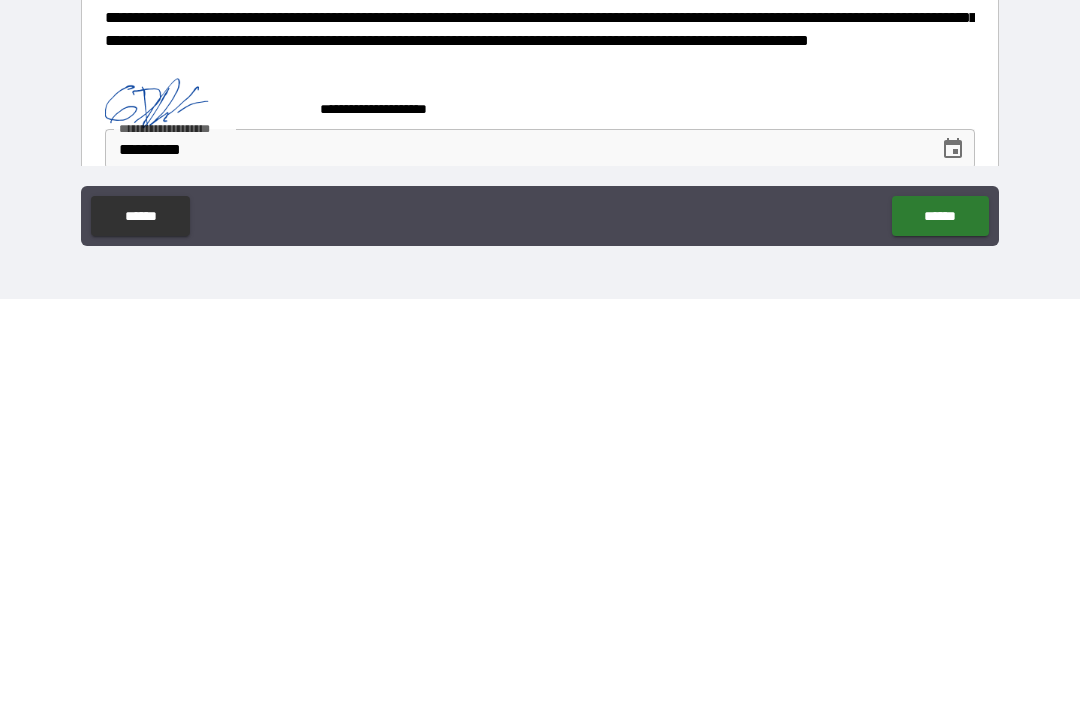 click on "******" at bounding box center (940, 624) 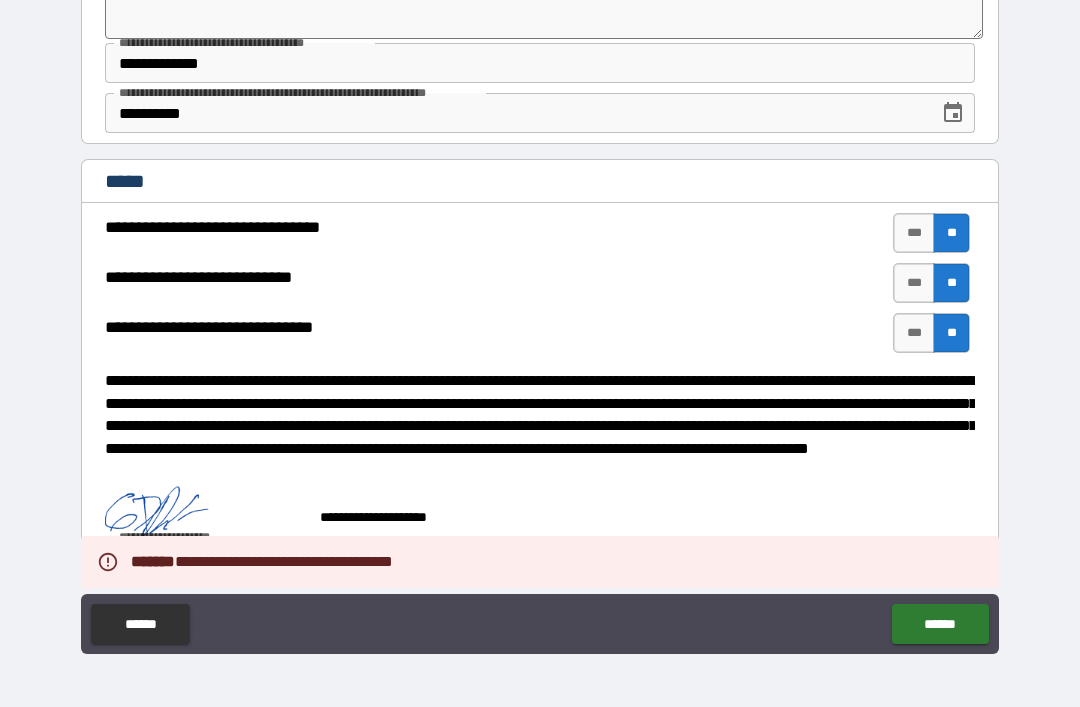 click on "******" at bounding box center (940, 624) 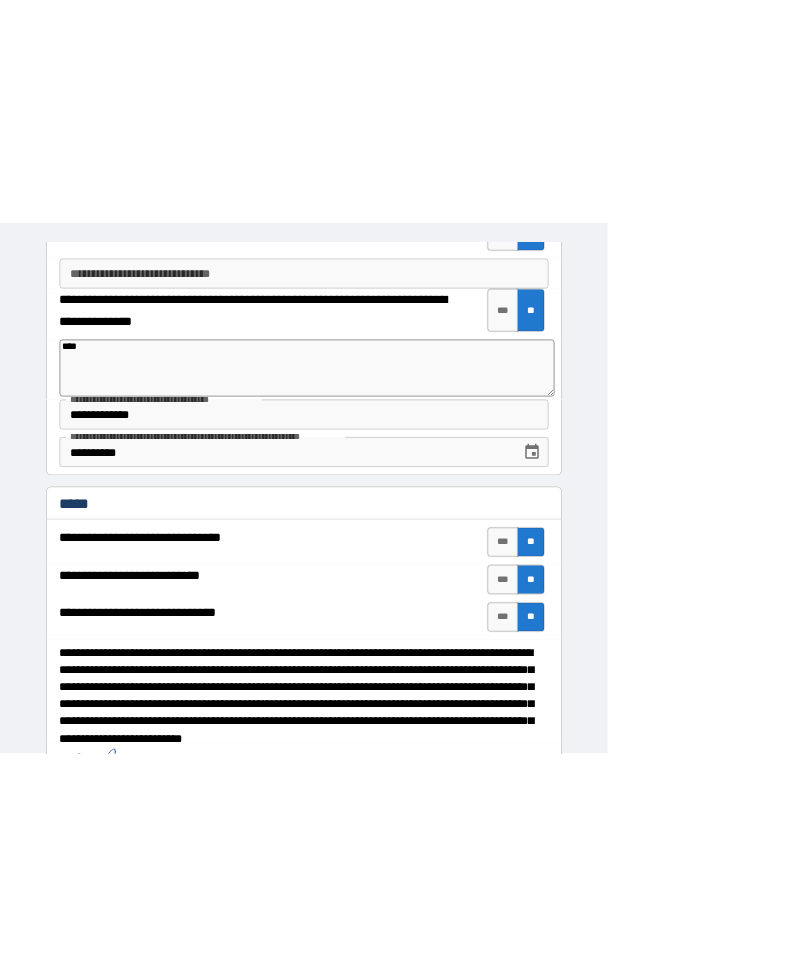 scroll, scrollTop: 0, scrollLeft: 0, axis: both 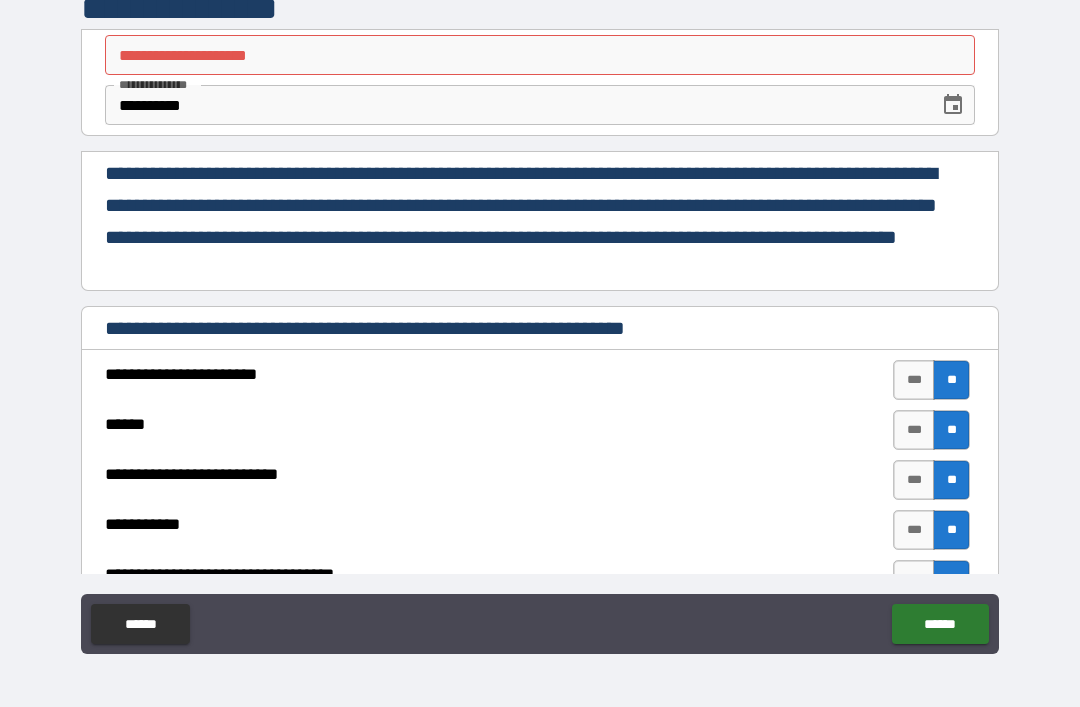click on "**********" at bounding box center [540, 55] 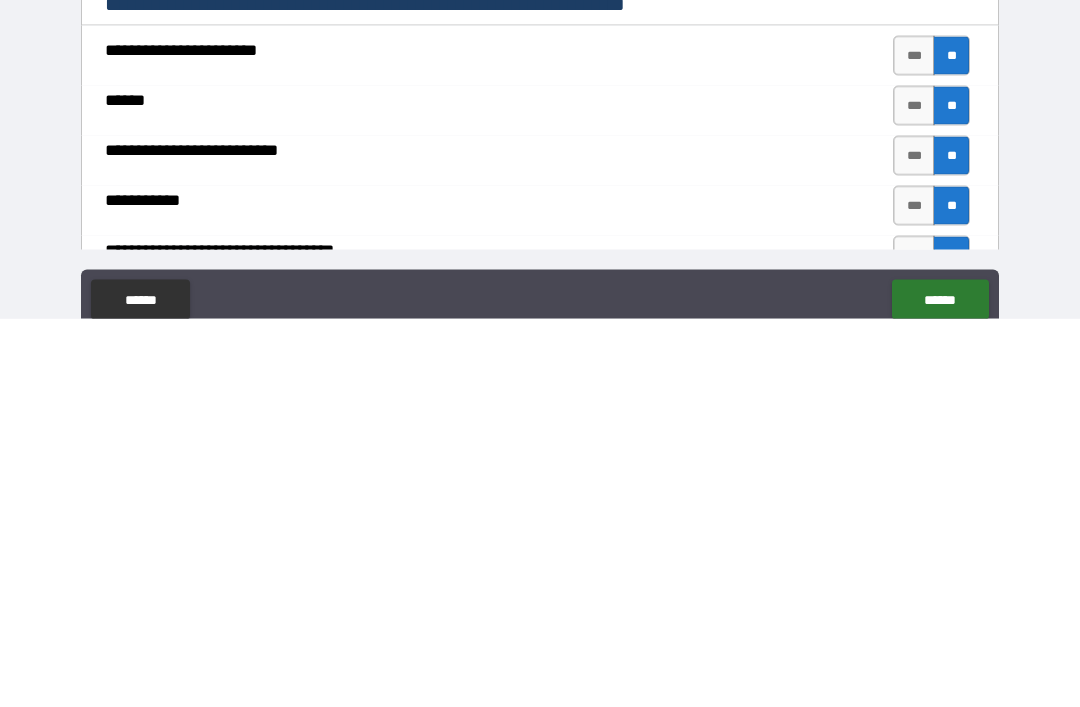 scroll, scrollTop: 64, scrollLeft: 0, axis: vertical 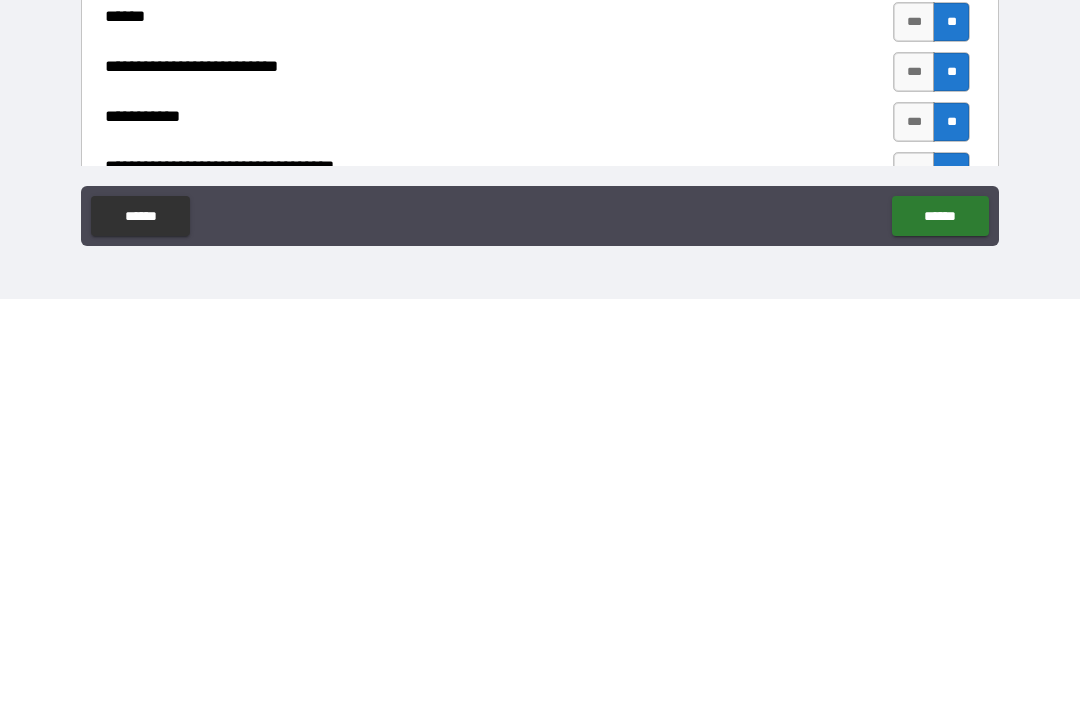 click on "******" at bounding box center (940, 624) 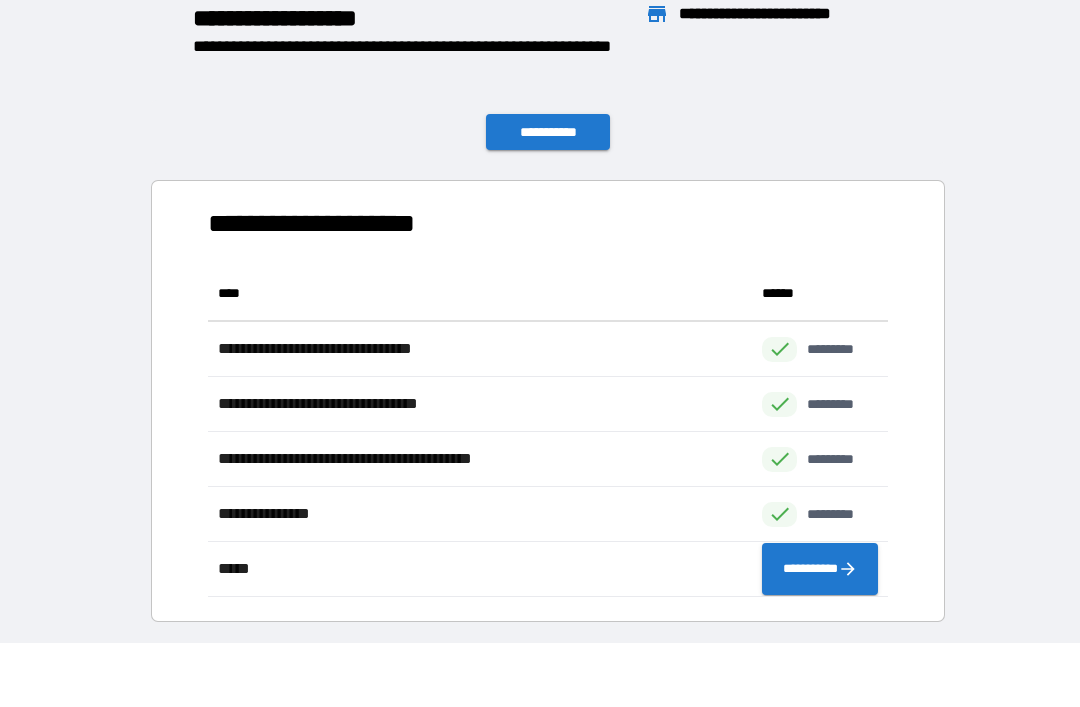 scroll, scrollTop: 331, scrollLeft: 680, axis: both 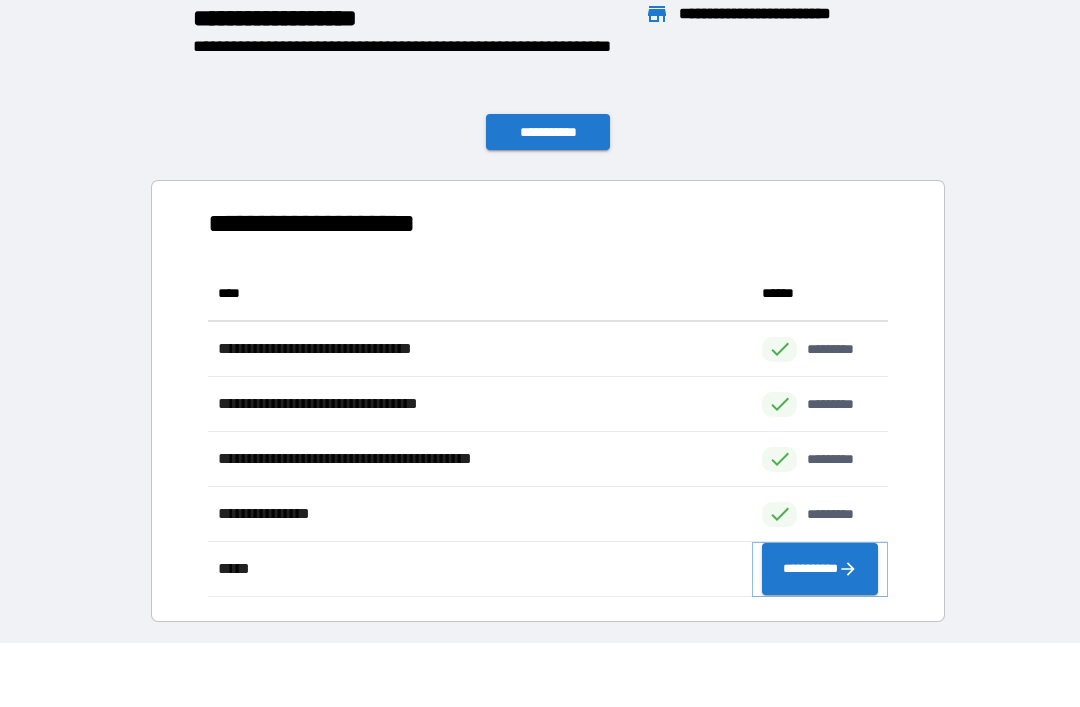click on "**********" at bounding box center (820, 569) 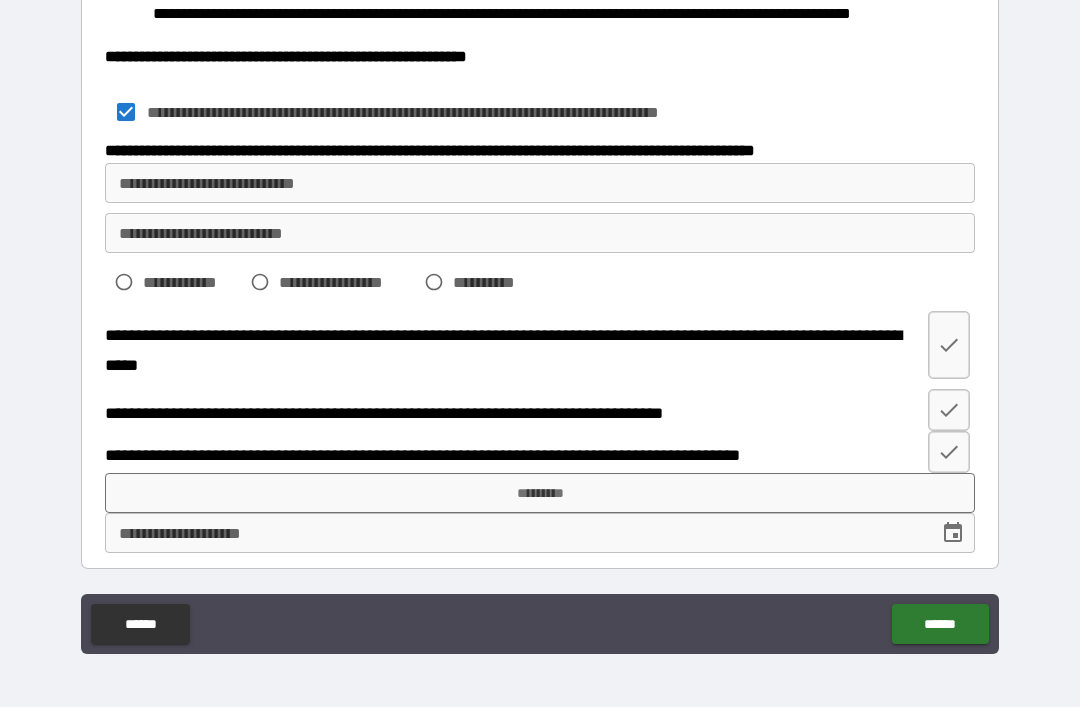scroll, scrollTop: 784, scrollLeft: 0, axis: vertical 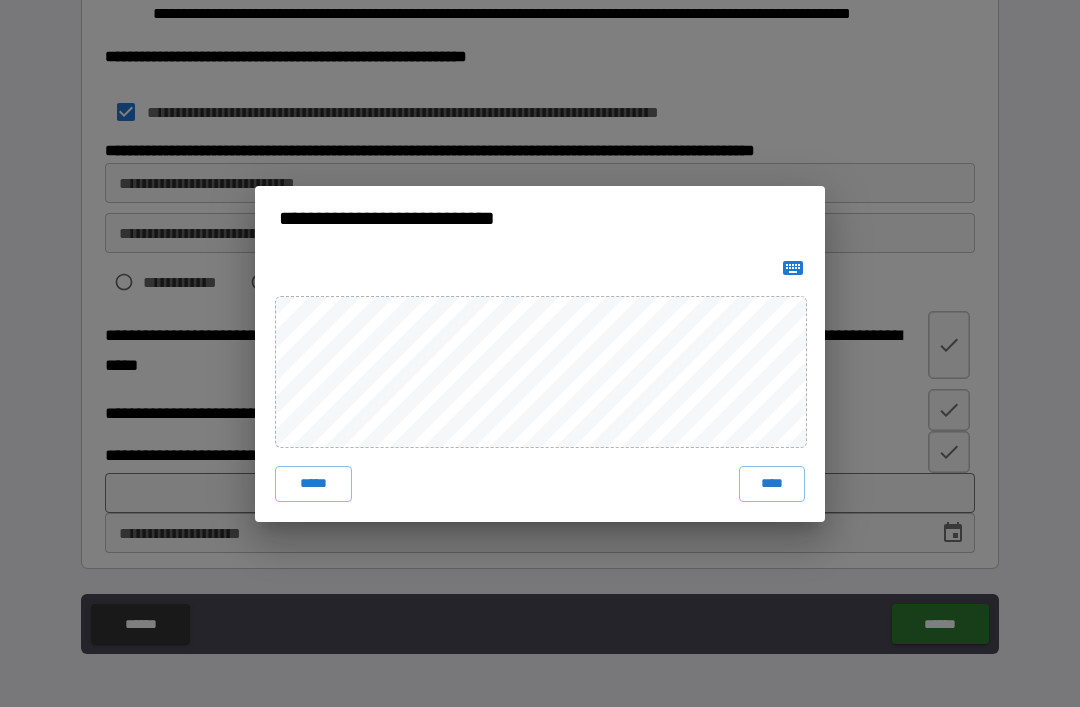 click on "****" at bounding box center (772, 484) 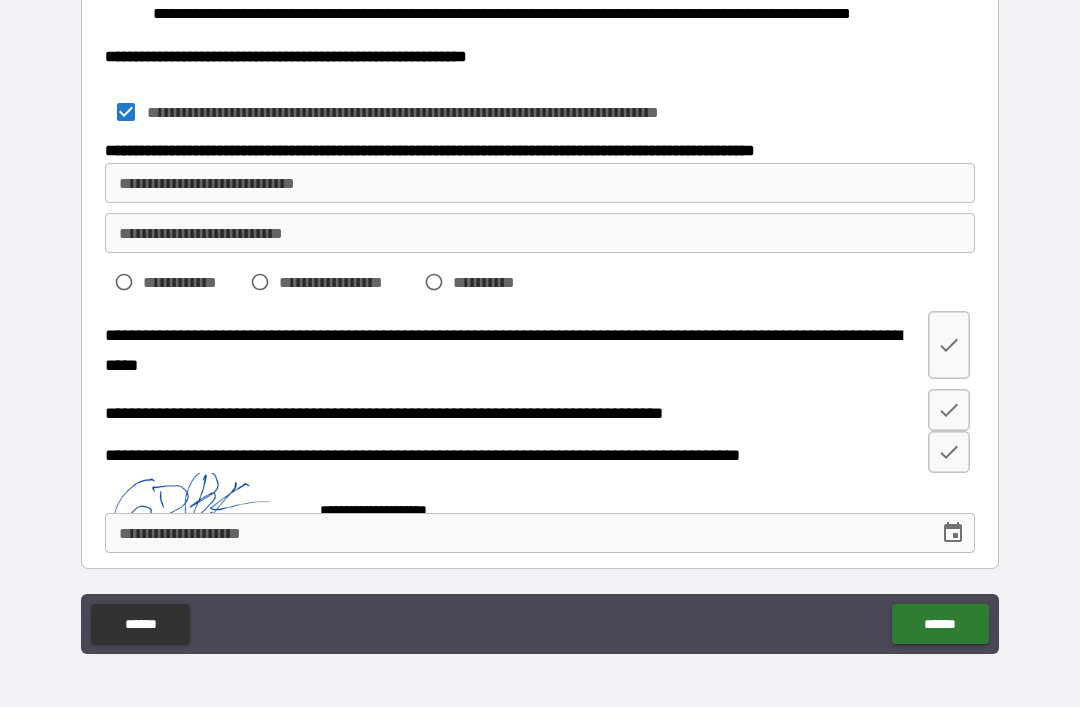 scroll, scrollTop: 774, scrollLeft: 0, axis: vertical 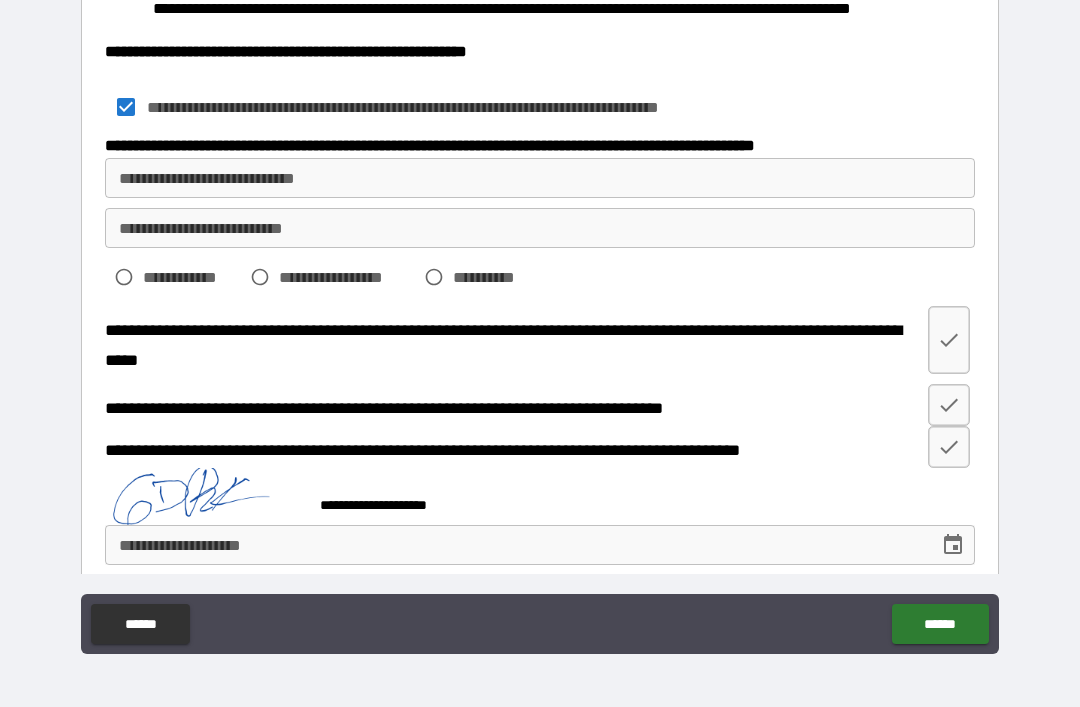 click on "**********" at bounding box center (540, 545) 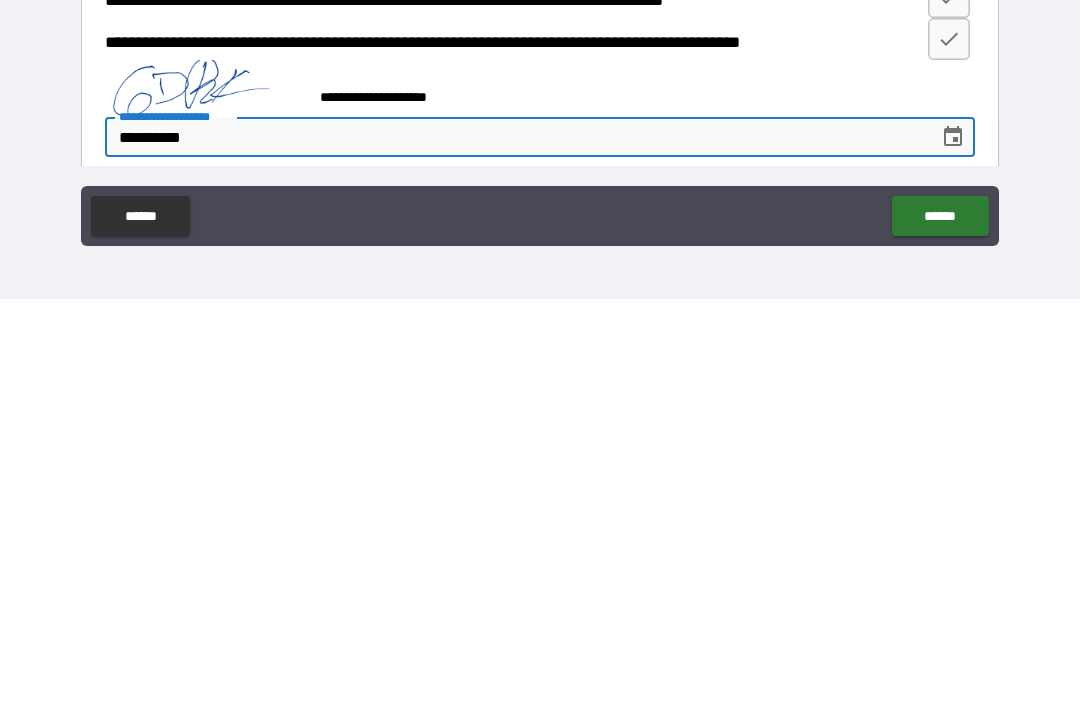 click on "******" at bounding box center (940, 624) 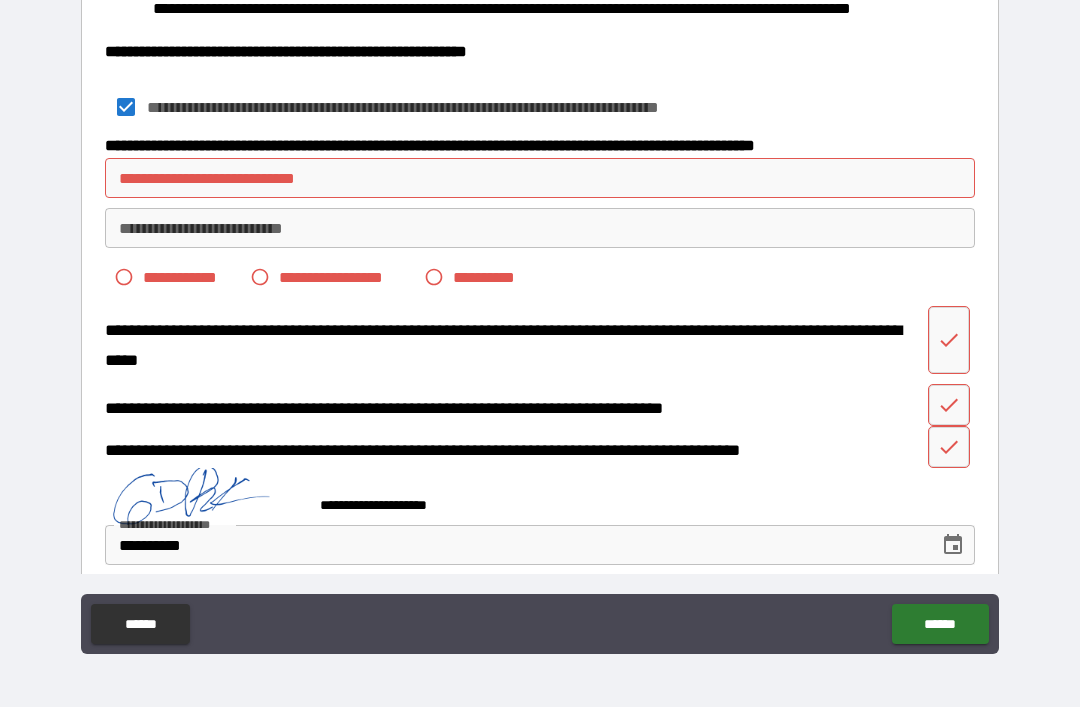 click on "**********" at bounding box center [540, 178] 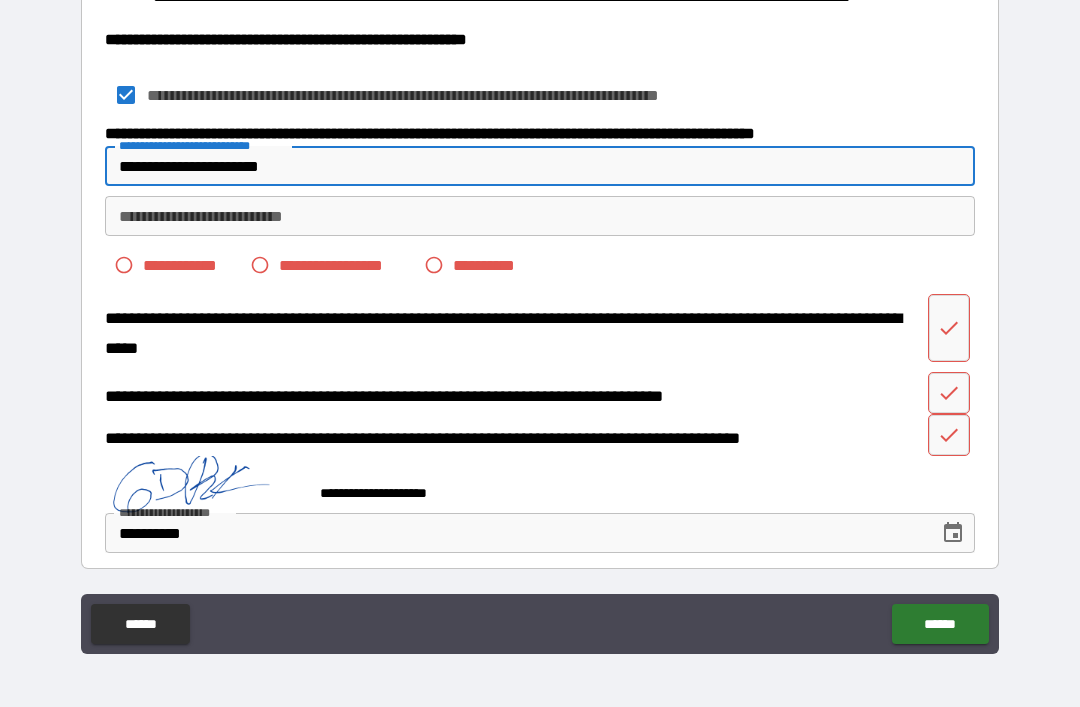 scroll, scrollTop: 801, scrollLeft: 0, axis: vertical 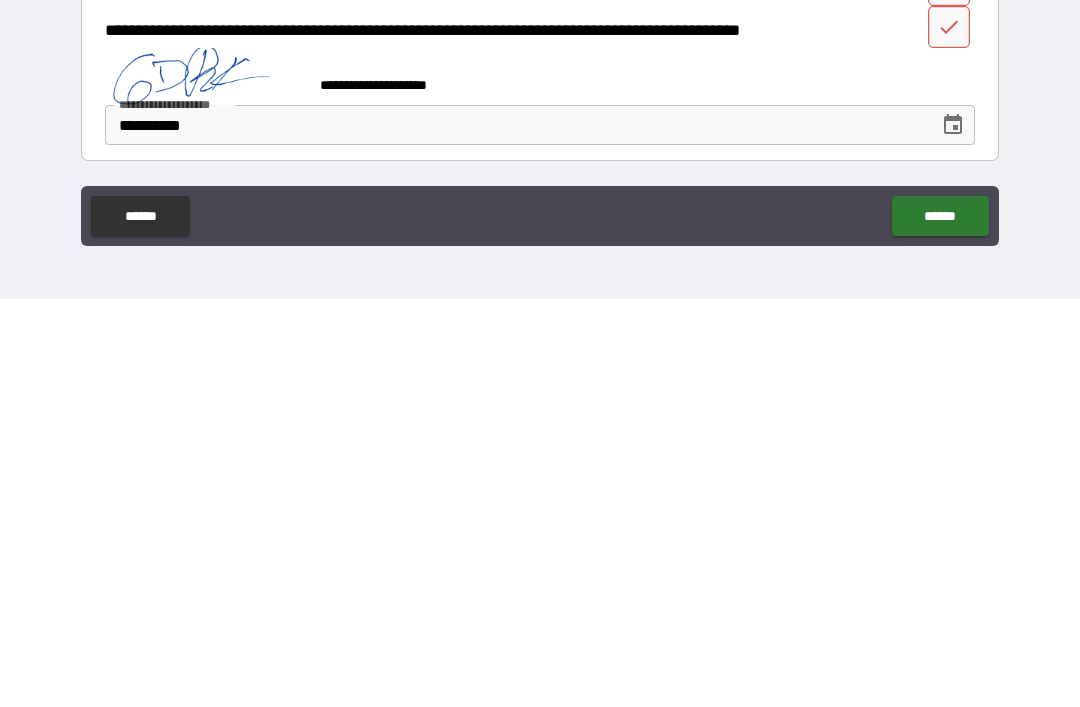 click on "******" at bounding box center [940, 624] 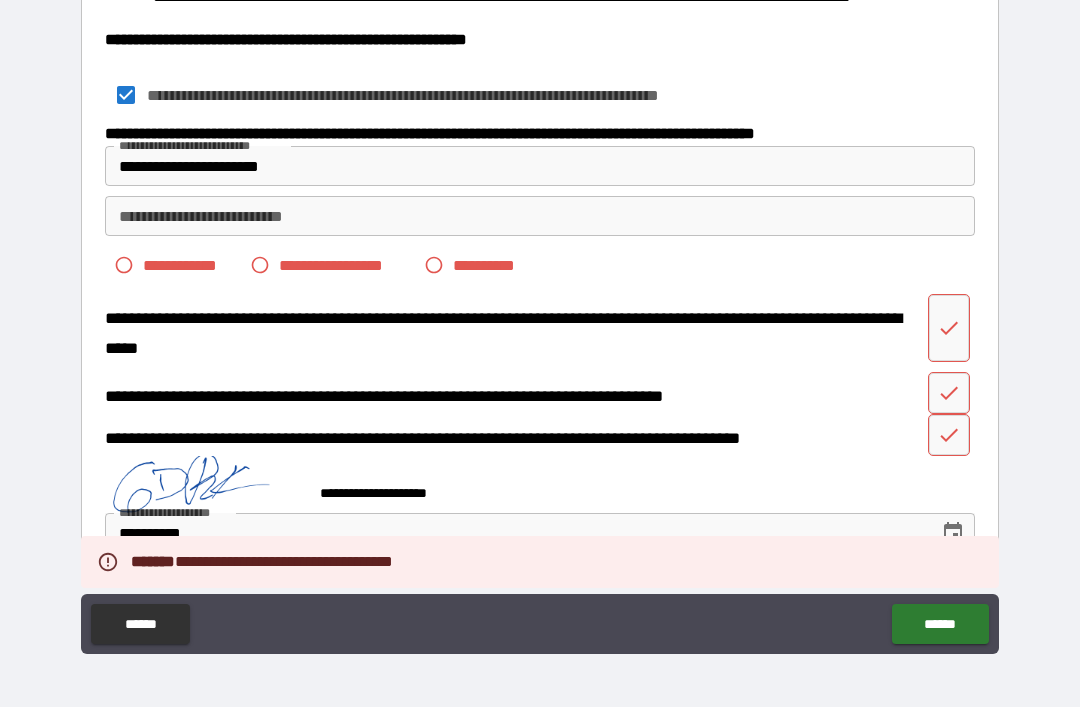 click on "******" at bounding box center [940, 624] 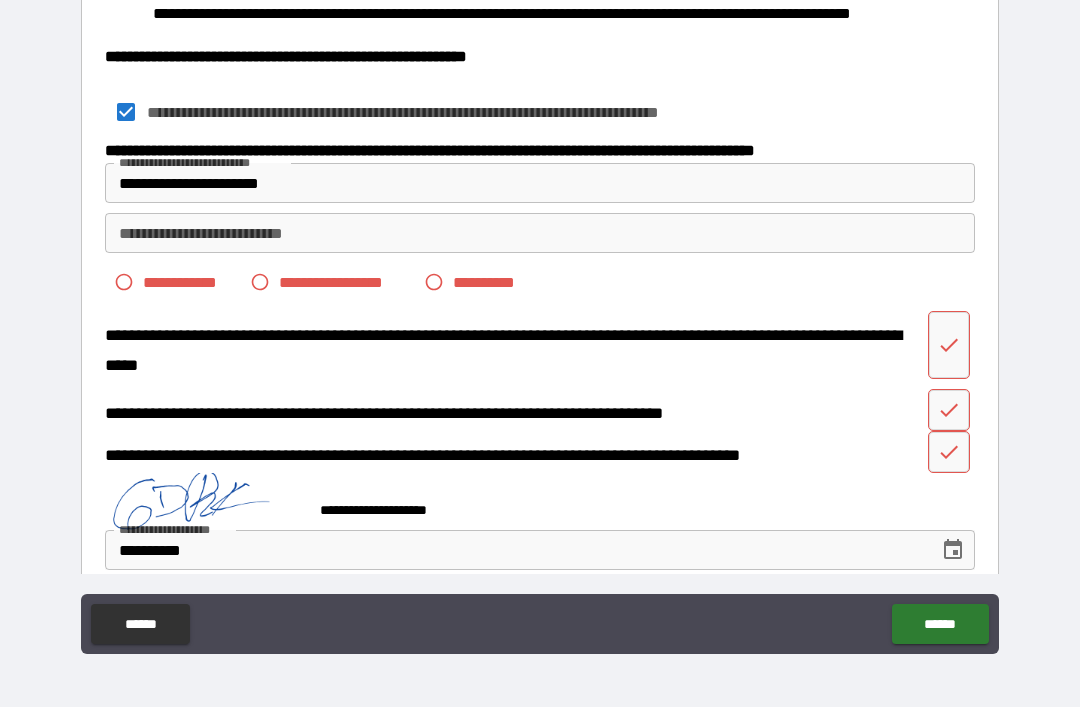 scroll, scrollTop: 789, scrollLeft: 0, axis: vertical 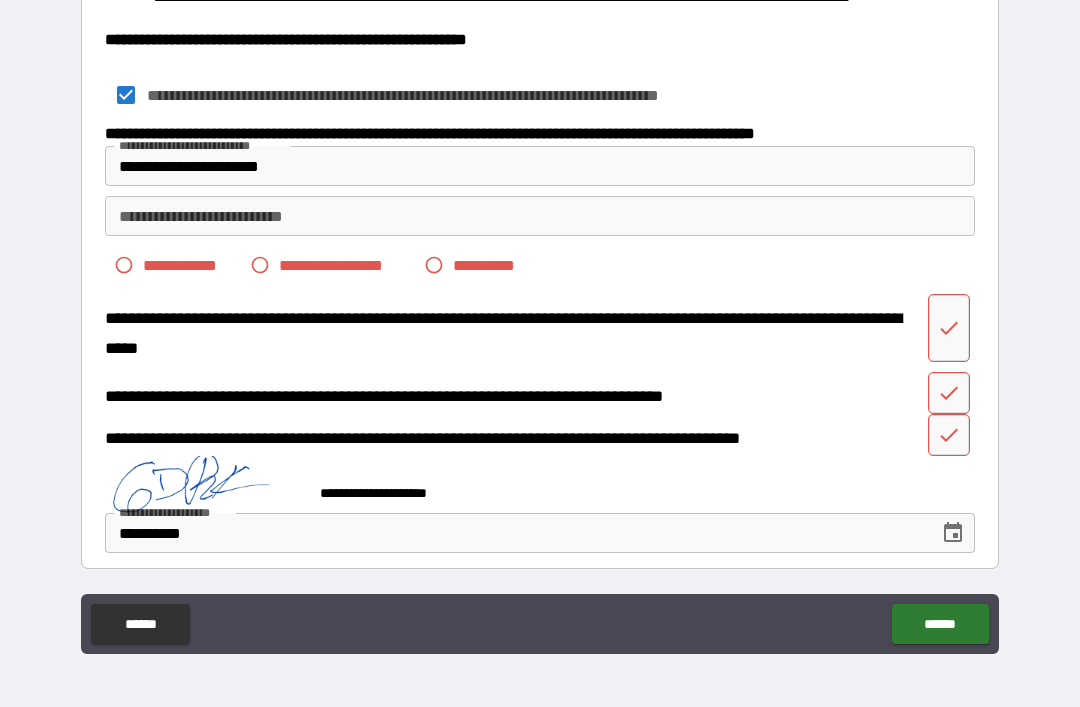 click on "**********" at bounding box center (540, 216) 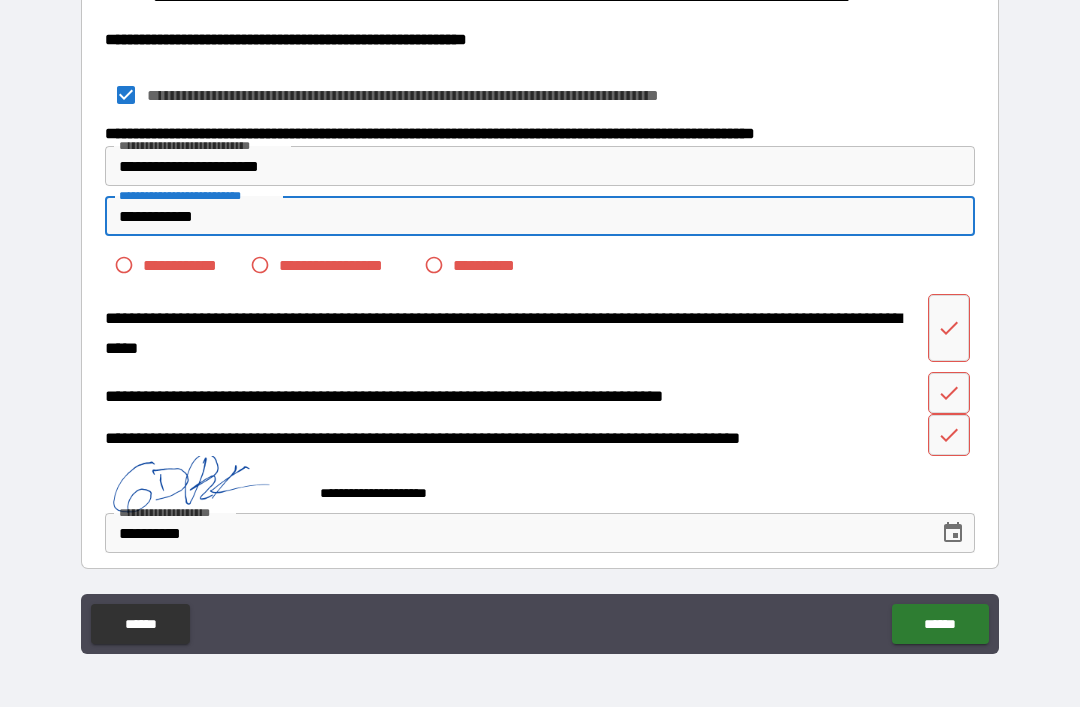 scroll, scrollTop: 801, scrollLeft: 0, axis: vertical 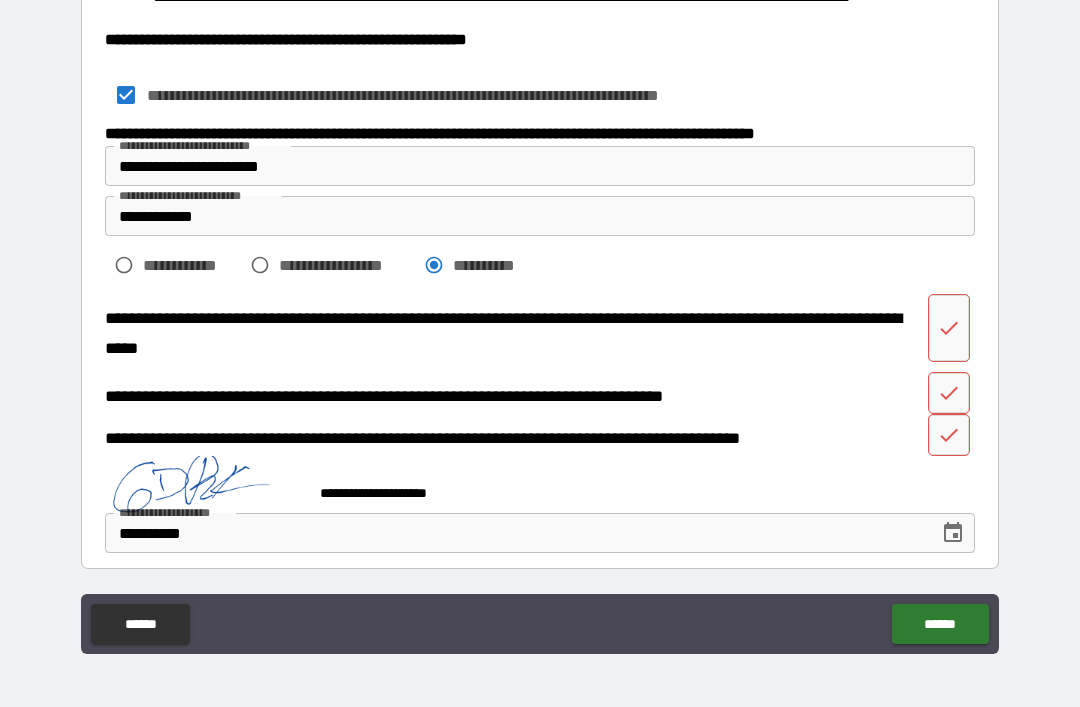 click on "******" at bounding box center [940, 624] 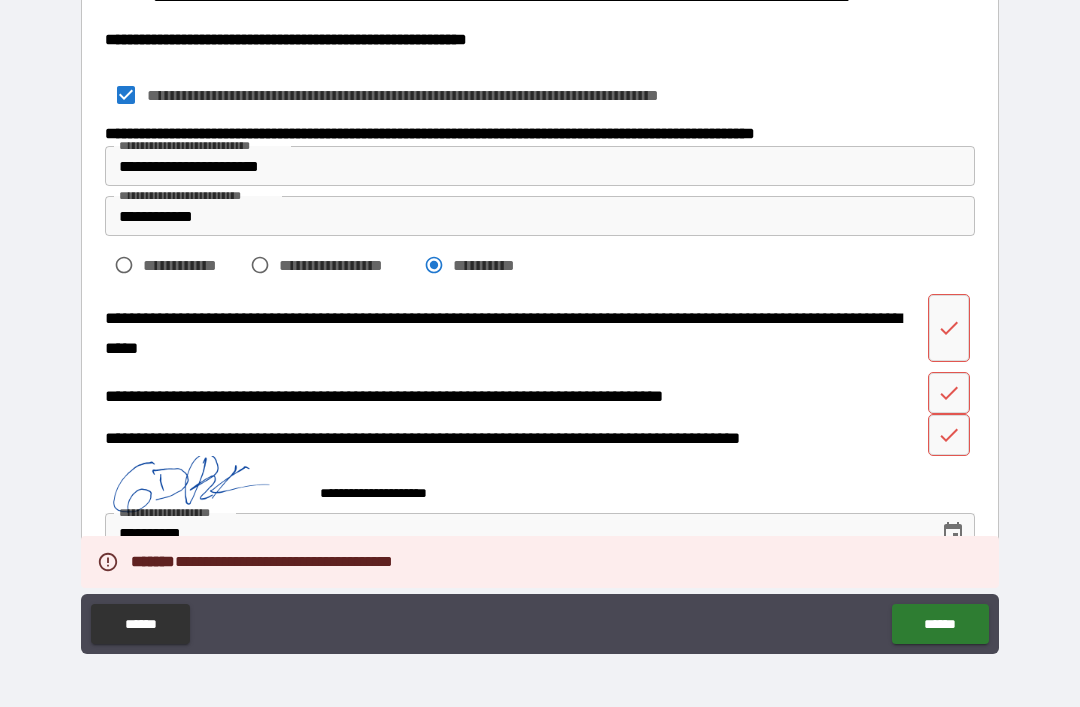 scroll, scrollTop: 801, scrollLeft: 0, axis: vertical 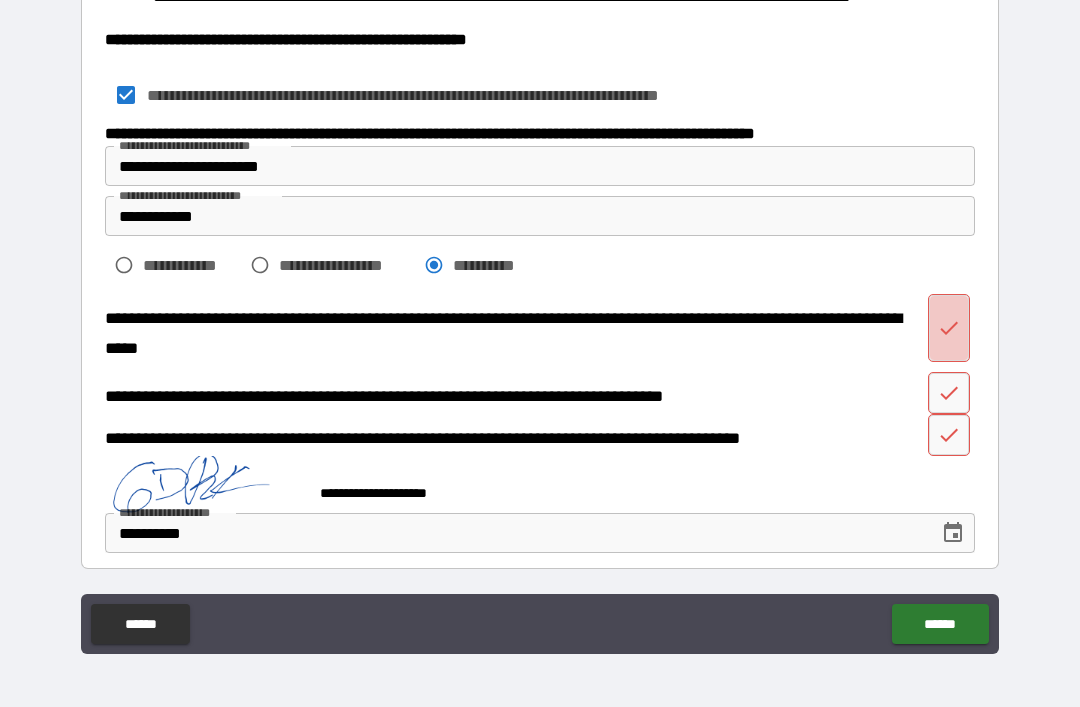 click 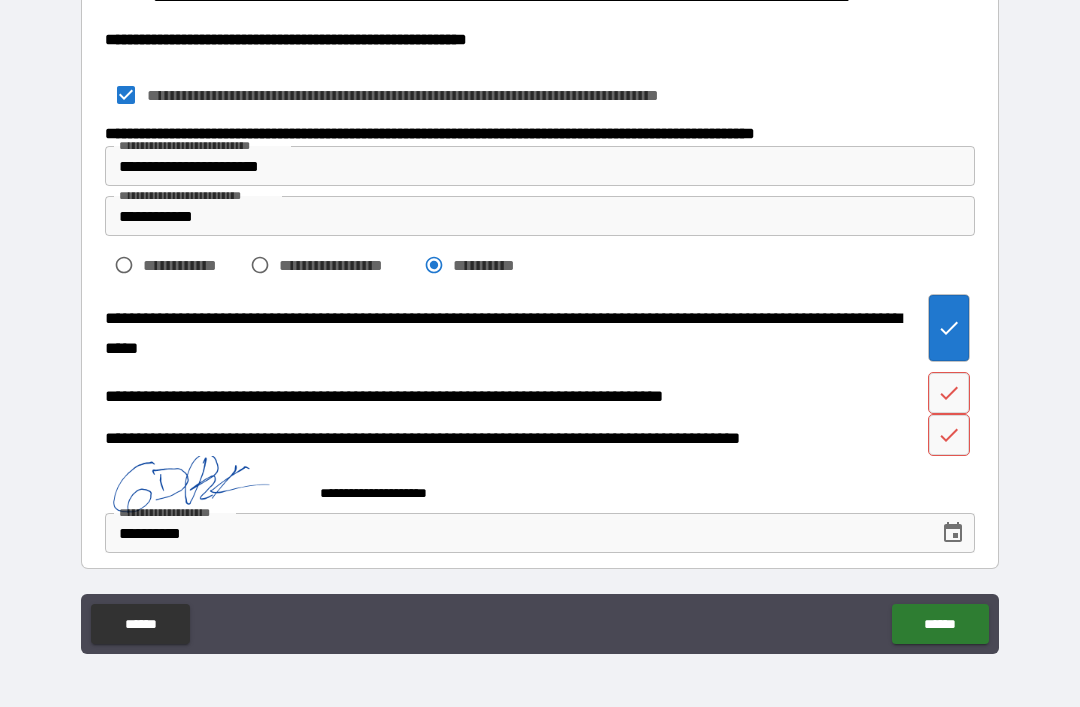 click 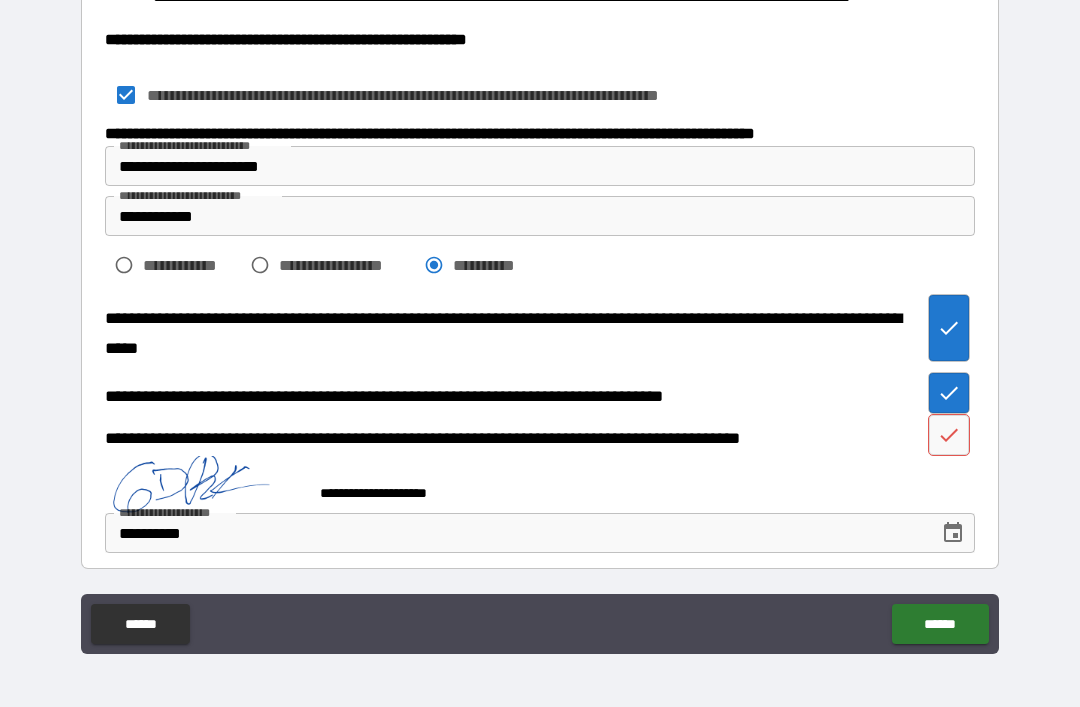 click 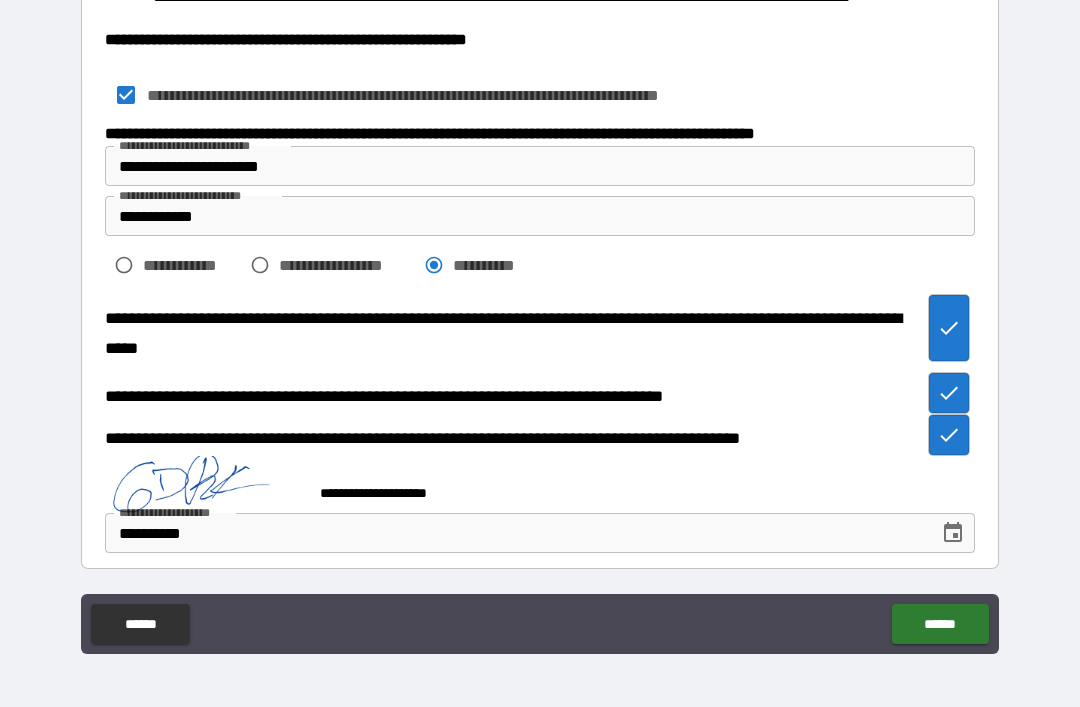 click on "******" at bounding box center (940, 624) 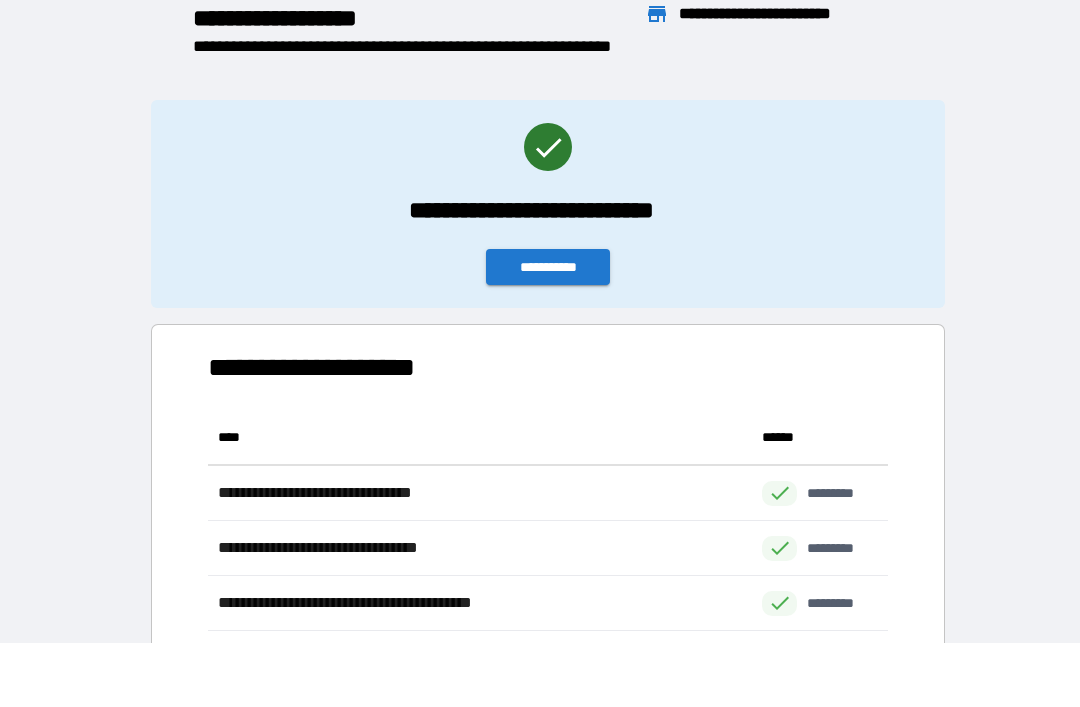 scroll, scrollTop: 331, scrollLeft: 680, axis: both 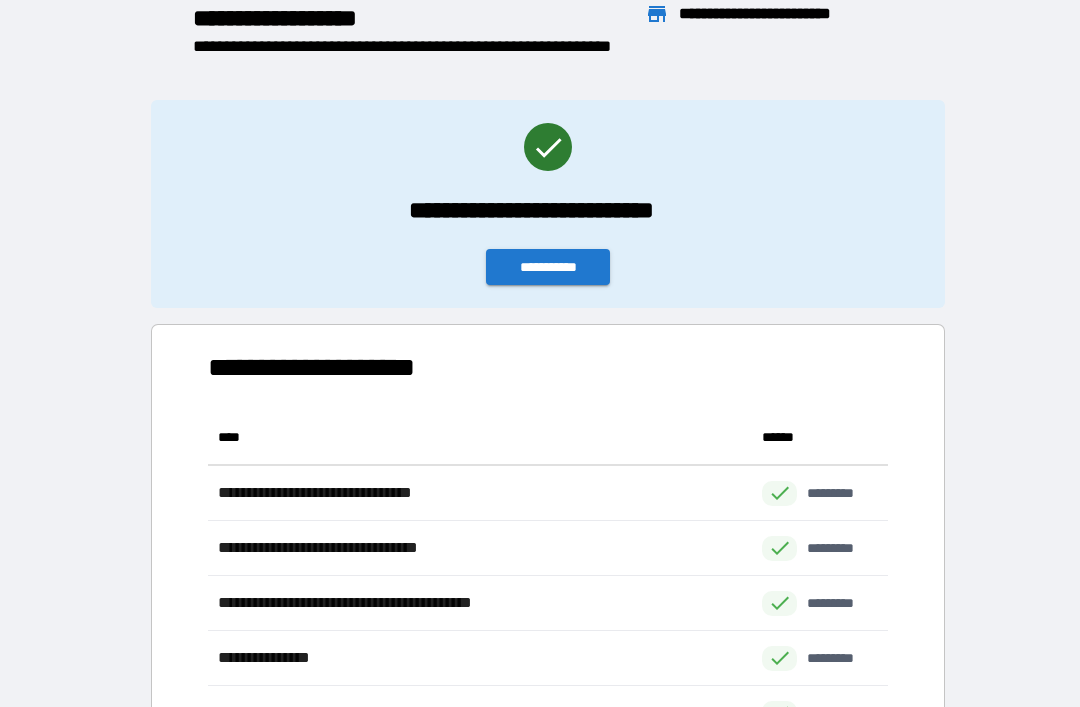 click on "**********" at bounding box center (548, 267) 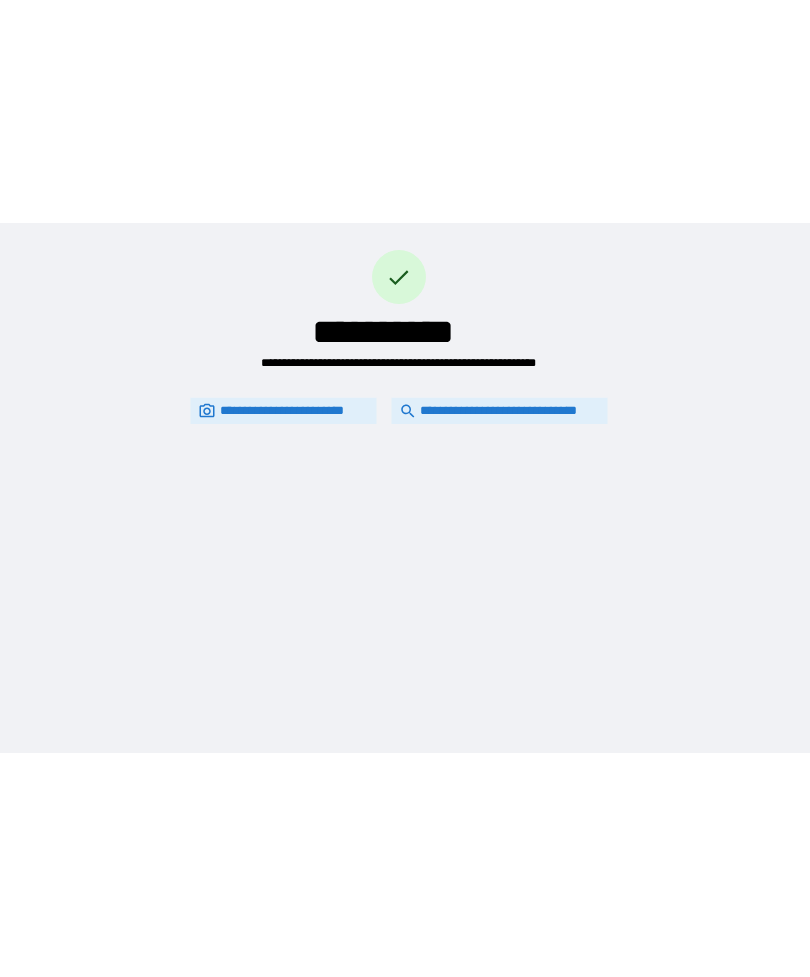 scroll, scrollTop: 0, scrollLeft: 0, axis: both 